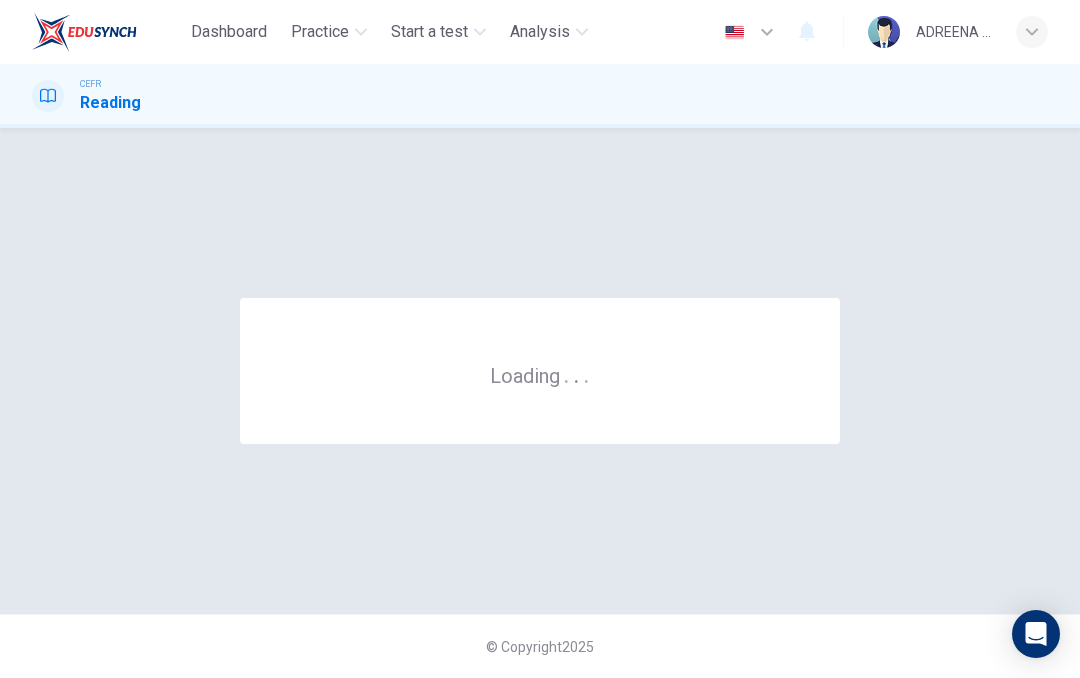 scroll, scrollTop: 0, scrollLeft: 0, axis: both 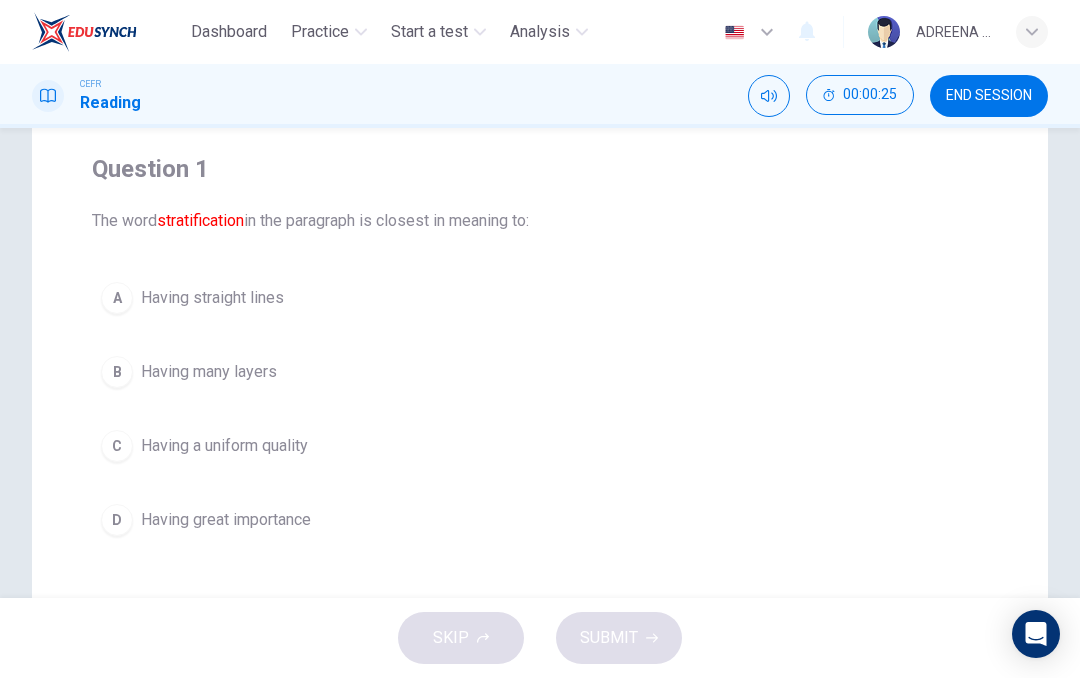 click on "D" at bounding box center [117, 520] 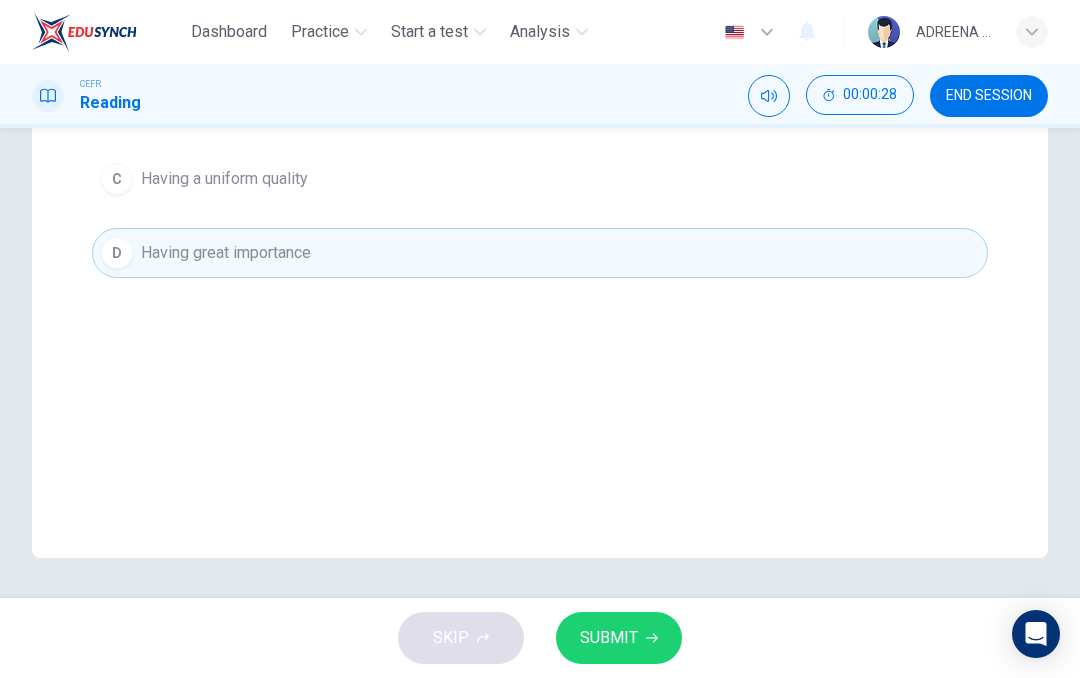 click on "SUBMIT" at bounding box center [609, 638] 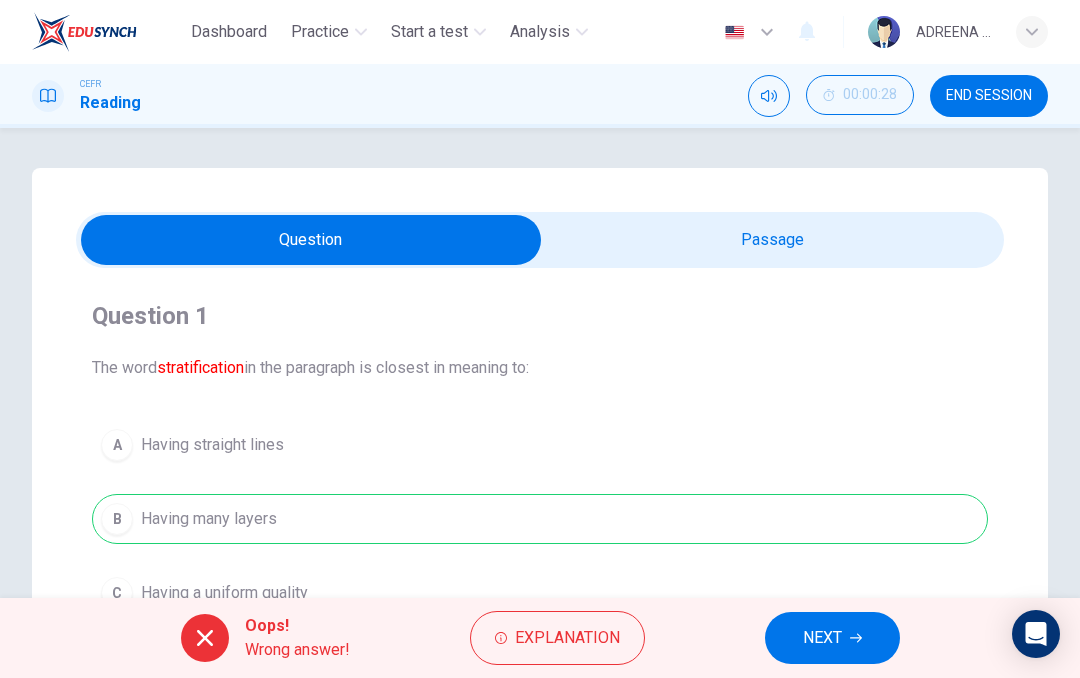 scroll, scrollTop: 0, scrollLeft: 0, axis: both 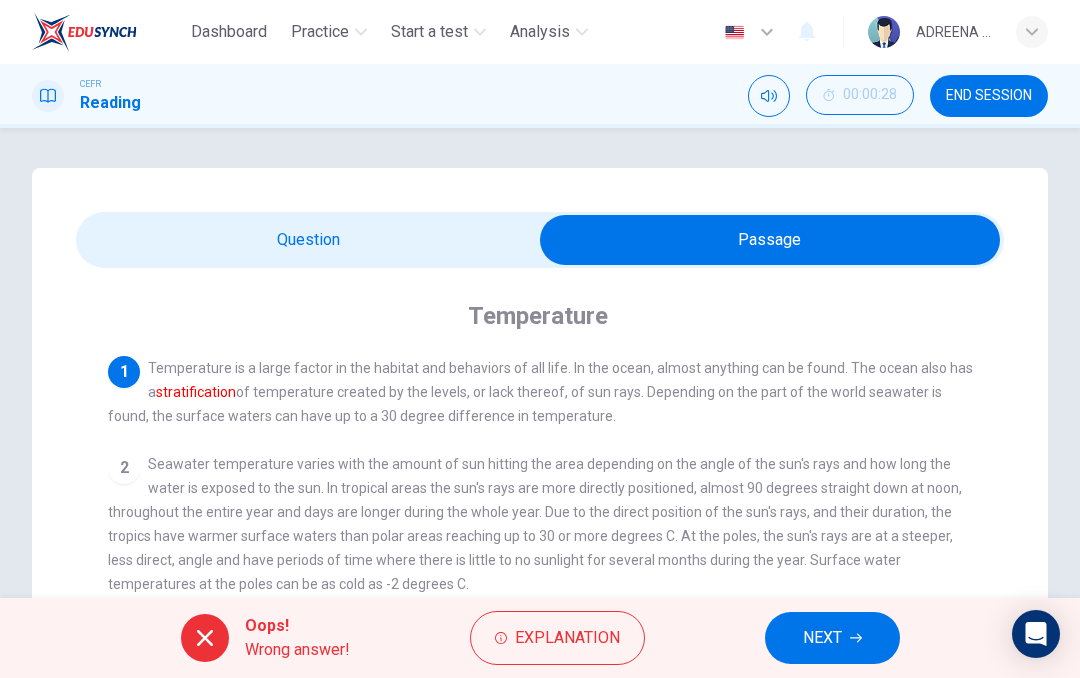 click on "NEXT" at bounding box center [822, 638] 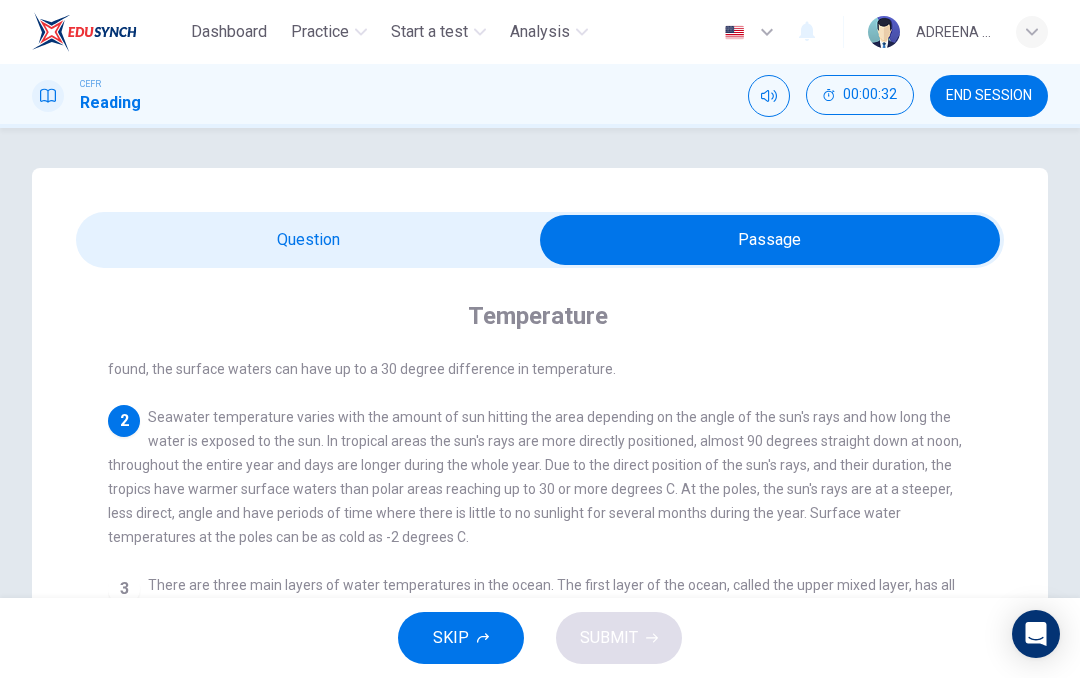 scroll, scrollTop: 48, scrollLeft: 0, axis: vertical 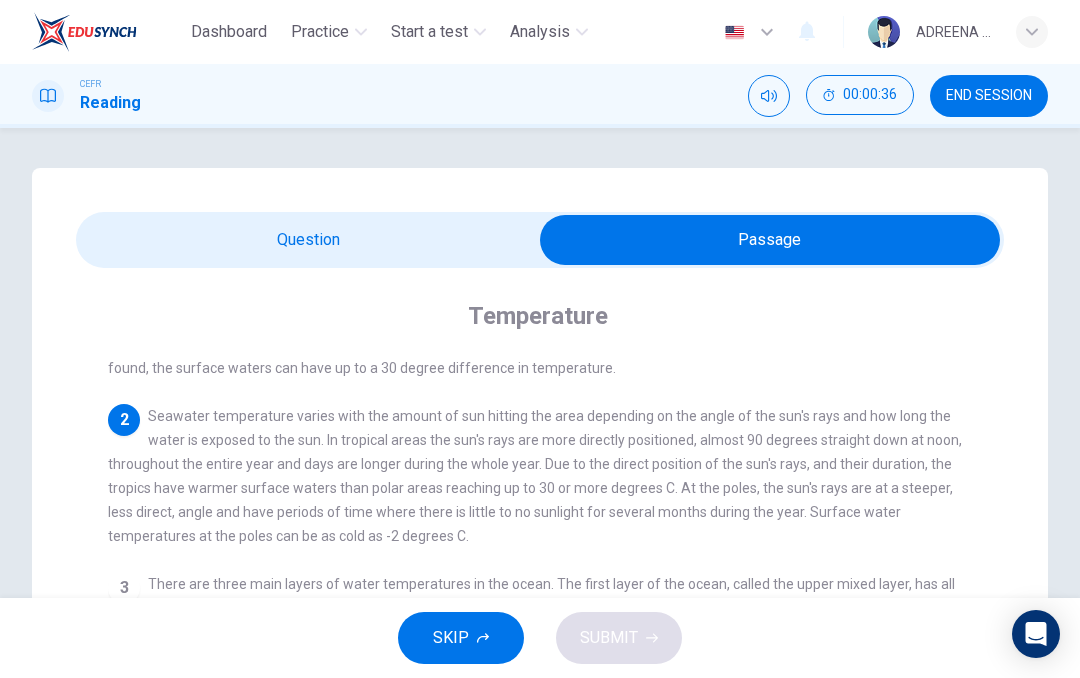click on "SKIP" at bounding box center (451, 638) 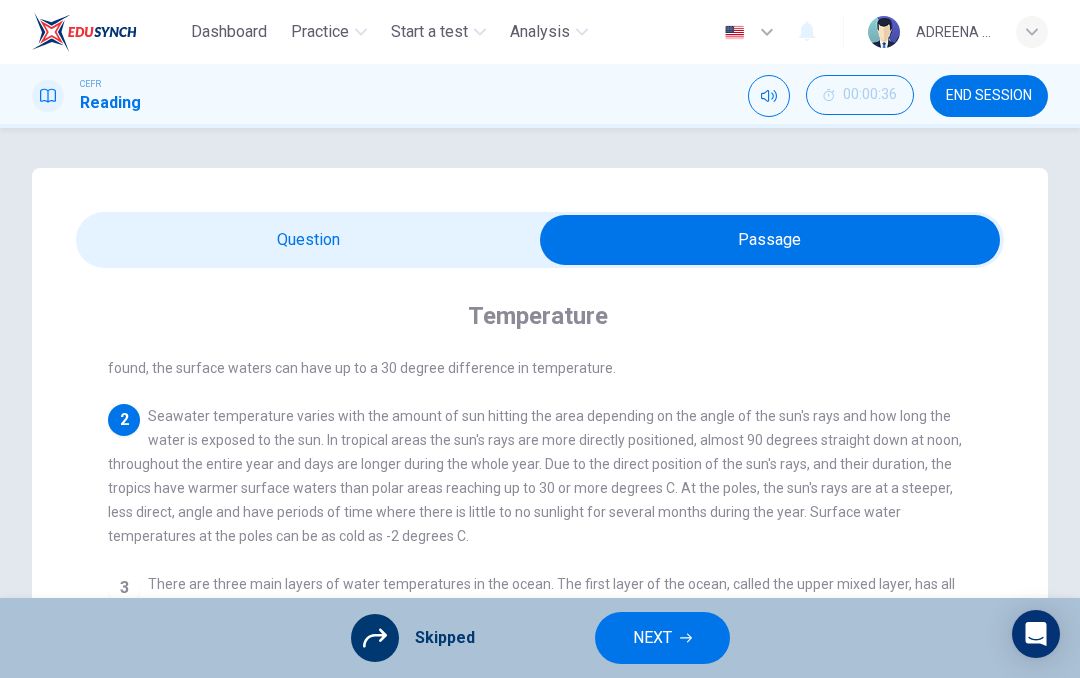 click on "NEXT" at bounding box center [652, 638] 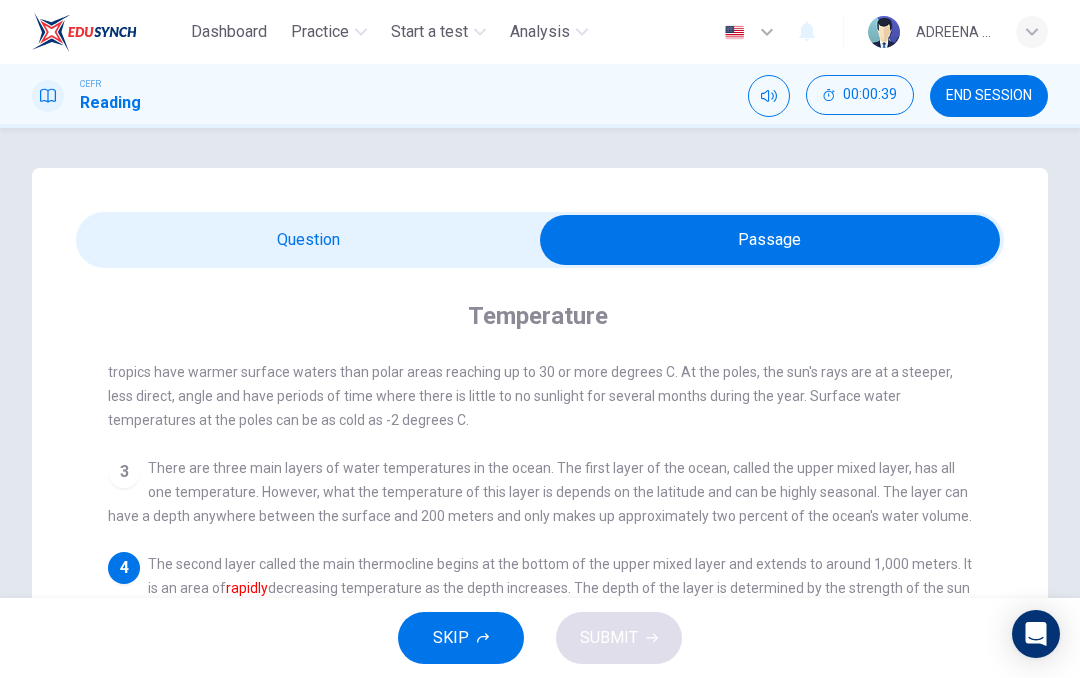 scroll, scrollTop: 153, scrollLeft: 0, axis: vertical 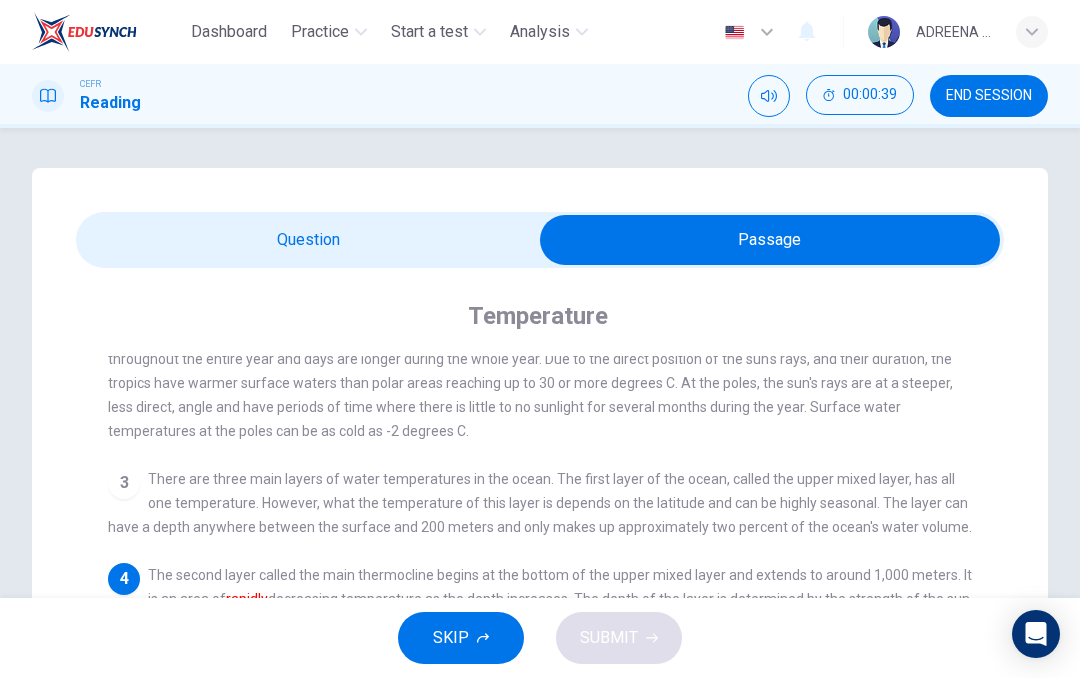 click at bounding box center [770, 240] 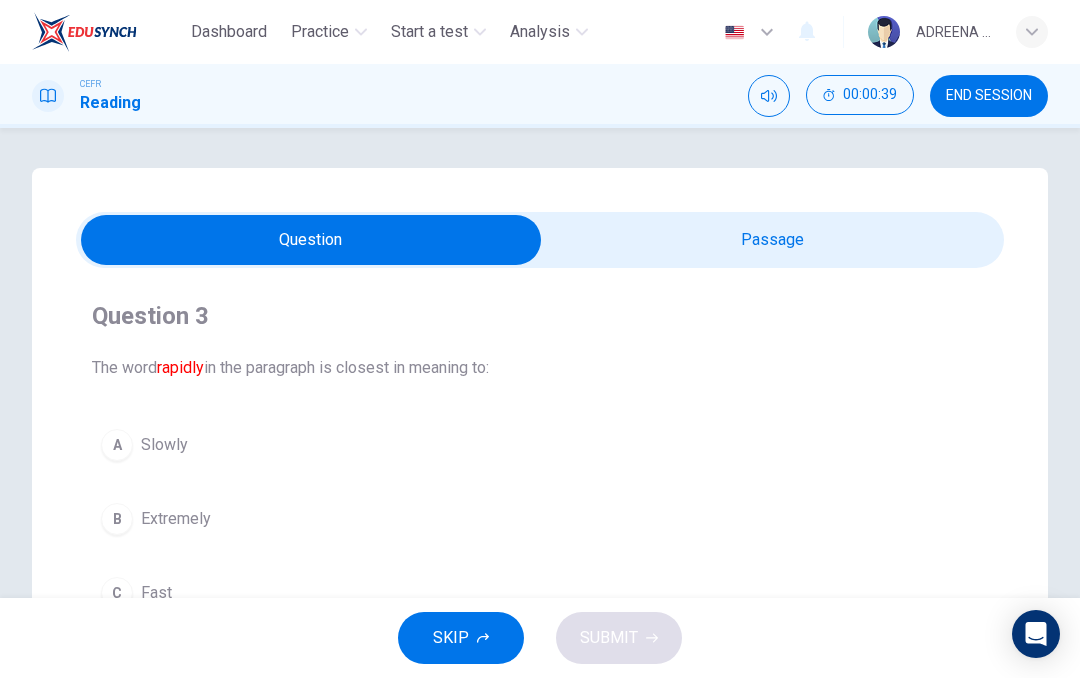 scroll, scrollTop: 0, scrollLeft: 0, axis: both 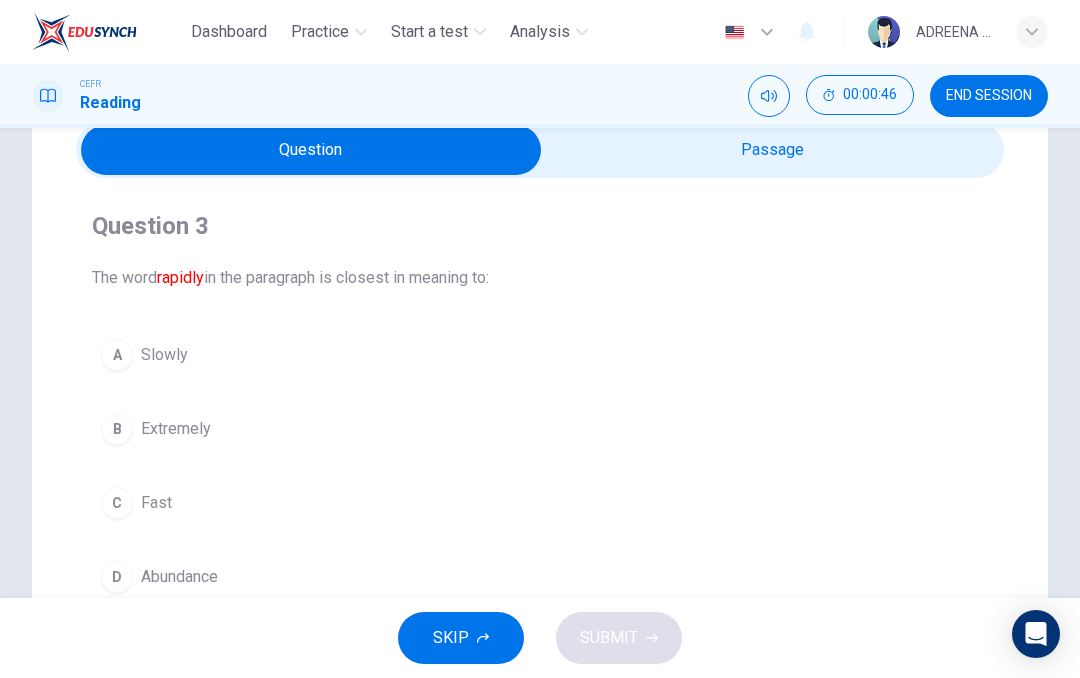 click at bounding box center [311, 150] 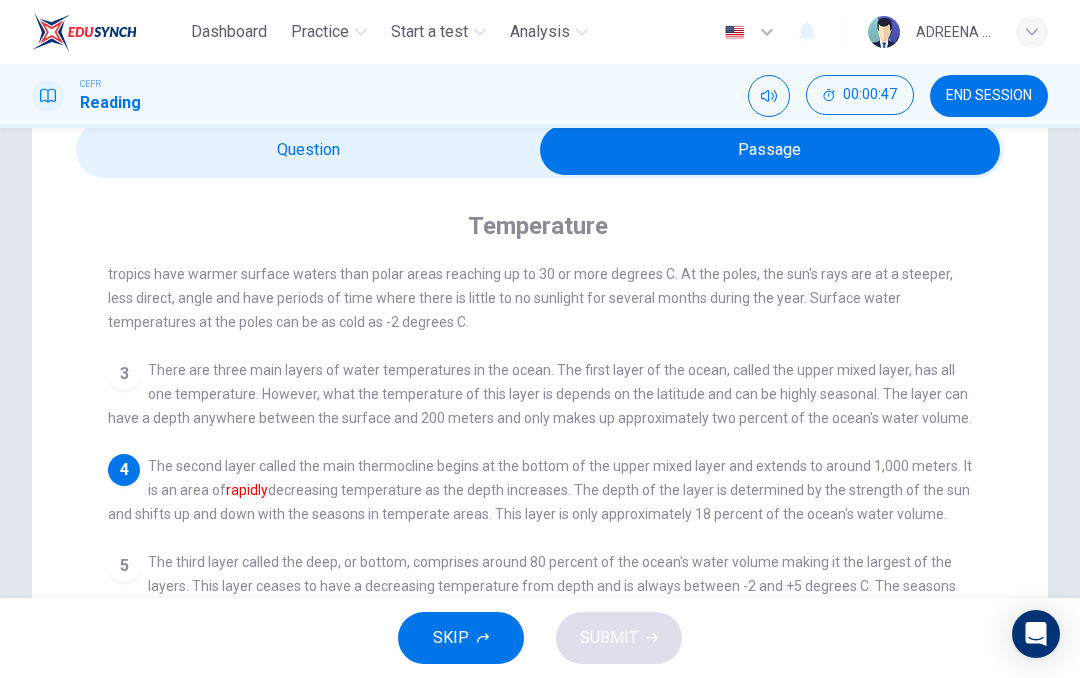 scroll, scrollTop: 202, scrollLeft: 0, axis: vertical 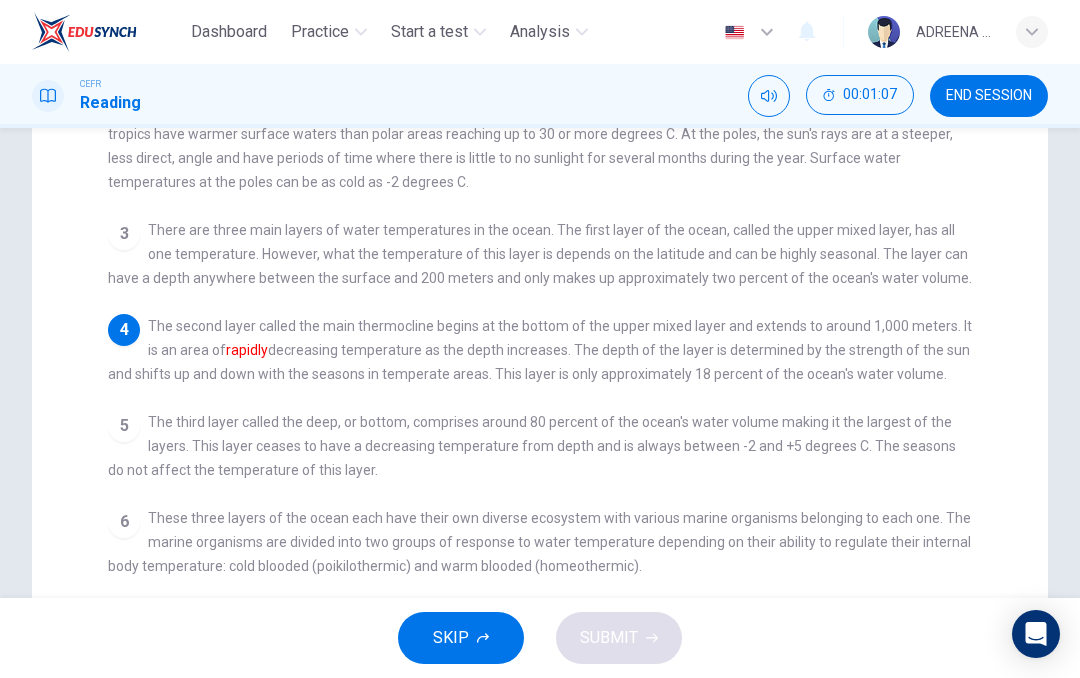 click on "SKIP" at bounding box center (461, 638) 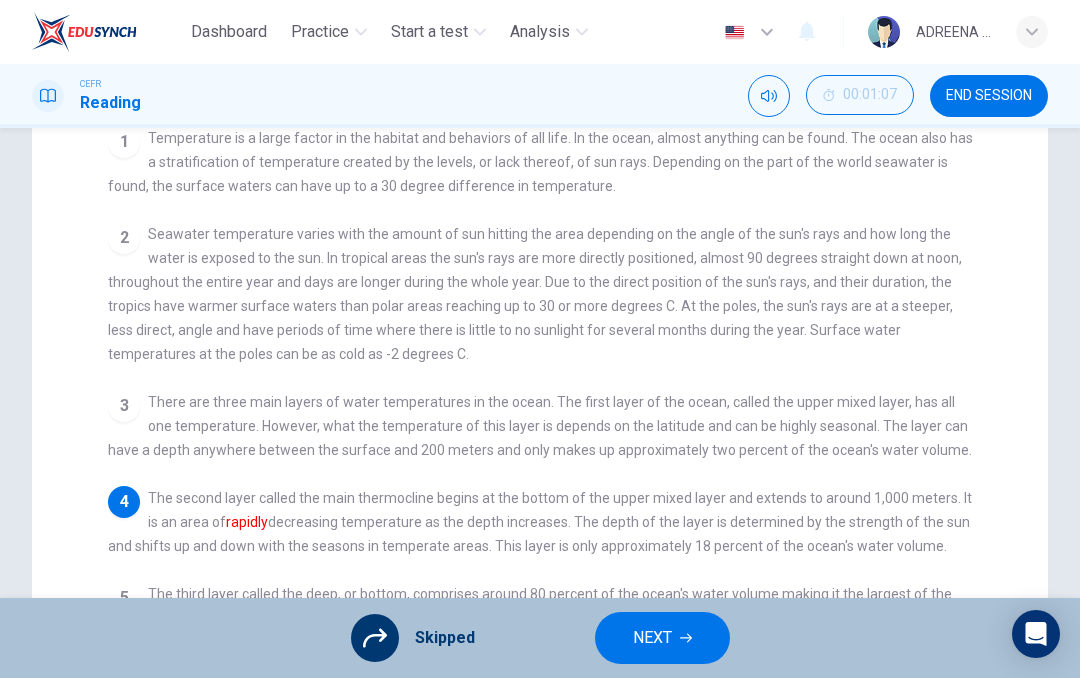 scroll, scrollTop: 0, scrollLeft: 0, axis: both 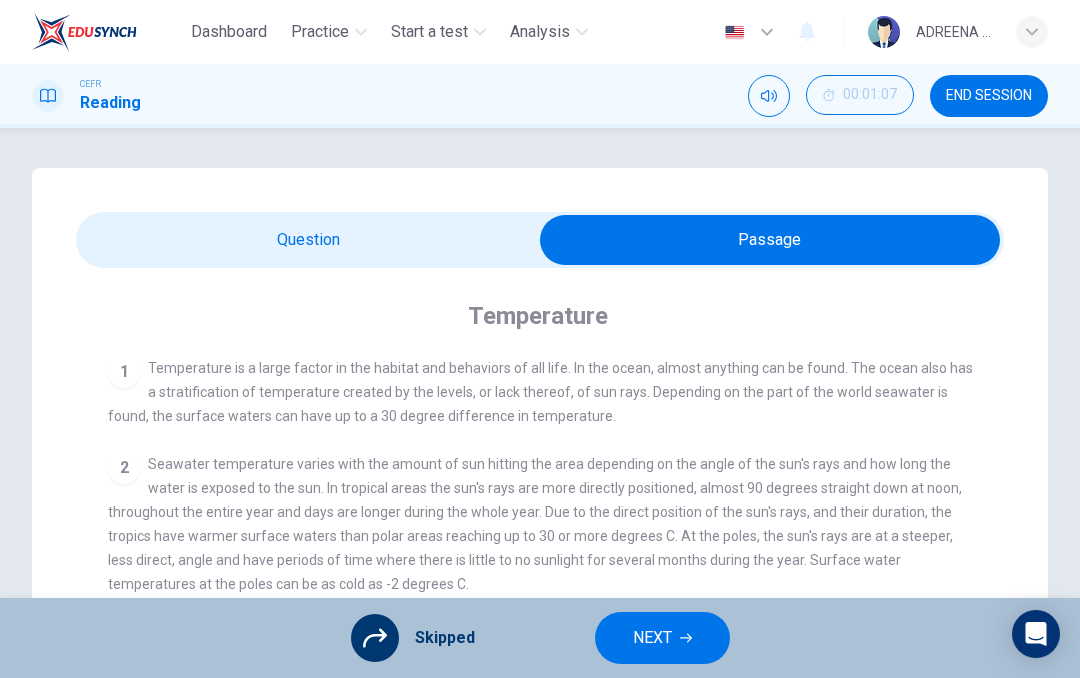click on "END SESSION" at bounding box center [989, 96] 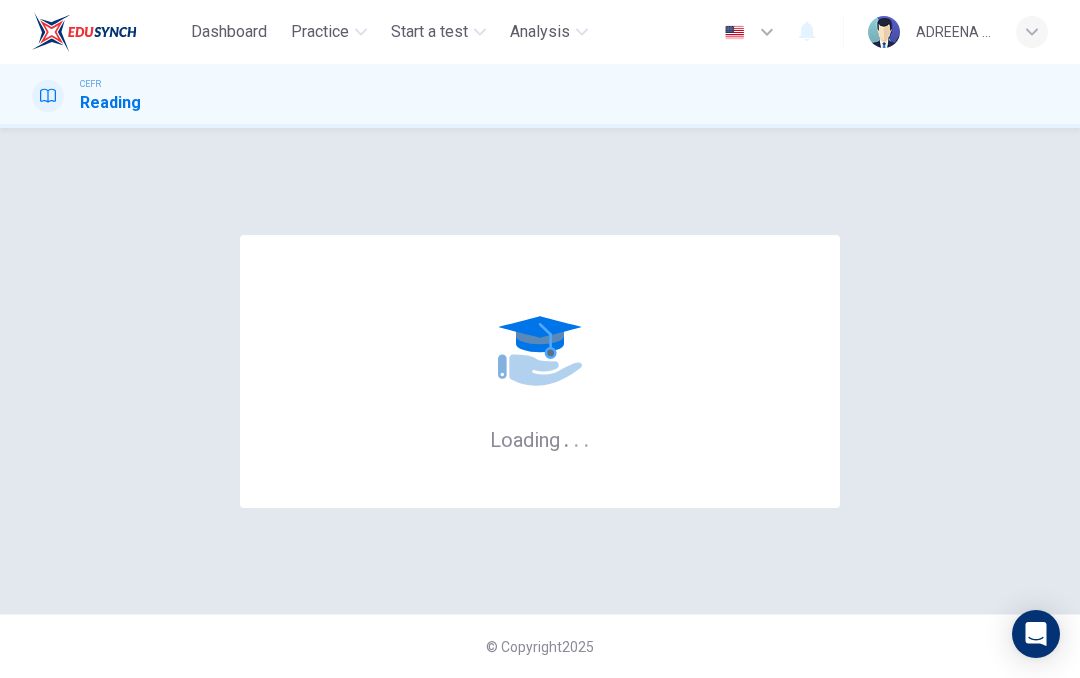 scroll, scrollTop: 0, scrollLeft: 0, axis: both 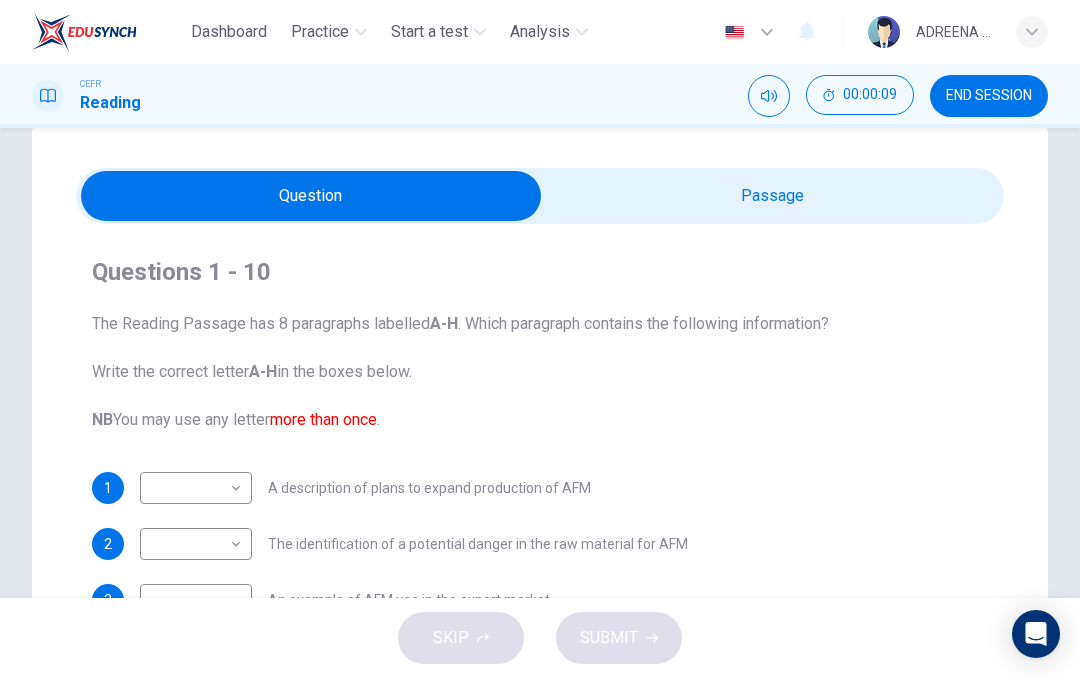 click at bounding box center (311, 196) 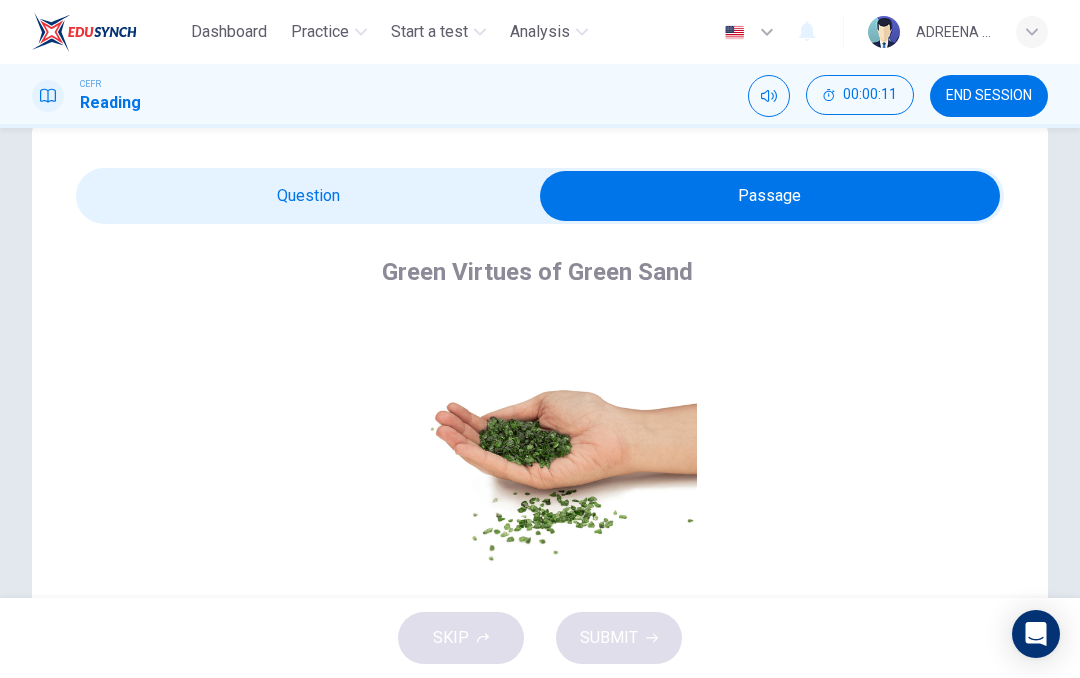 click at bounding box center [770, 196] 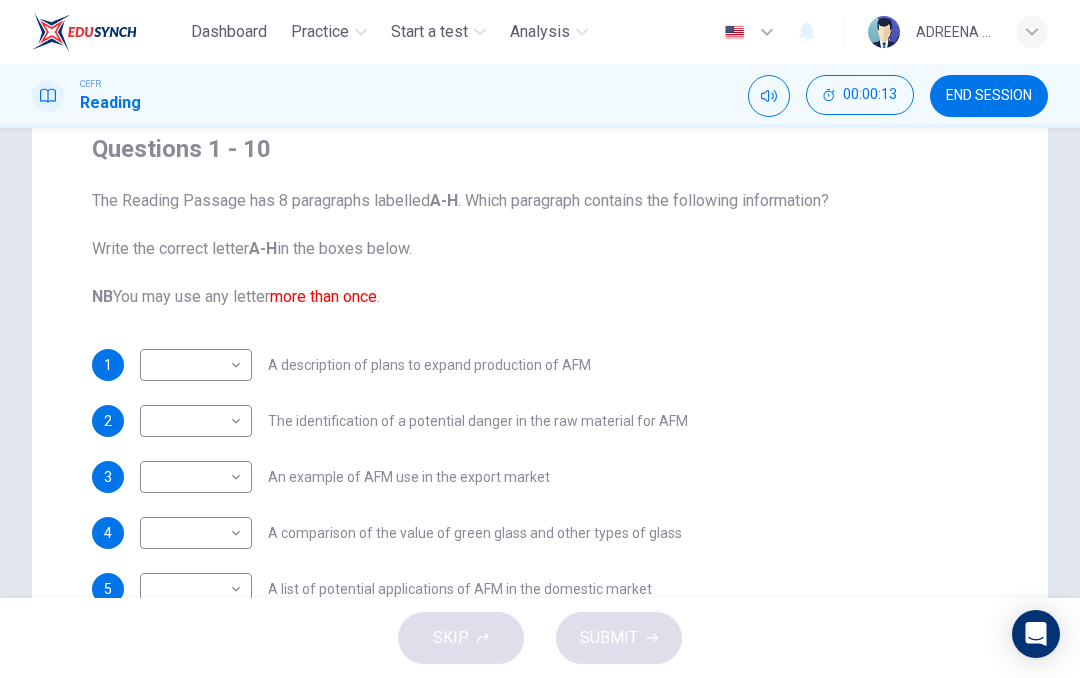 scroll, scrollTop: 153, scrollLeft: 0, axis: vertical 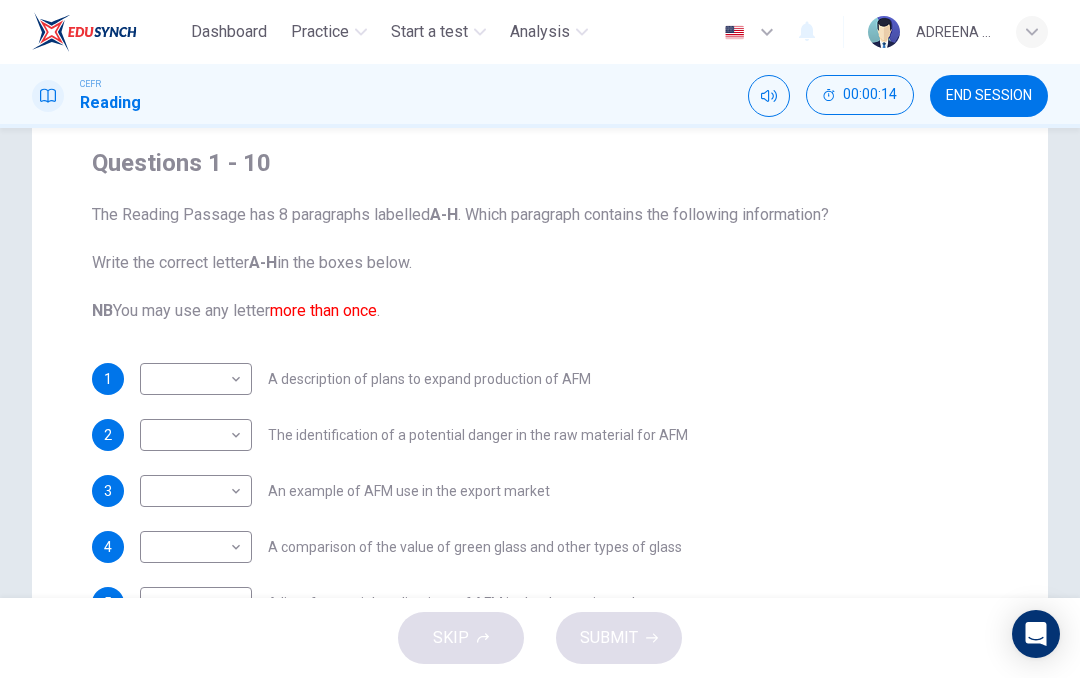 click on "Dashboard Practice Start a test Analysis English en ​ ADREENA [PERSON_NAME] CEFR Reading 00:00:14 END SESSION Questions 1 - 10 The Reading Passage has 8 paragraphs labelled  A-H . Which paragraph contains the following information?
Write the correct letter  A-H  in the boxes below.
NB  You may use any letter  more than once . 1 ​ ​ A description of plans to expand production of AFM 2 ​ ​ The identification of a potential danger in the raw material for AFM 3 ​ ​ An example of AFM use in the export market 4 ​ ​ A comparison of the value of green glass and other types of glass 5 ​ ​ A list of potential applications of AFM in the domestic market 6 ​ ​ The conclusions drawn from laboratory checks on the process of AFM production 7 ​ ​ The identification of current funding for the production of green sand 8 ​ ​ An explanation of the chosen brand name for crushed green glass 9 ​ ​ A description of plans for exporting AFM 10 ​ ​ Green Virtues of Green Sand A B C" at bounding box center [540, 339] 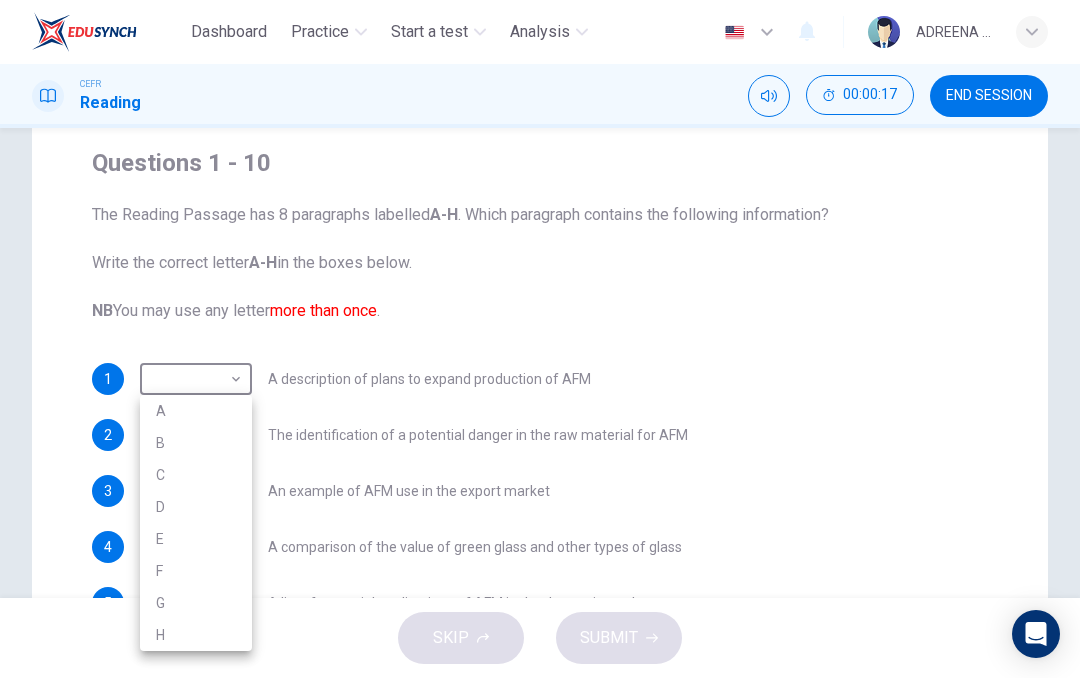 click at bounding box center [540, 339] 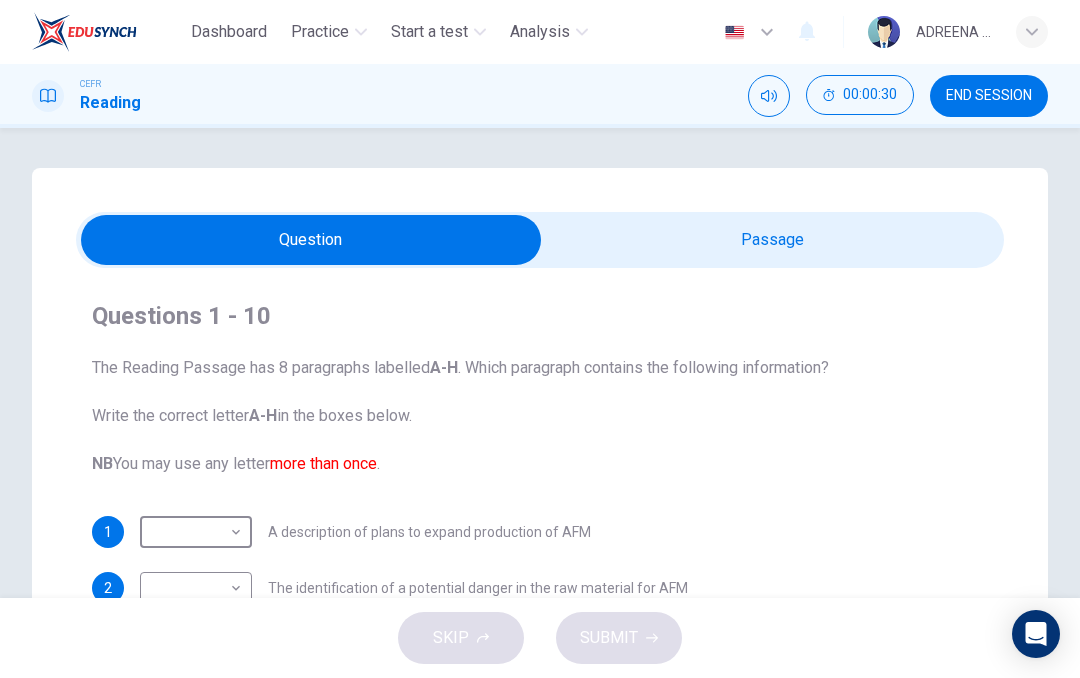 scroll, scrollTop: 0, scrollLeft: 0, axis: both 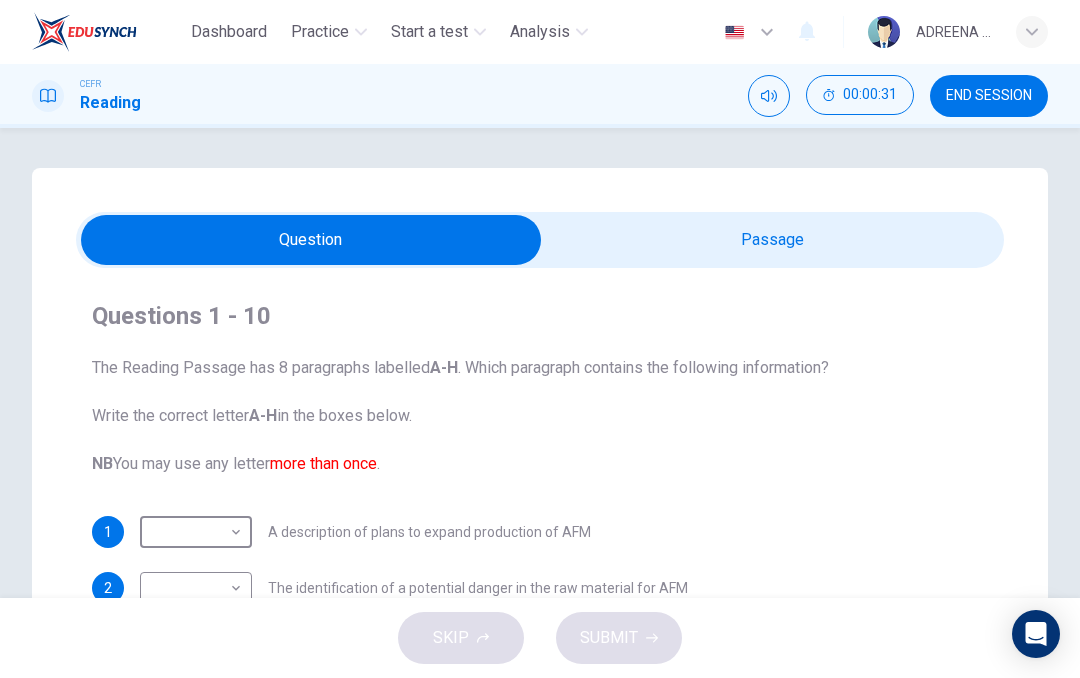 click at bounding box center (311, 240) 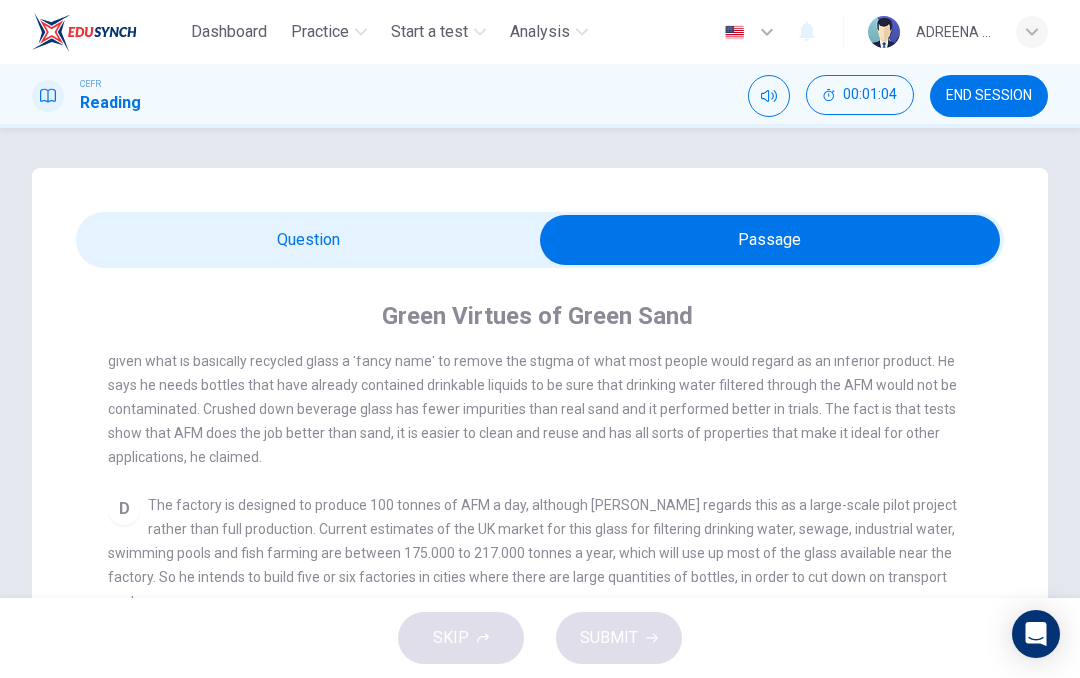 scroll, scrollTop: 775, scrollLeft: 0, axis: vertical 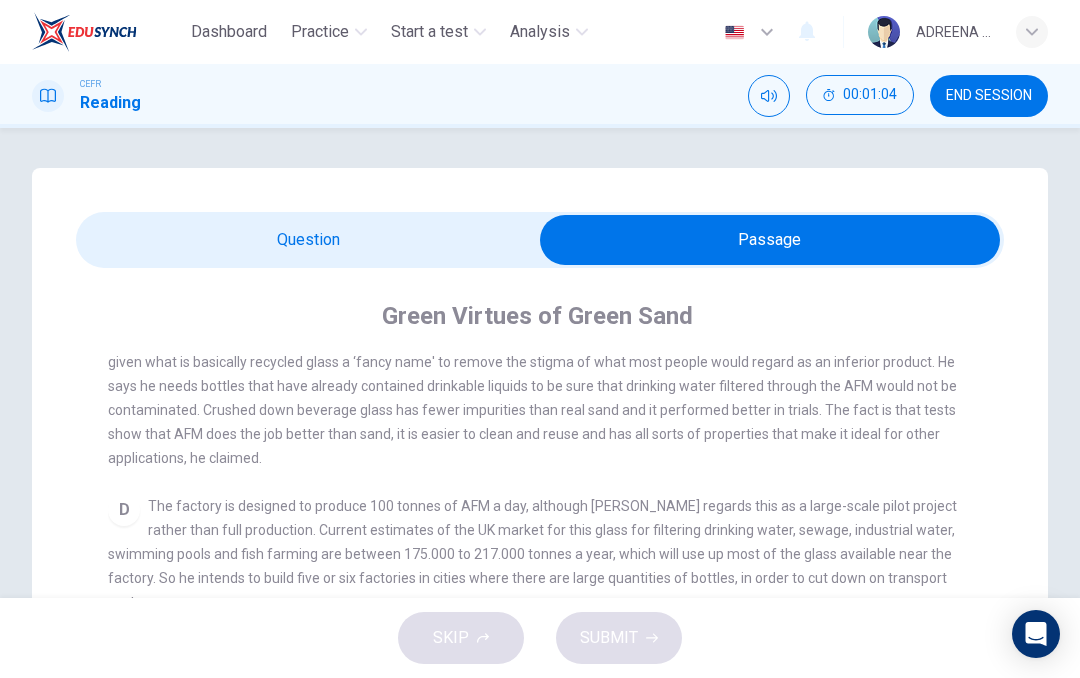 click at bounding box center (770, 240) 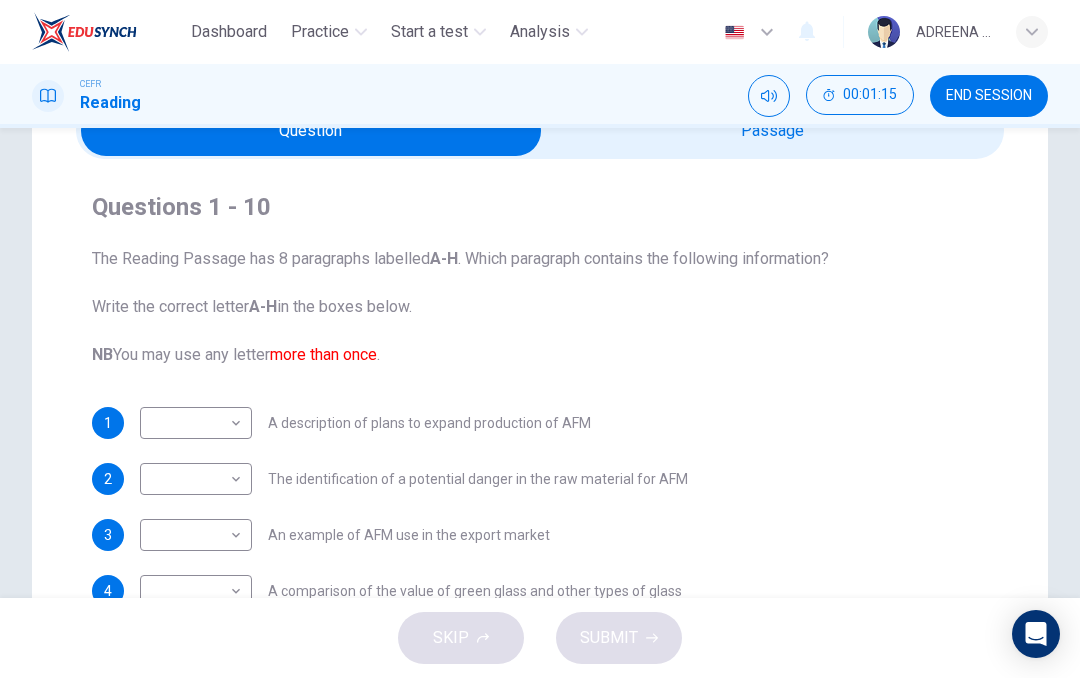 scroll, scrollTop: 101, scrollLeft: 0, axis: vertical 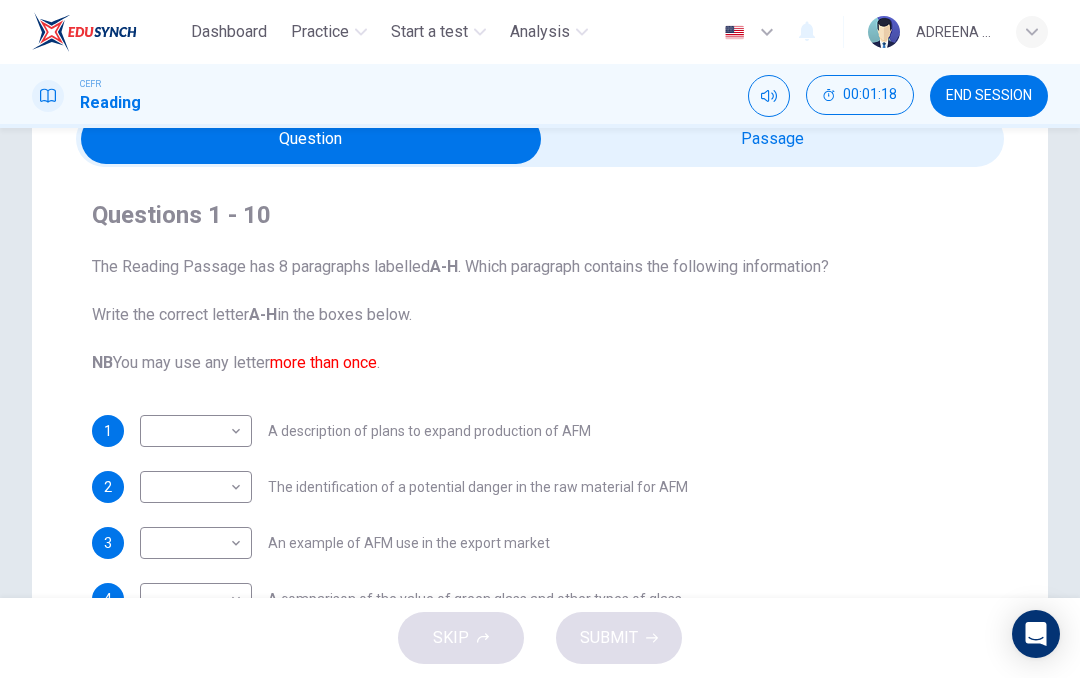 click at bounding box center (311, 139) 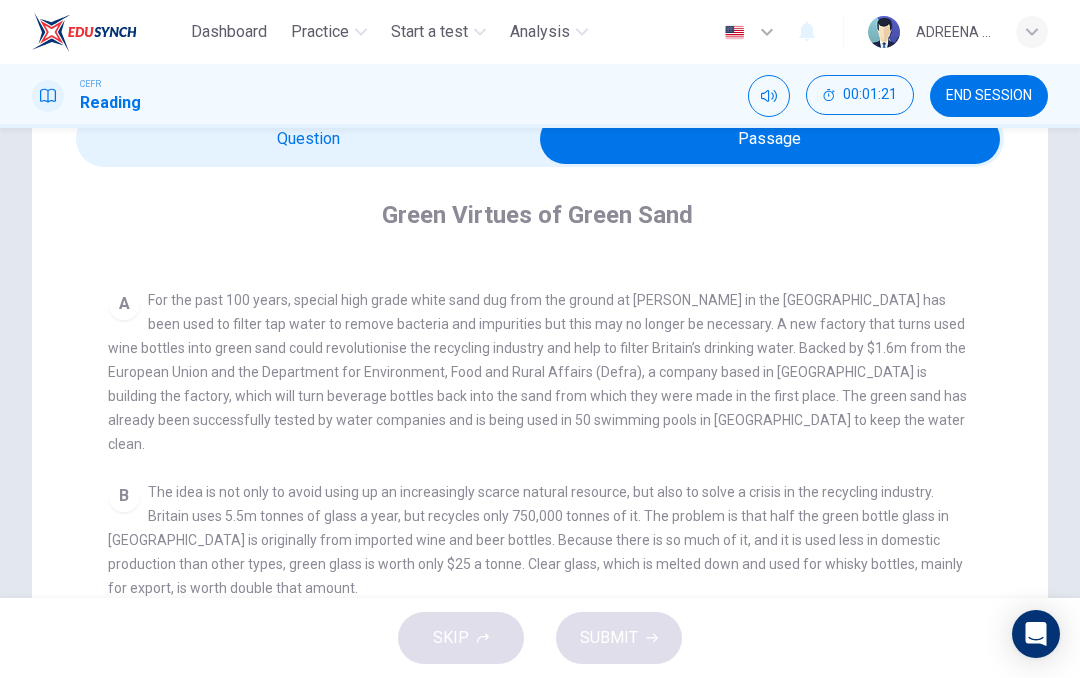 scroll, scrollTop: 311, scrollLeft: 0, axis: vertical 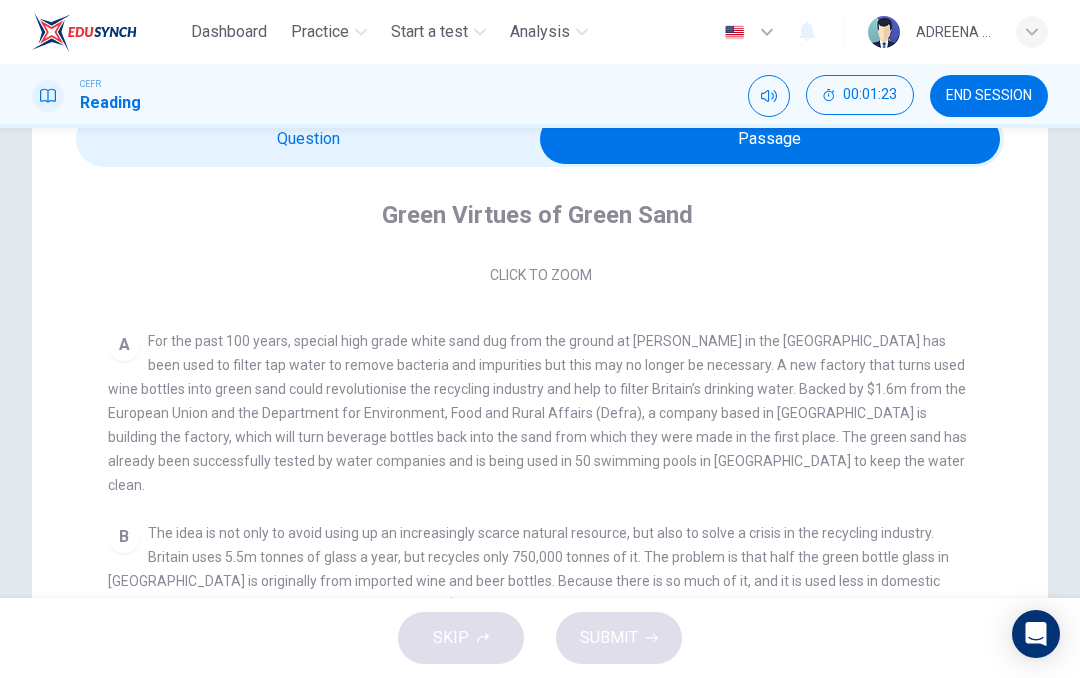 click at bounding box center [770, 139] 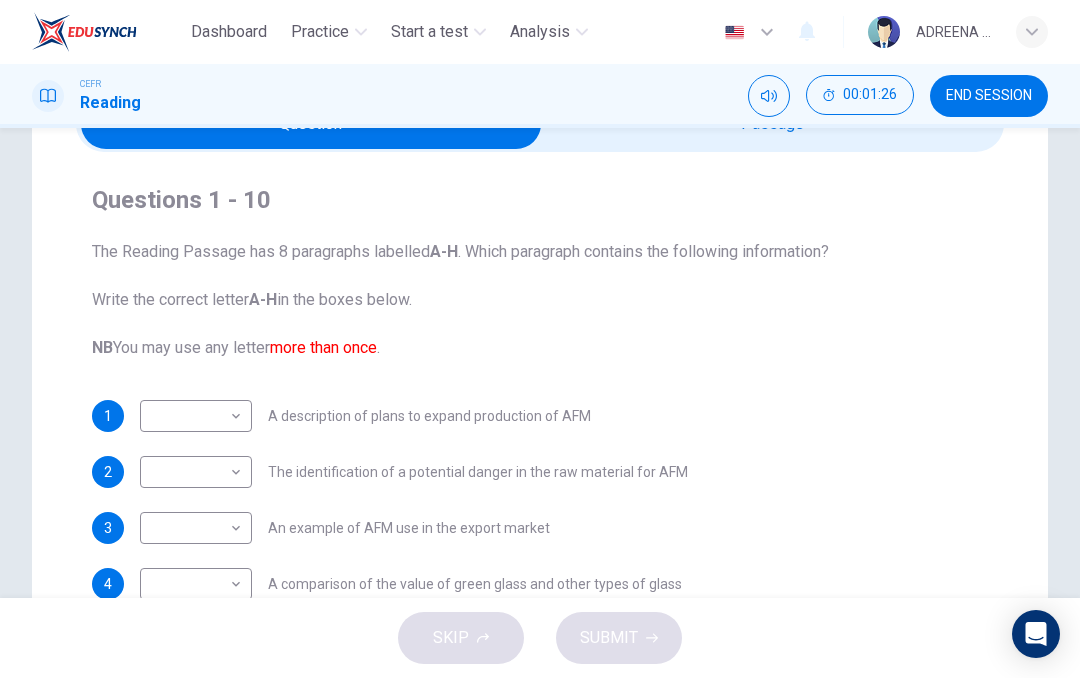scroll, scrollTop: 111, scrollLeft: 0, axis: vertical 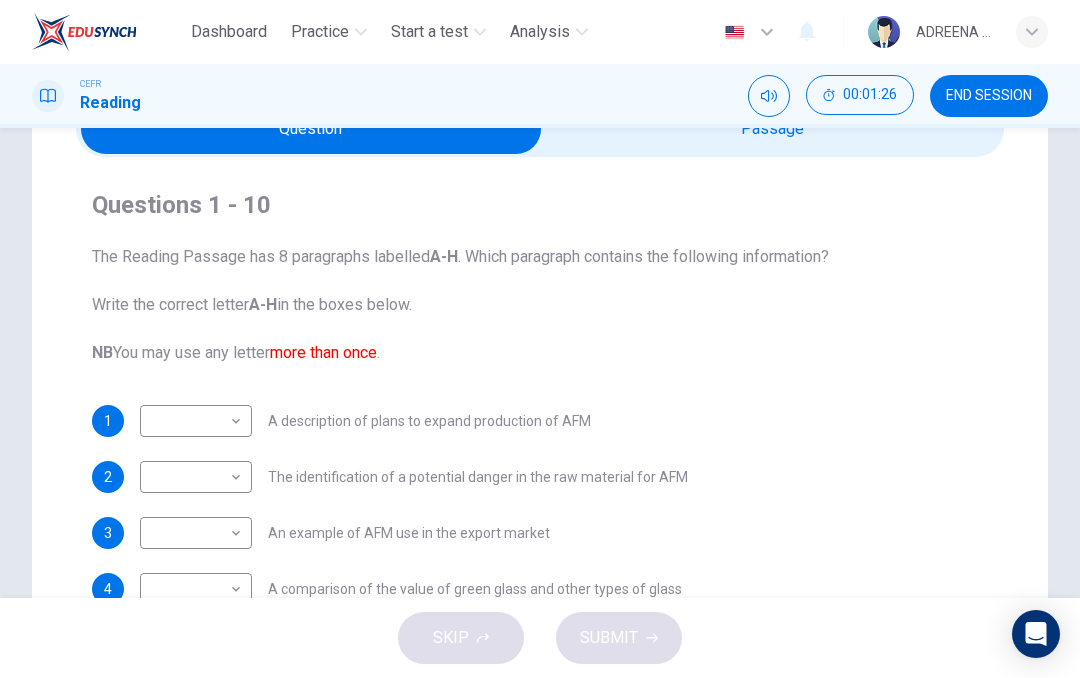 click at bounding box center (311, 129) 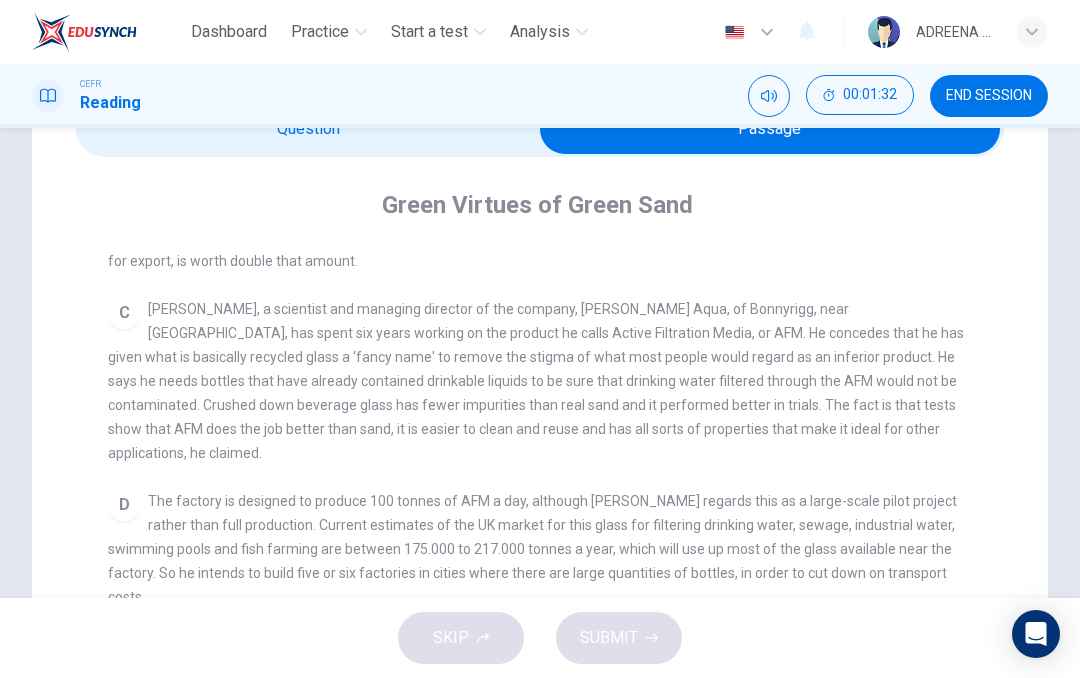 scroll, scrollTop: 670, scrollLeft: 0, axis: vertical 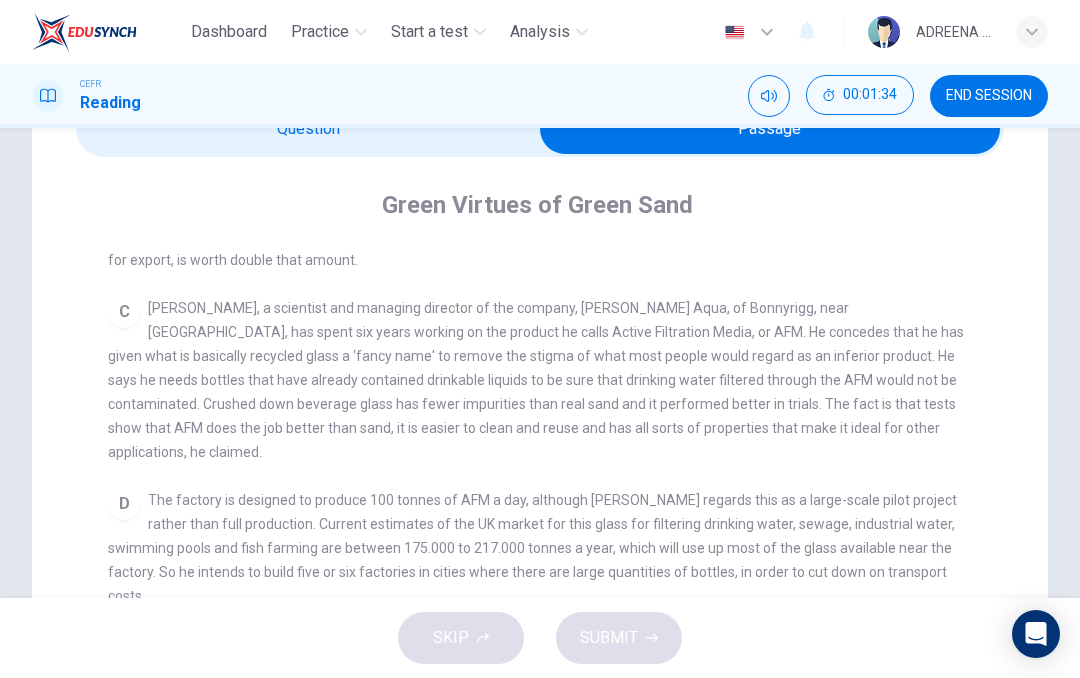 click at bounding box center (770, 129) 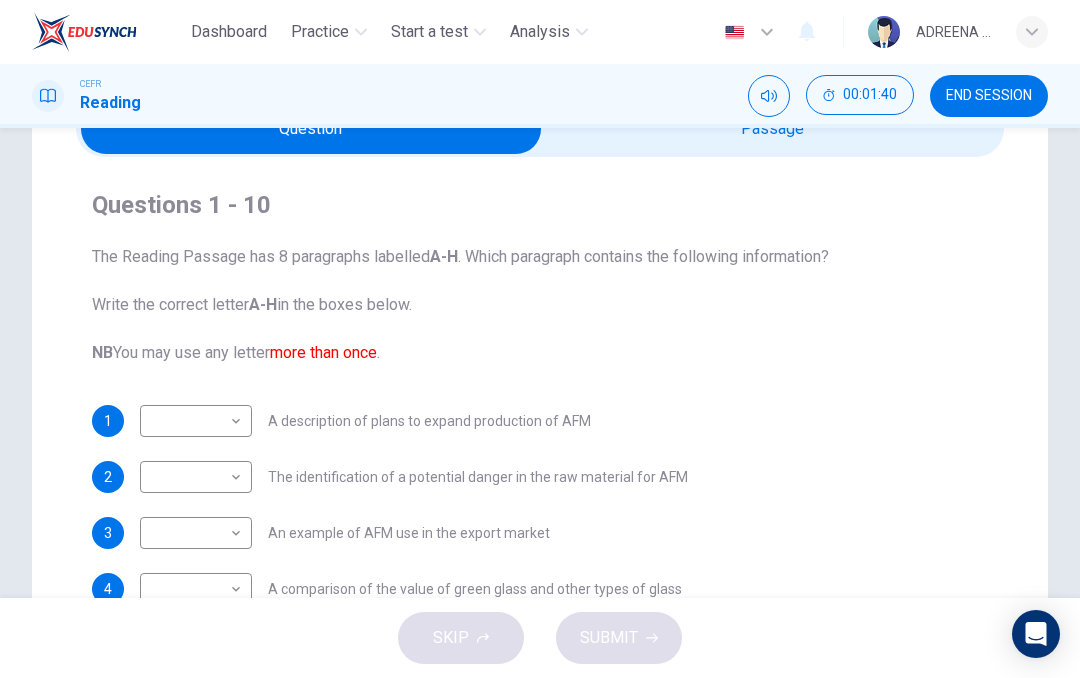 click at bounding box center (311, 129) 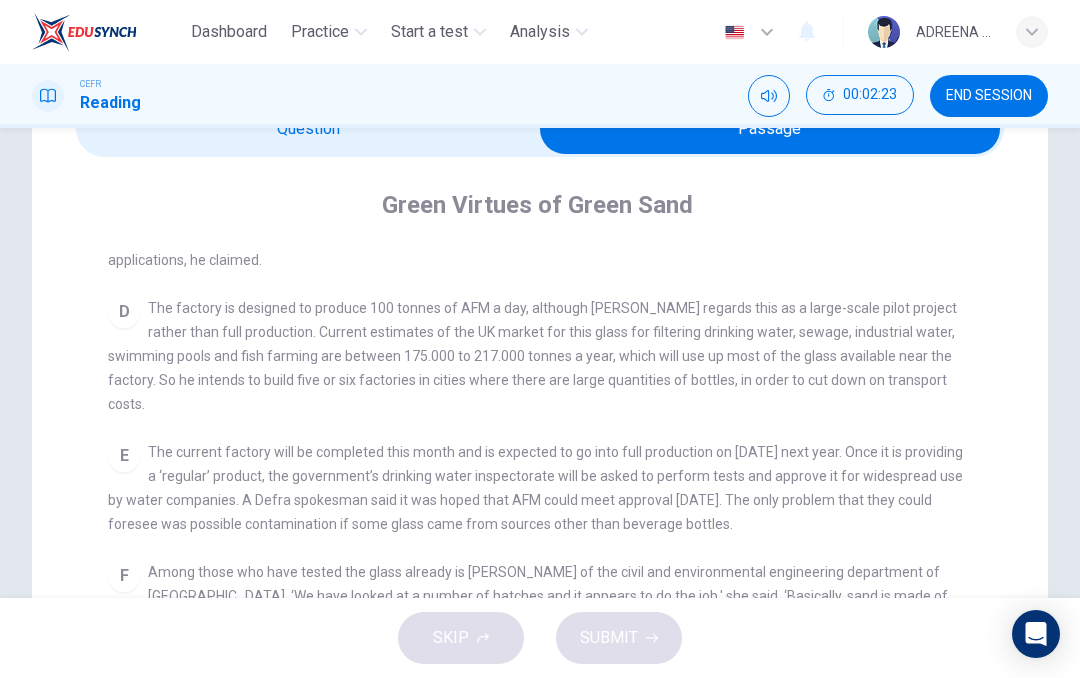 scroll, scrollTop: 861, scrollLeft: 0, axis: vertical 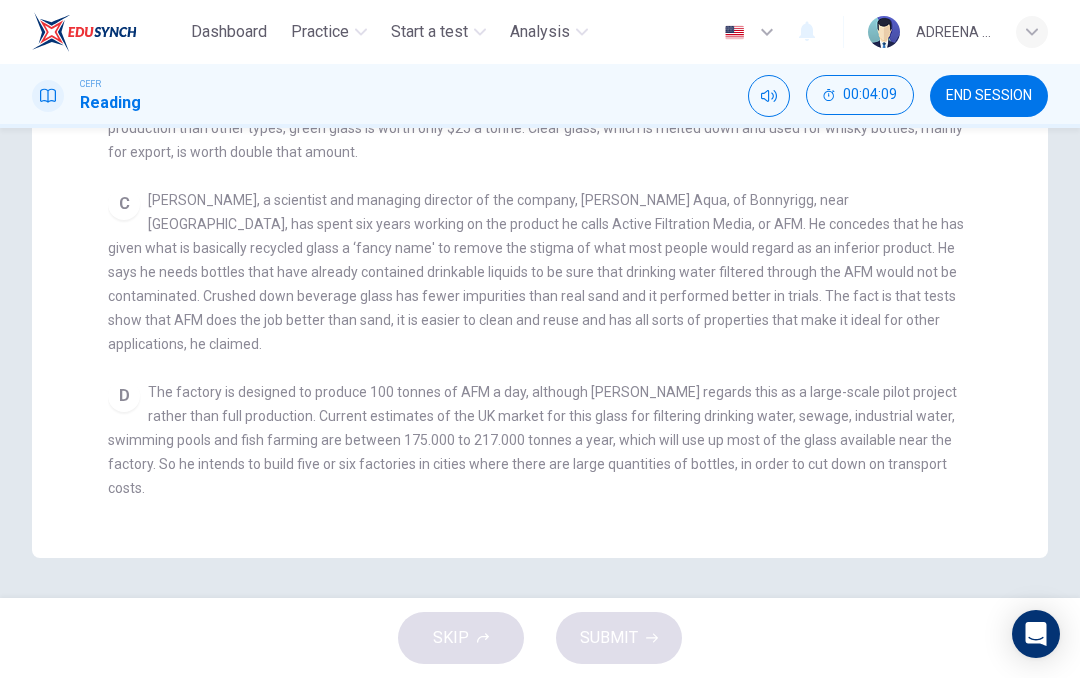 click on "D The factory is designed to produce 100 tonnes of AFM a day, although [PERSON_NAME] regards this as a large-scale pilot project rather than full production. Current estimates of the UK market for this glass for filtering drinking water, sewage, industrial water, swimming pools and fish farming are between 175.000 to 217.000 tonnes a year, which will use up most of the glass available near the factory. So he intends to build five or six factories in cities where there are large quantities of bottles, in order to cut down on transport costs." at bounding box center [540, 440] 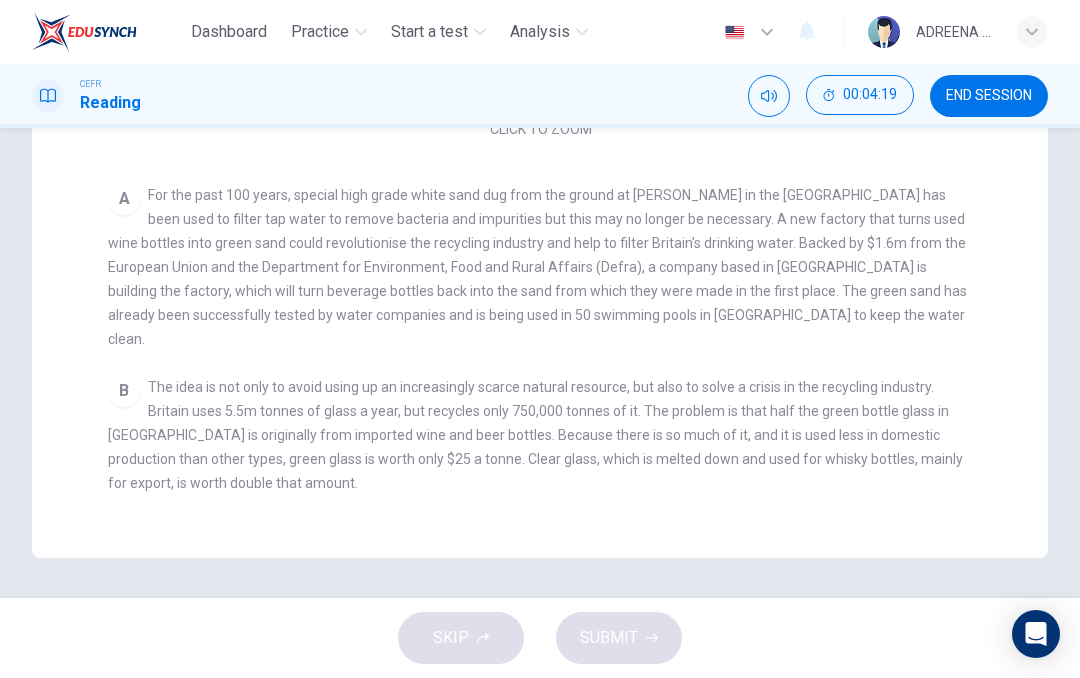 scroll, scrollTop: 0, scrollLeft: 0, axis: both 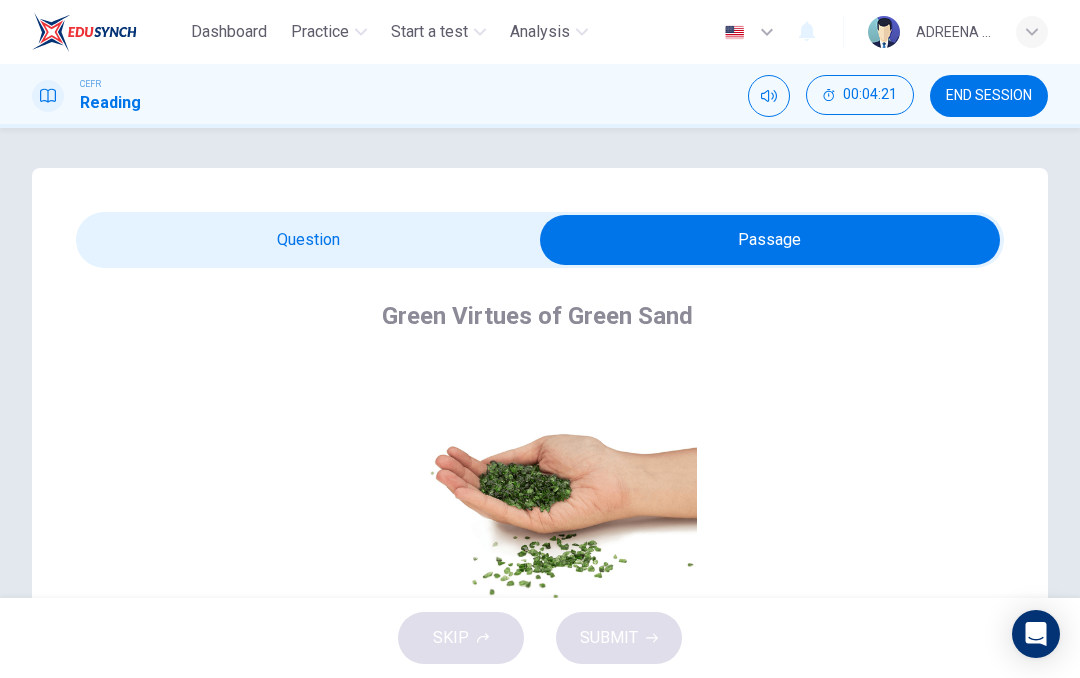 click at bounding box center (770, 240) 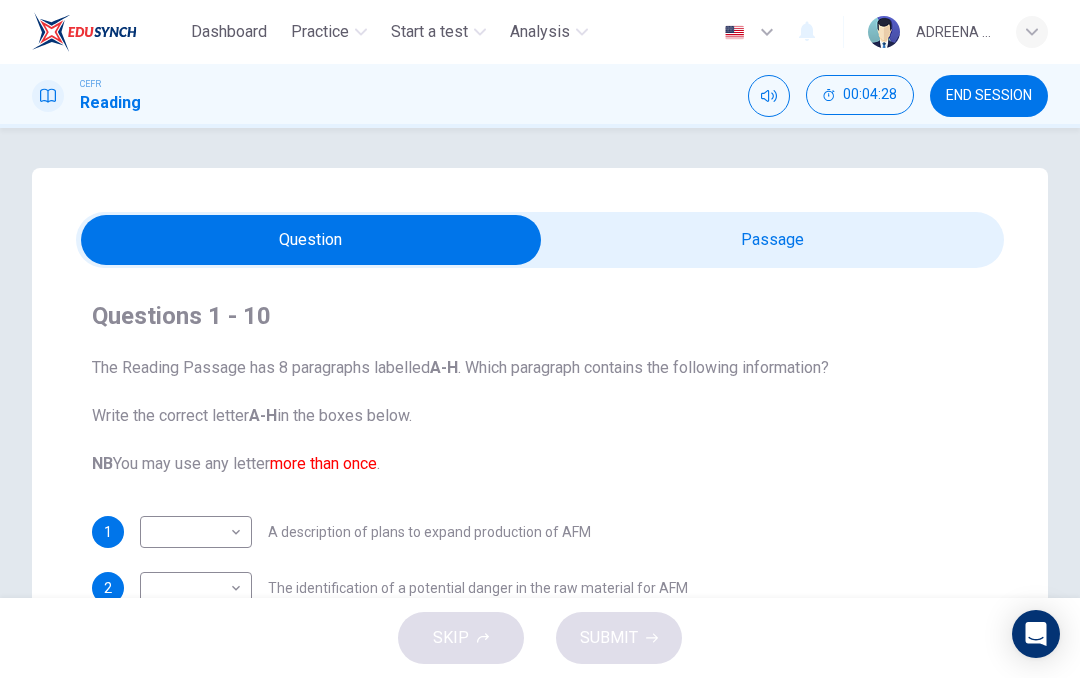 scroll, scrollTop: 0, scrollLeft: 0, axis: both 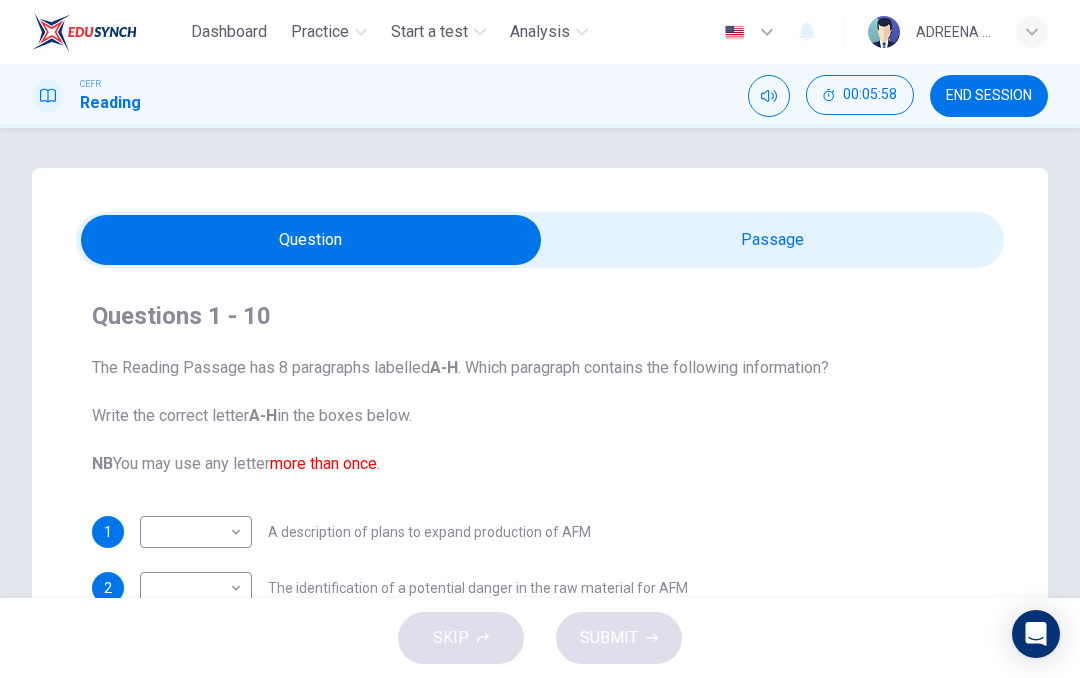 click at bounding box center (311, 240) 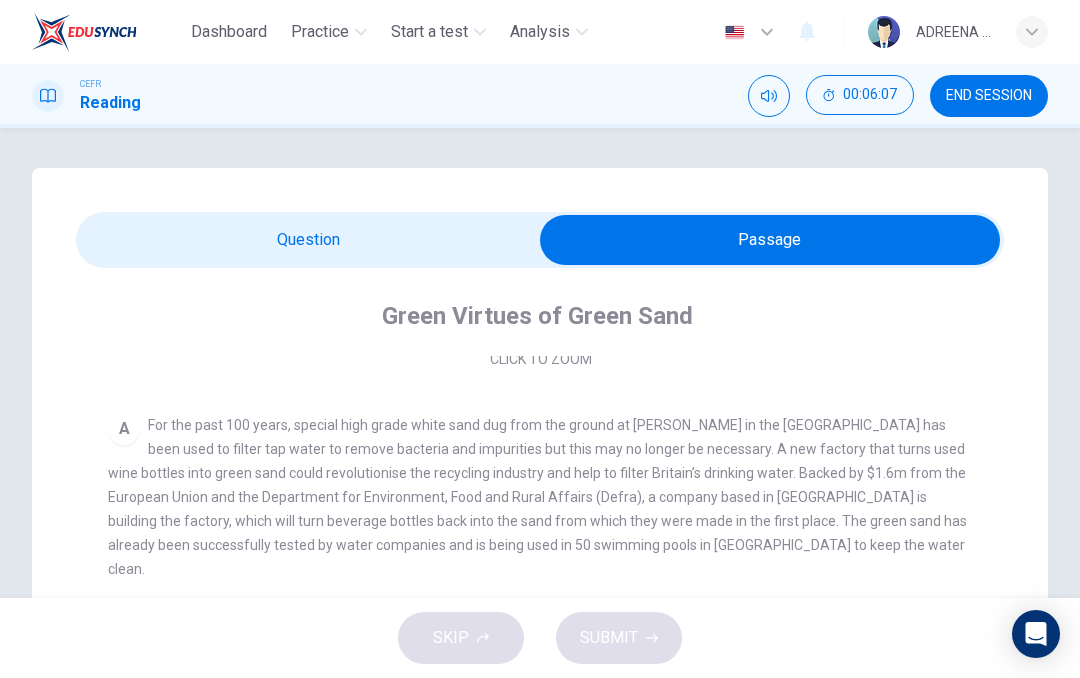 click at bounding box center (770, 240) 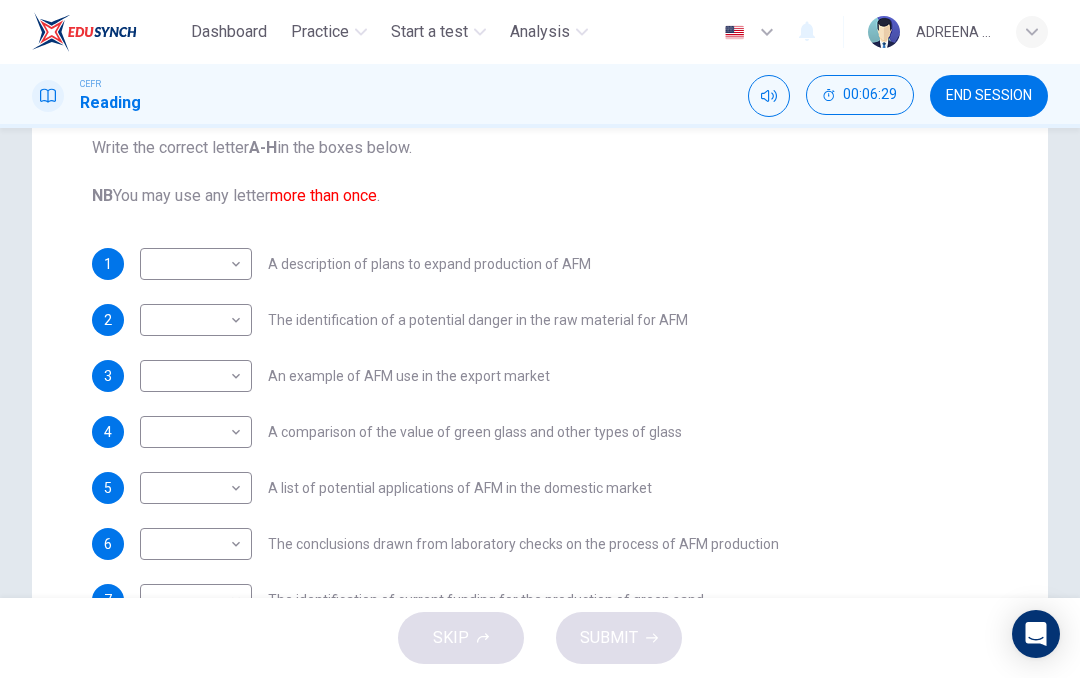 scroll, scrollTop: 265, scrollLeft: 0, axis: vertical 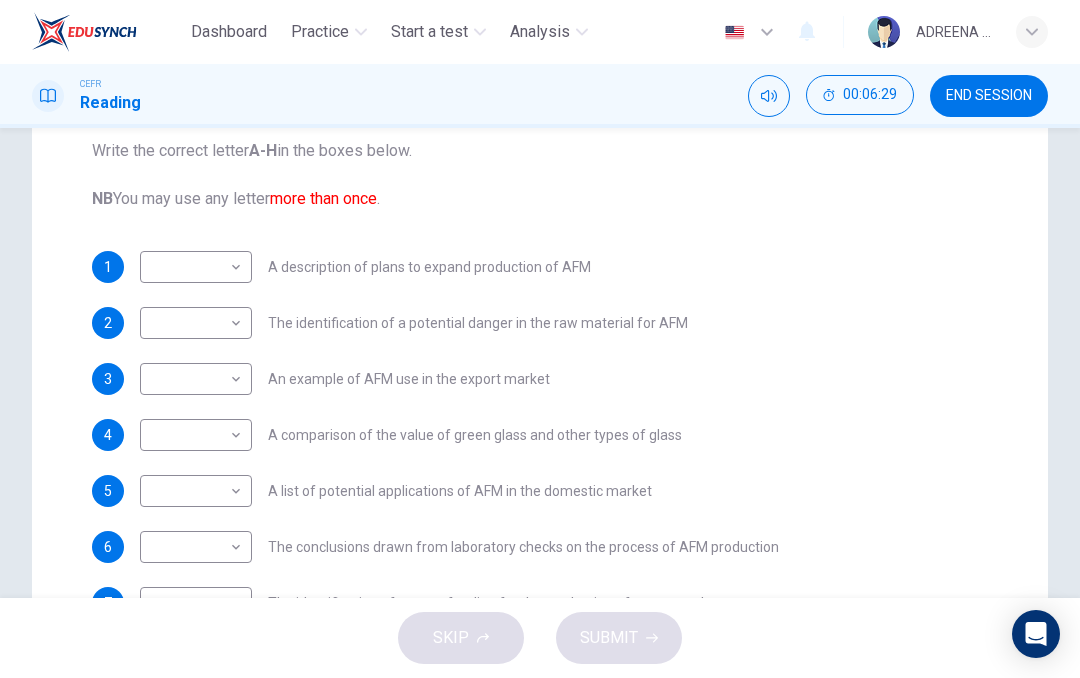 click on "Dashboard Practice Start a test Analysis English en ​ ADREENA [PERSON_NAME] CEFR Reading 00:06:29 END SESSION Questions 1 - 10 The Reading Passage has 8 paragraphs labelled  A-H . Which paragraph contains the following information?
Write the correct letter  A-H  in the boxes below.
NB  You may use any letter  more than once . 1 ​ ​ A description of plans to expand production of AFM 2 ​ ​ The identification of a potential danger in the raw material for AFM 3 ​ ​ An example of AFM use in the export market 4 ​ ​ A comparison of the value of green glass and other types of glass 5 ​ ​ A list of potential applications of AFM in the domestic market 6 ​ ​ The conclusions drawn from laboratory checks on the process of AFM production 7 ​ ​ The identification of current funding for the production of green sand 8 ​ ​ An explanation of the chosen brand name for crushed green glass 9 ​ ​ A description of plans for exporting AFM 10 ​ ​ Green Virtues of Green Sand A B C" at bounding box center [540, 339] 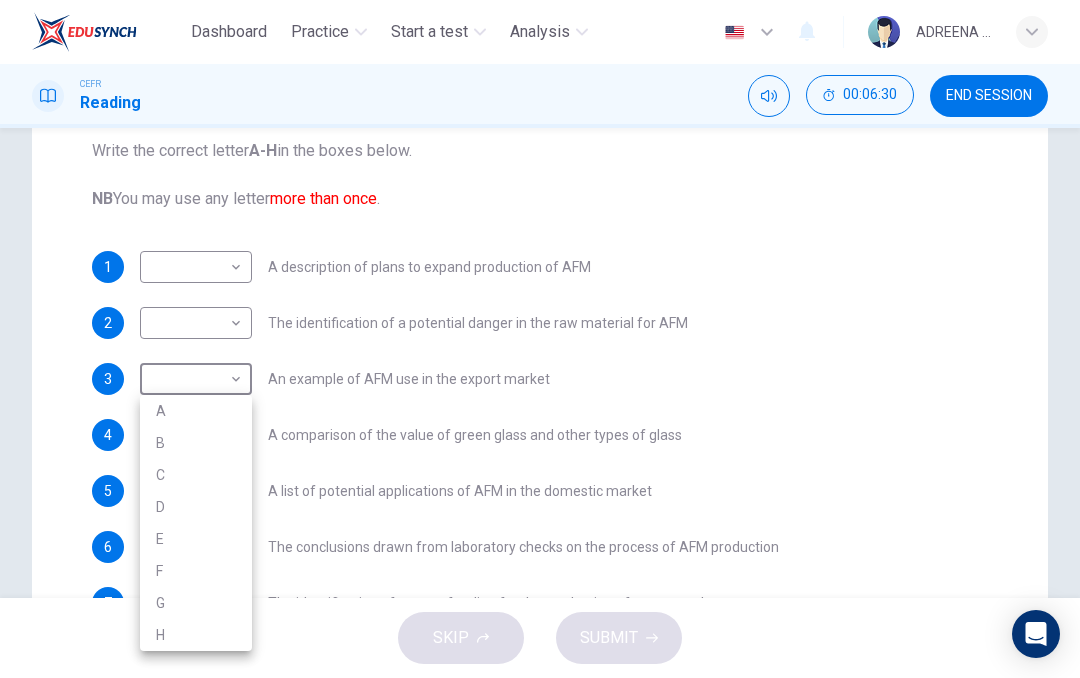 click on "A" at bounding box center (196, 411) 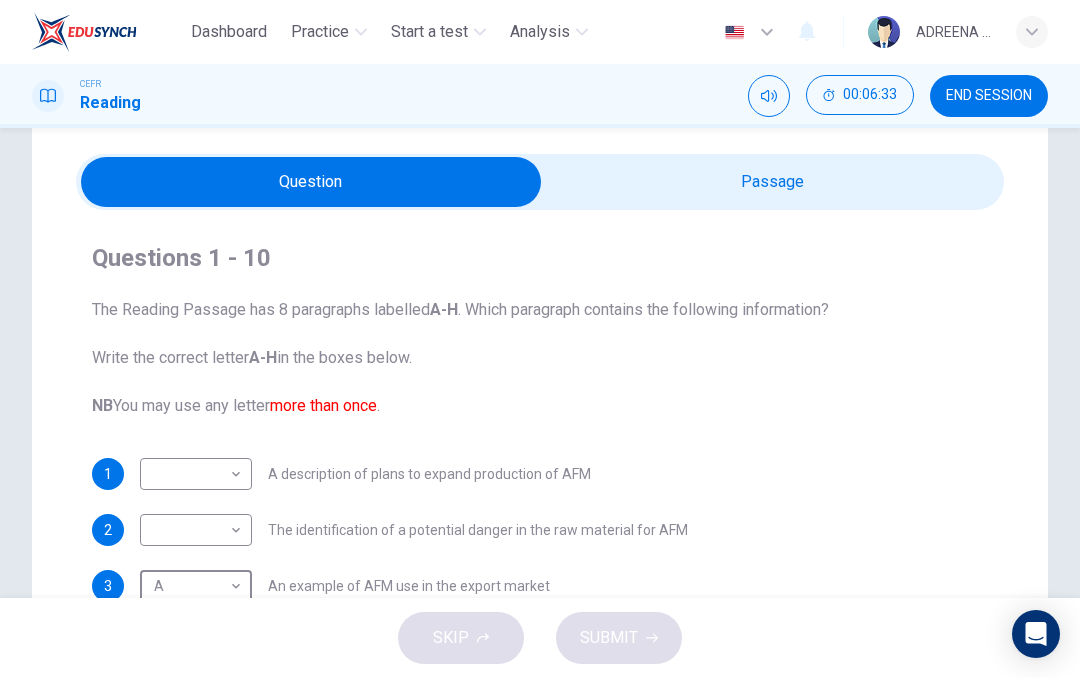 scroll, scrollTop: 29, scrollLeft: 0, axis: vertical 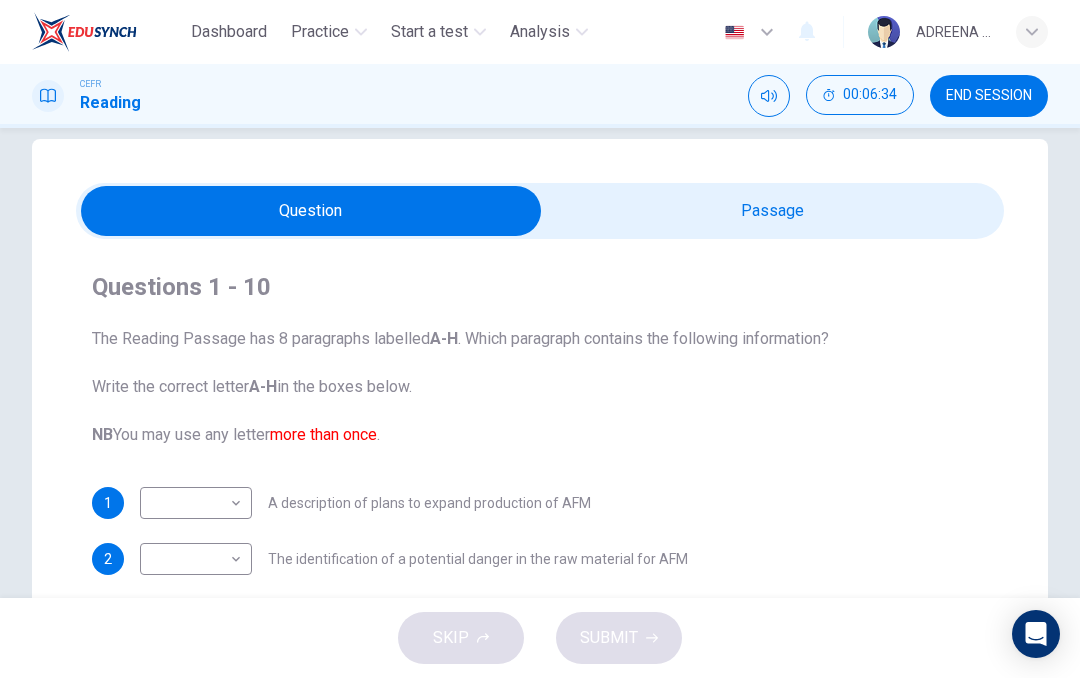 click at bounding box center (311, 211) 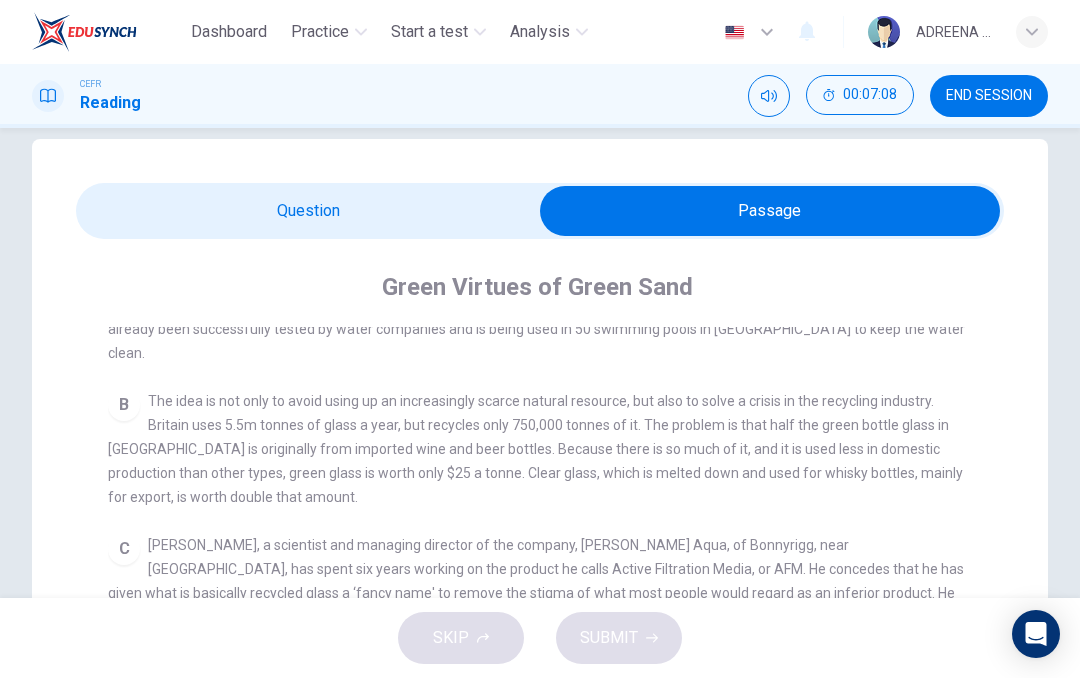 scroll, scrollTop: 501, scrollLeft: 0, axis: vertical 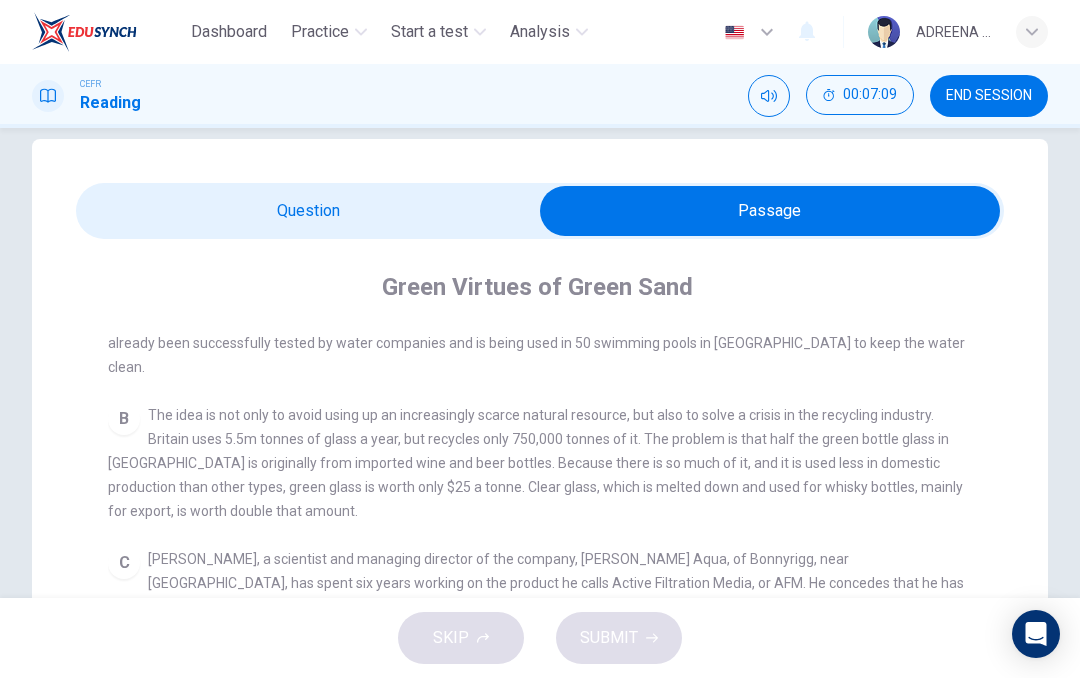 click at bounding box center (770, 211) 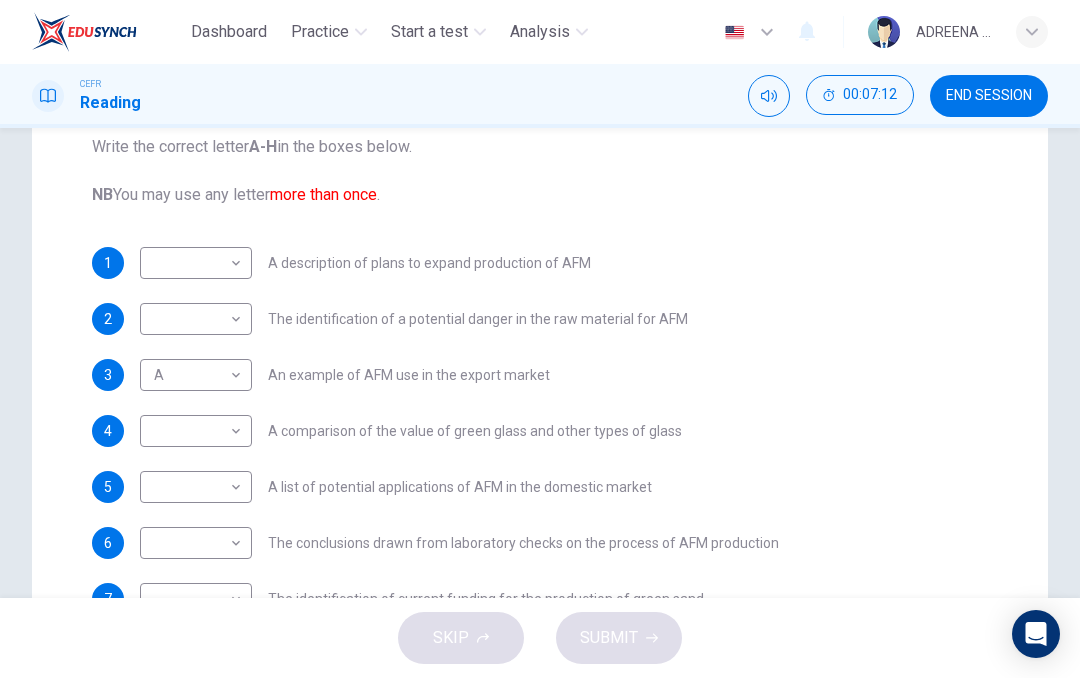 scroll, scrollTop: 290, scrollLeft: 0, axis: vertical 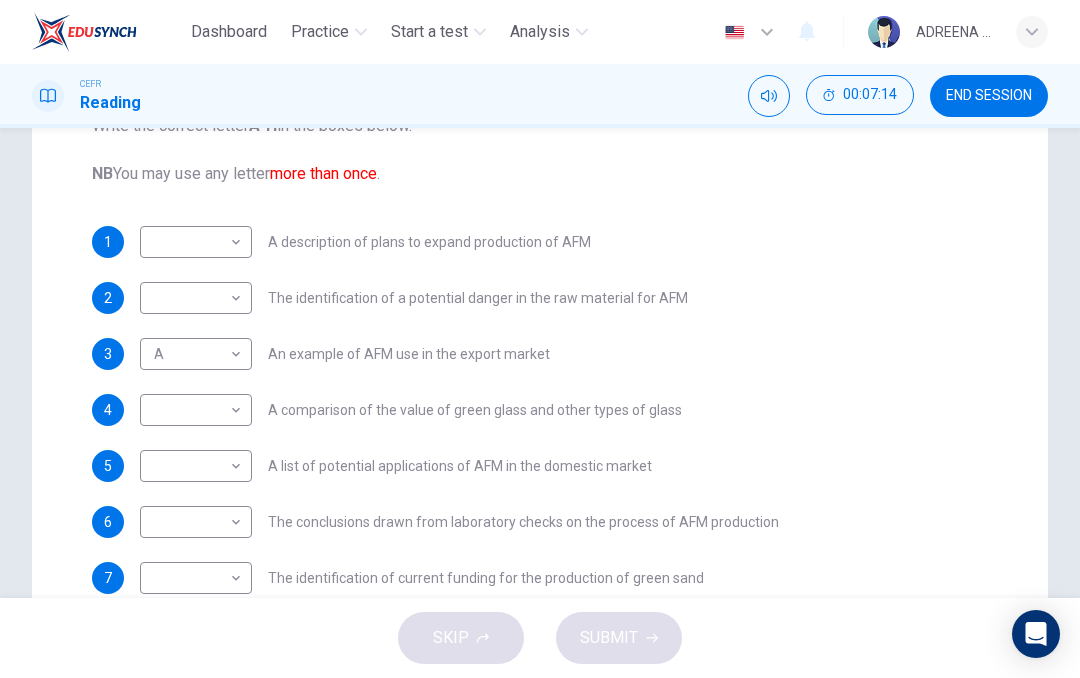 click on "Dashboard Practice Start a test Analysis English en ​ ADREENA [PERSON_NAME] CEFR Reading 00:07:14 END SESSION Questions 1 - 10 The Reading Passage has 8 paragraphs labelled  A-H . Which paragraph contains the following information?
Write the correct letter  A-H  in the boxes below.
NB  You may use any letter  more than once . 1 ​ ​ A description of plans to expand production of AFM 2 ​ ​ The identification of a potential danger in the raw material for AFM 3 A A ​ An example of AFM use in the export market 4 ​ ​ A comparison of the value of green glass and other types of glass 5 ​ ​ A list of potential applications of AFM in the domestic market 6 ​ ​ The conclusions drawn from laboratory checks on the process of AFM production 7 ​ ​ The identification of current funding for the production of green sand 8 ​ ​ An explanation of the chosen brand name for crushed green glass 9 ​ ​ A description of plans for exporting AFM 10 ​ ​ Green Virtues of Green Sand A B C" at bounding box center [540, 339] 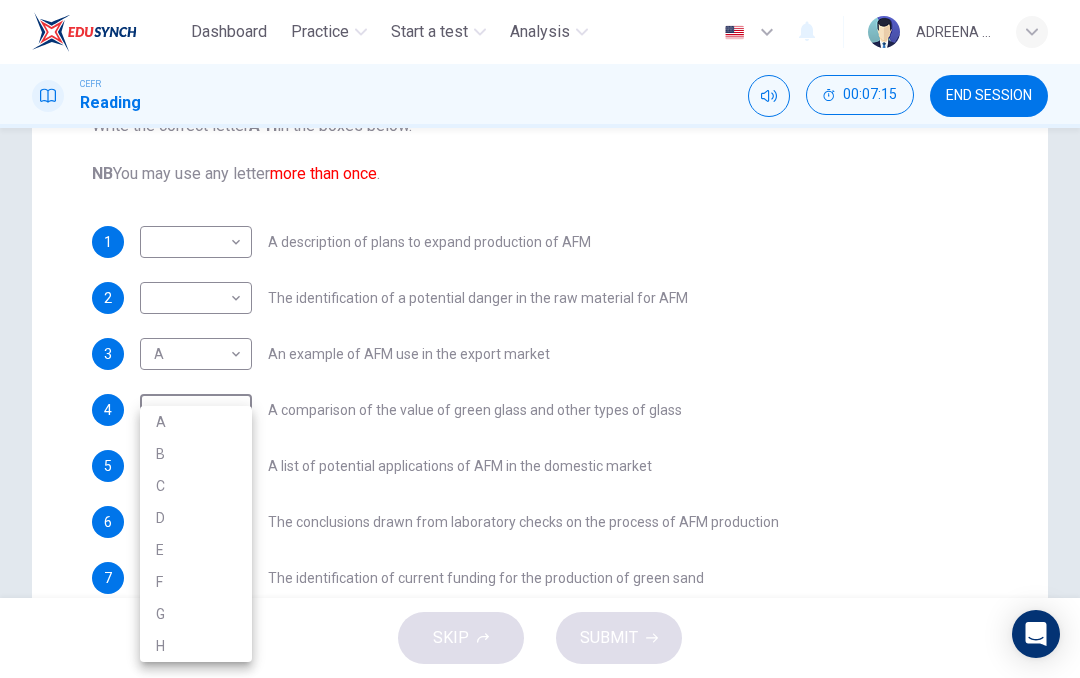 click on "B" at bounding box center [196, 454] 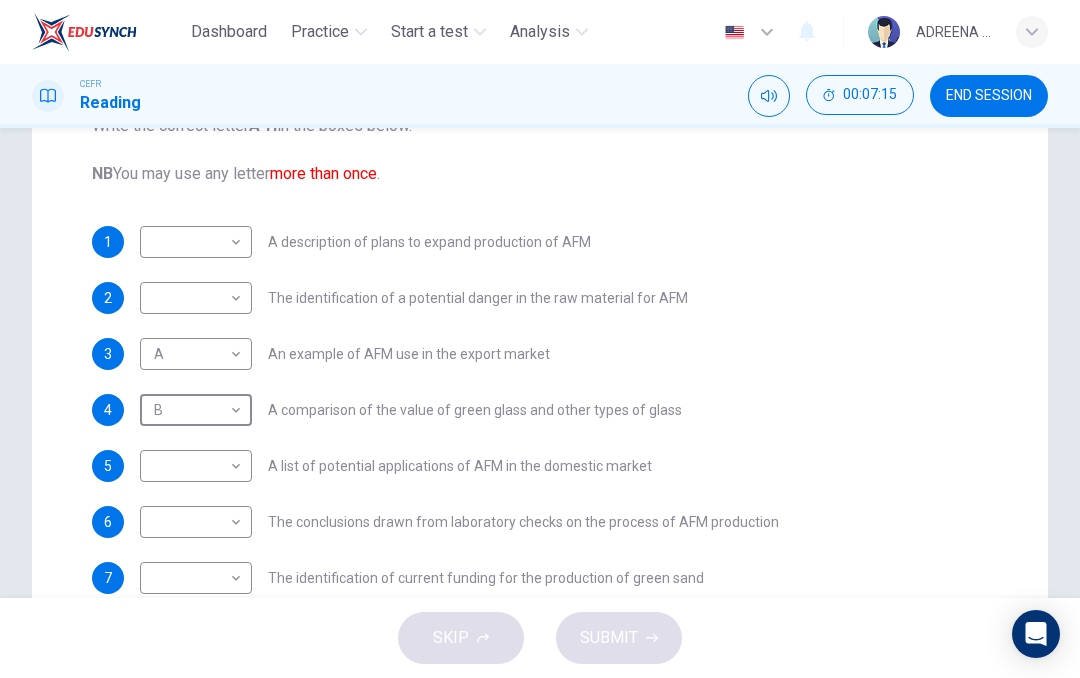 type on "B" 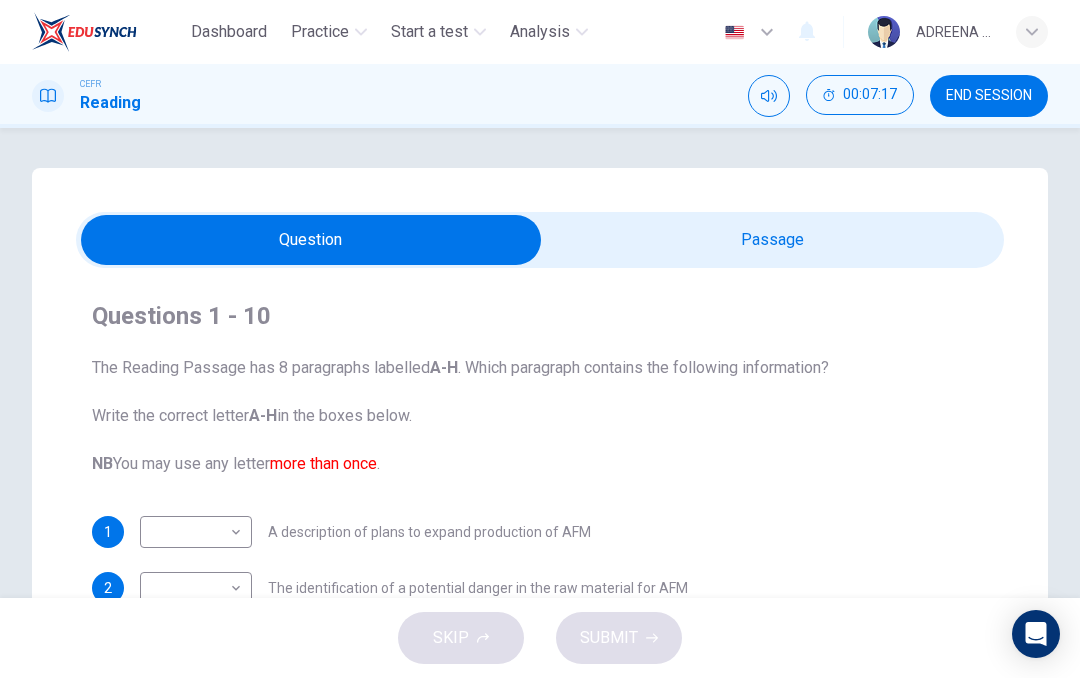 scroll, scrollTop: 0, scrollLeft: 0, axis: both 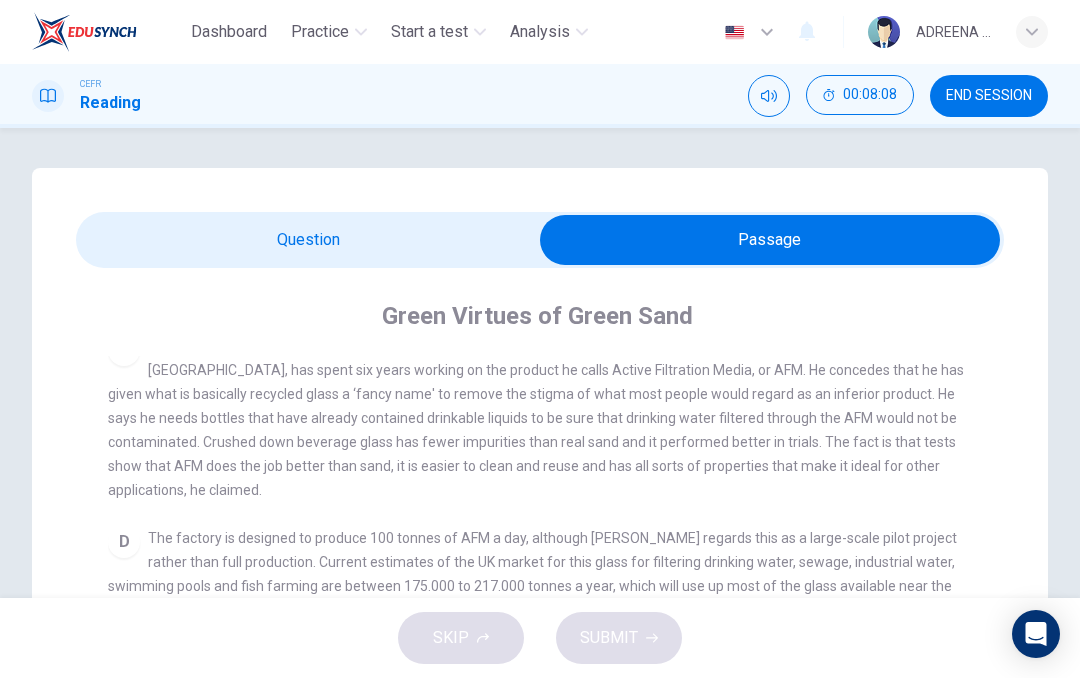 click at bounding box center (770, 240) 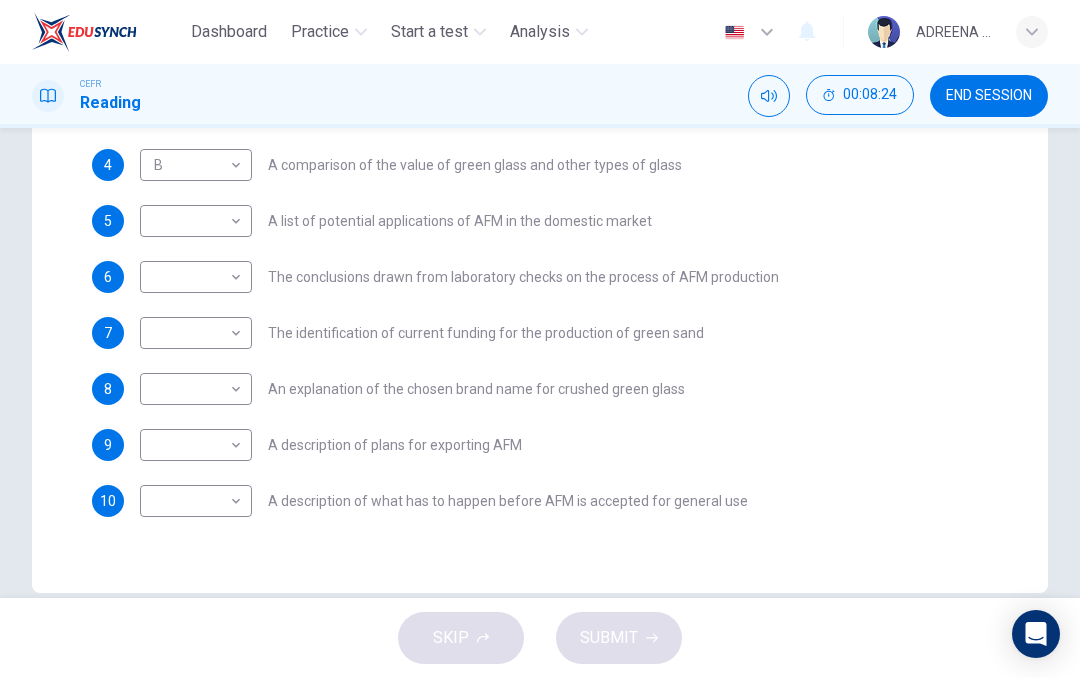 scroll, scrollTop: 554, scrollLeft: 0, axis: vertical 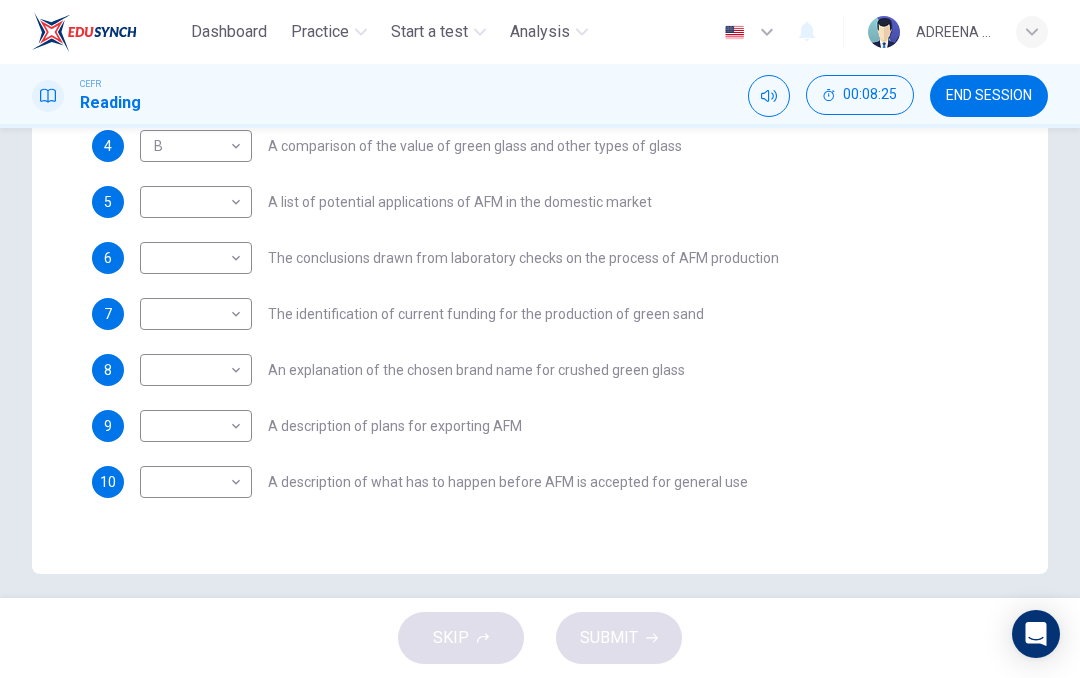 click on "Dashboard Practice Start a test Analysis English en ​ ADREENA [PERSON_NAME] CEFR Reading 00:08:25 END SESSION Questions 1 - 10 The Reading Passage has 8 paragraphs labelled  A-H . Which paragraph contains the following information?
Write the correct letter  A-H  in the boxes below.
NB  You may use any letter  more than once . 1 ​ ​ A description of plans to expand production of AFM 2 ​ ​ The identification of a potential danger in the raw material for AFM 3 A A ​ An example of AFM use in the export market 4 B B ​ A comparison of the value of green glass and other types of glass 5 ​ ​ A list of potential applications of AFM in the domestic market 6 ​ ​ The conclusions drawn from laboratory checks on the process of AFM production 7 ​ ​ The identification of current funding for the production of green sand 8 ​ ​ An explanation of the chosen brand name for crushed green glass 9 ​ ​ A description of plans for exporting AFM 10 ​ ​ Green Virtues of Green Sand A B C" at bounding box center [540, 339] 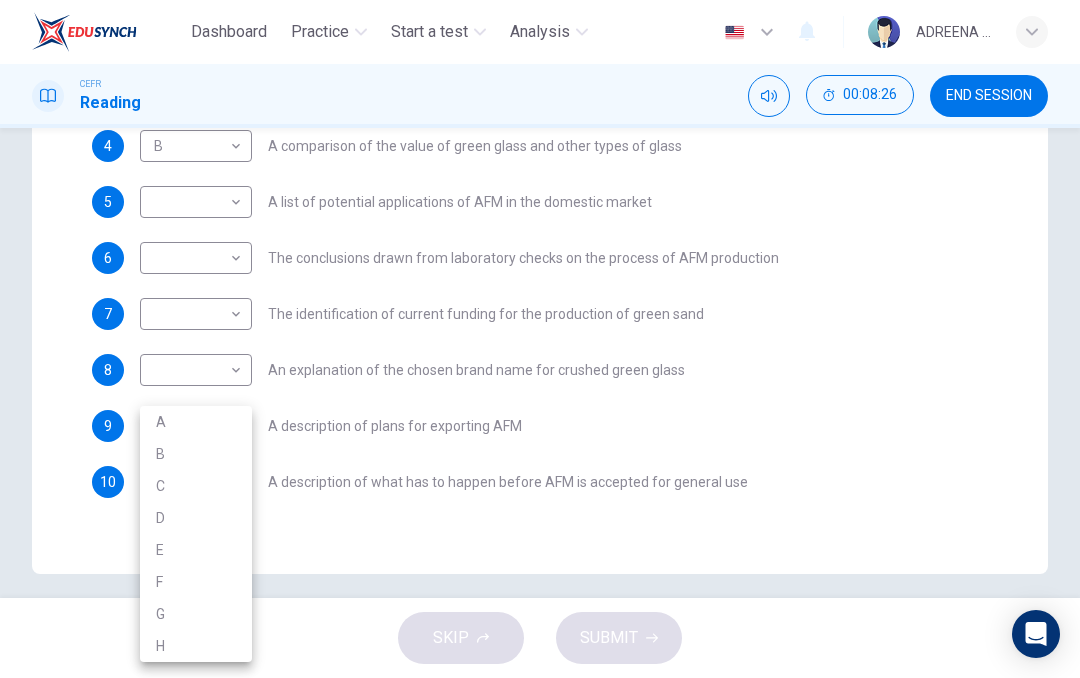 click on "C" at bounding box center [196, 486] 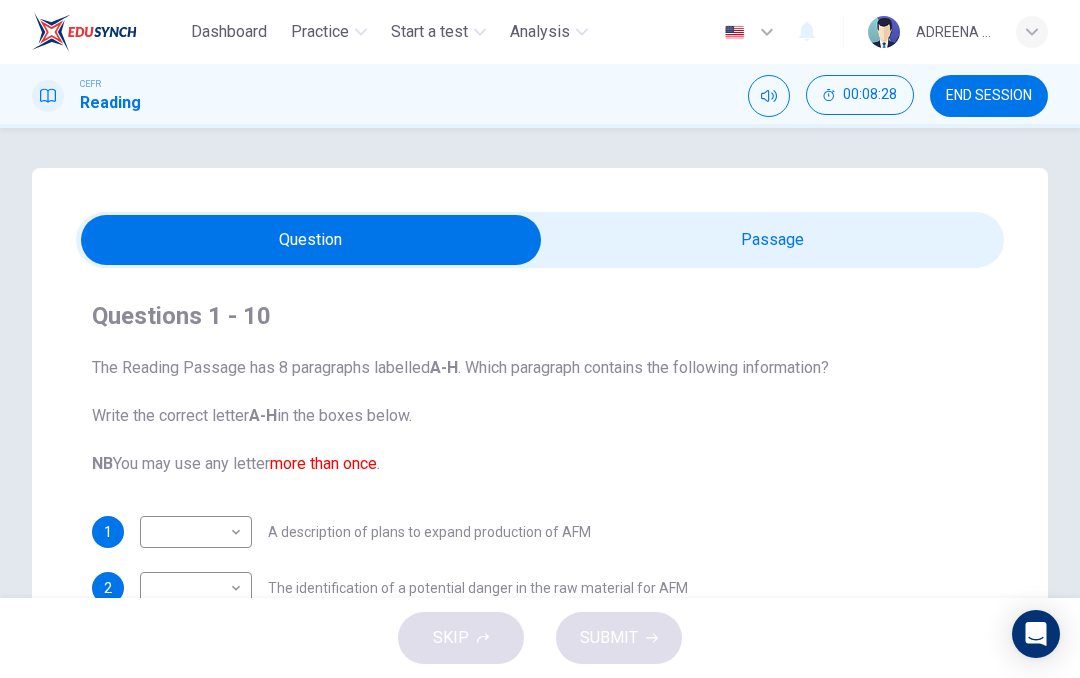 scroll, scrollTop: 0, scrollLeft: 0, axis: both 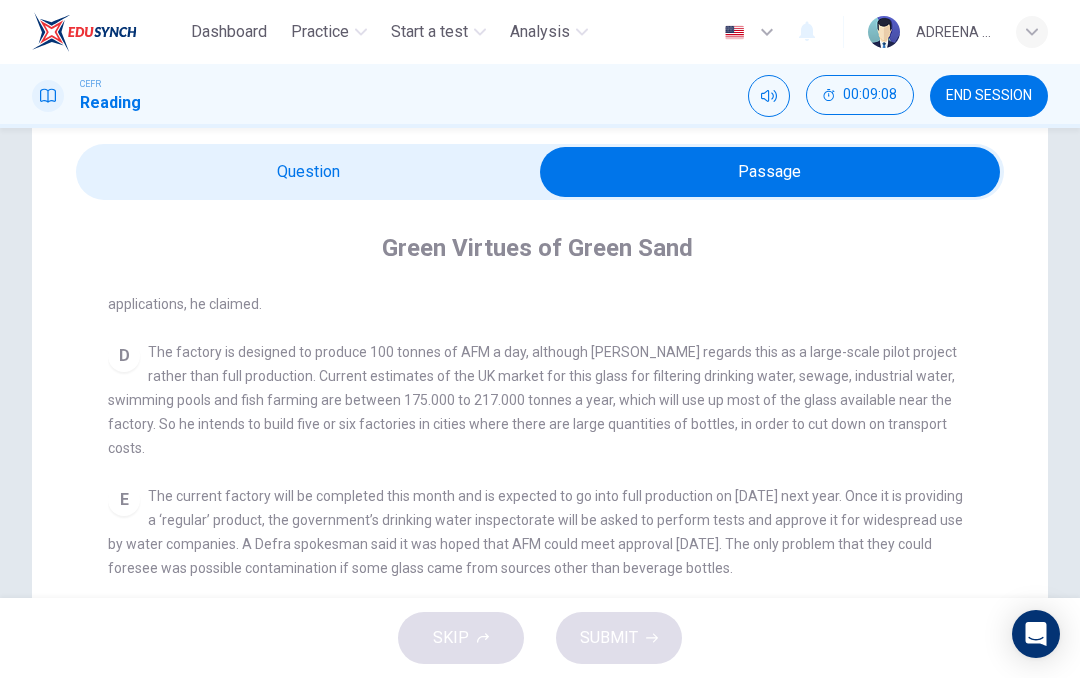click at bounding box center (770, 172) 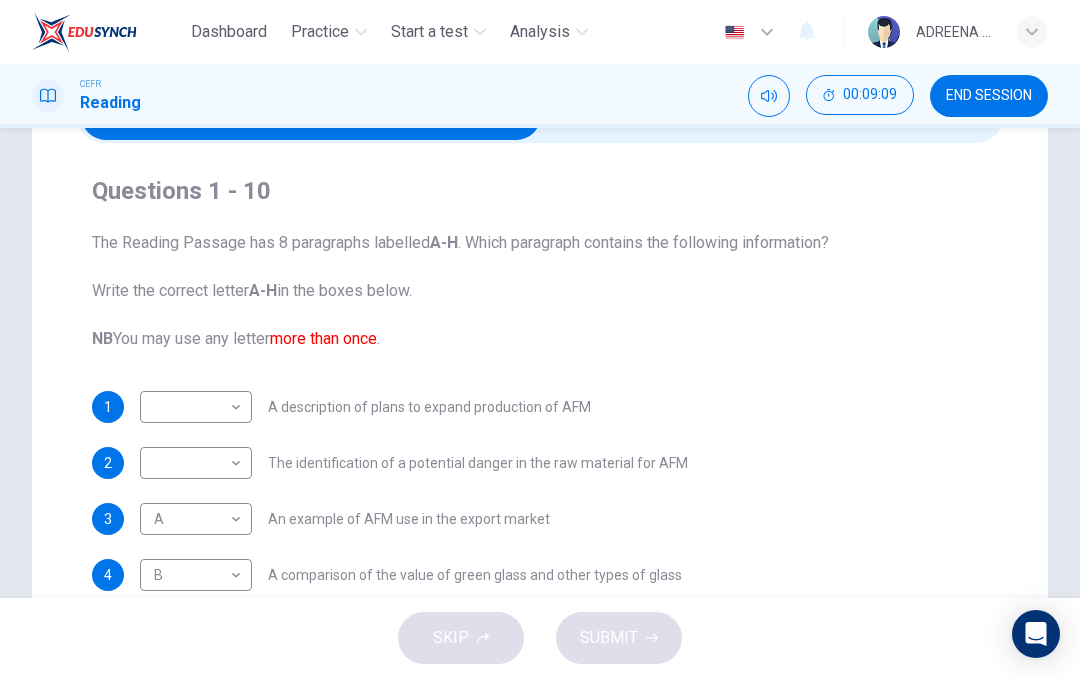 scroll, scrollTop: 126, scrollLeft: 0, axis: vertical 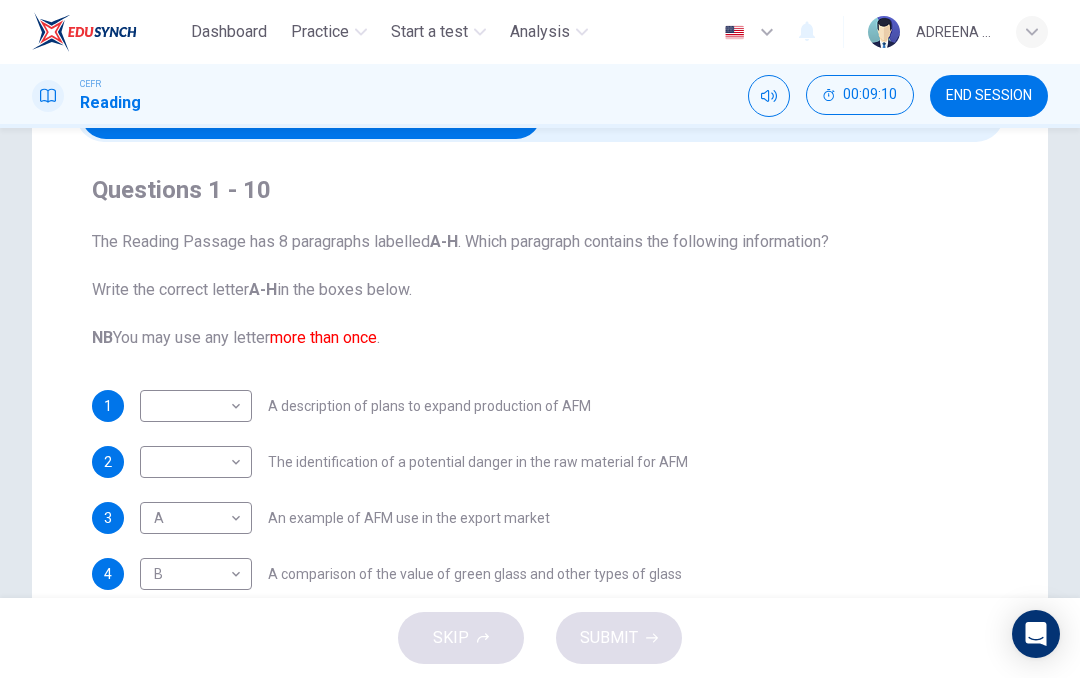 click on "Dashboard Practice Start a test Analysis English en ​ ADREENA [PERSON_NAME] CEFR Reading 00:09:10 END SESSION Questions 1 - 10 The Reading Passage has 8 paragraphs labelled  A-H . Which paragraph contains the following information?
Write the correct letter  A-H  in the boxes below.
NB  You may use any letter  more than once . 1 ​ ​ A description of plans to expand production of AFM 2 ​ ​ The identification of a potential danger in the raw material for AFM 3 A A ​ An example of AFM use in the export market 4 B B ​ A comparison of the value of green glass and other types of glass 5 ​ ​ A list of potential applications of AFM in the domestic market 6 ​ ​ The conclusions drawn from laboratory checks on the process of AFM production 7 ​ ​ The identification of current funding for the production of green sand 8 ​ ​ An explanation of the chosen brand name for crushed green glass 9 ​ ​ A description of plans for exporting AFM 10 C C ​ Green Virtues of Green Sand A B C" at bounding box center [540, 339] 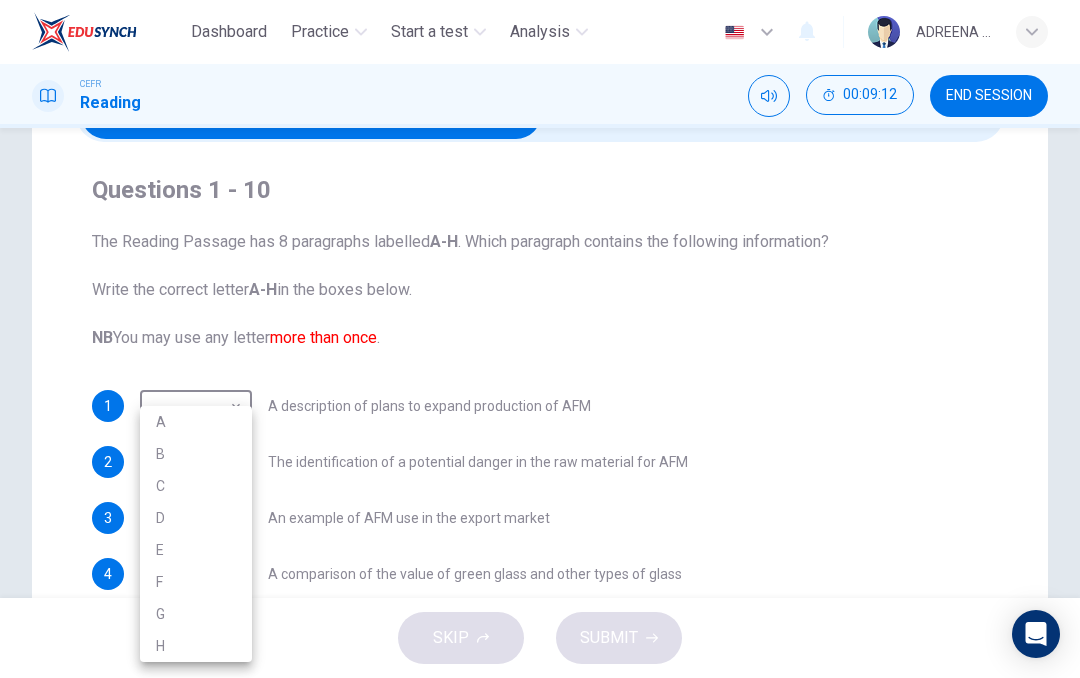 click on "D" at bounding box center [196, 518] 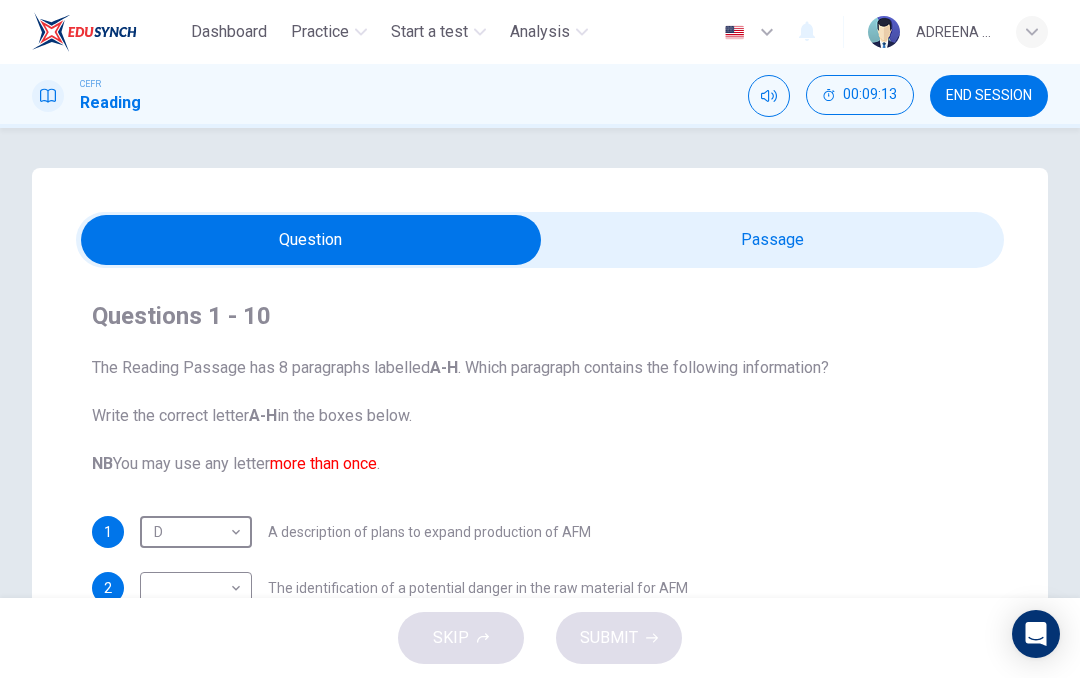 scroll, scrollTop: 0, scrollLeft: 0, axis: both 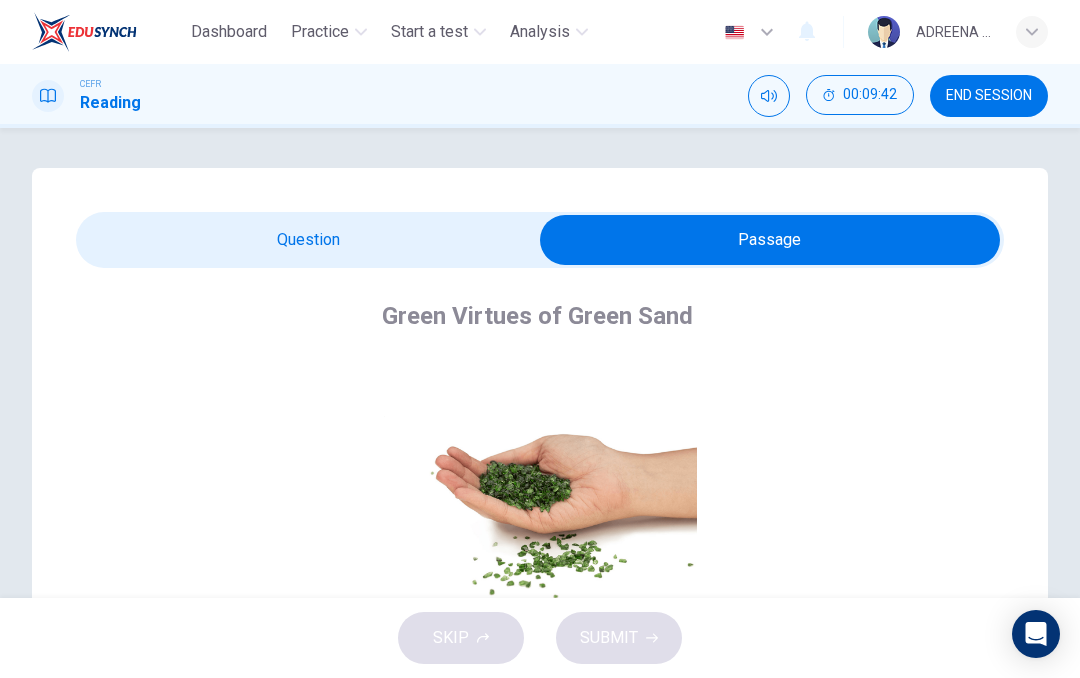 click at bounding box center (770, 240) 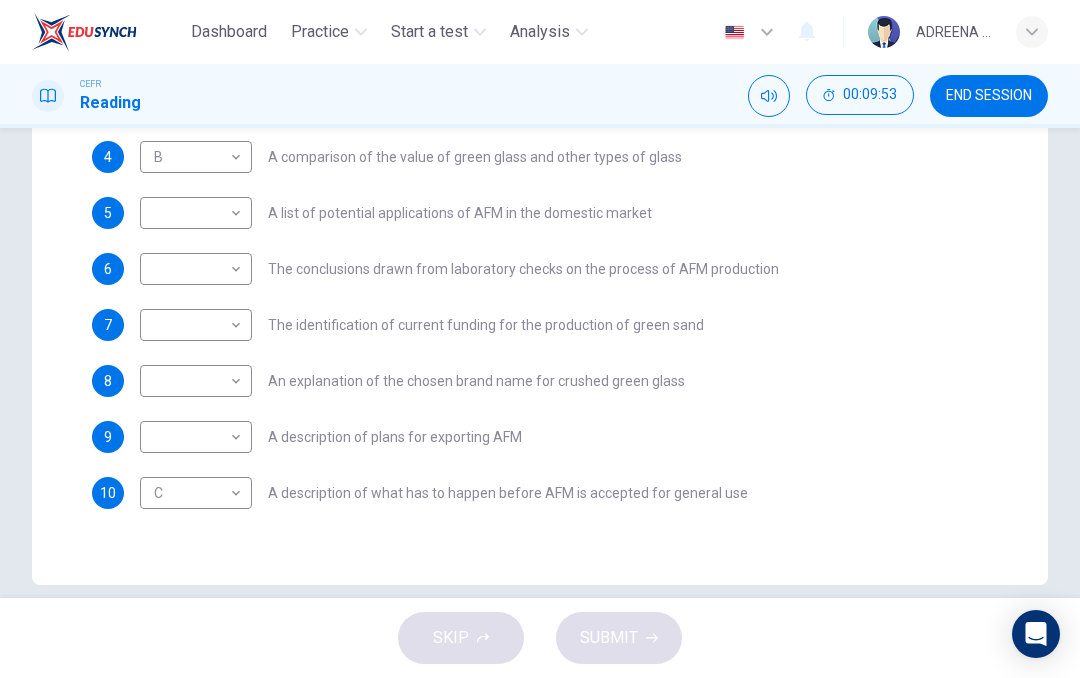 scroll, scrollTop: 549, scrollLeft: 0, axis: vertical 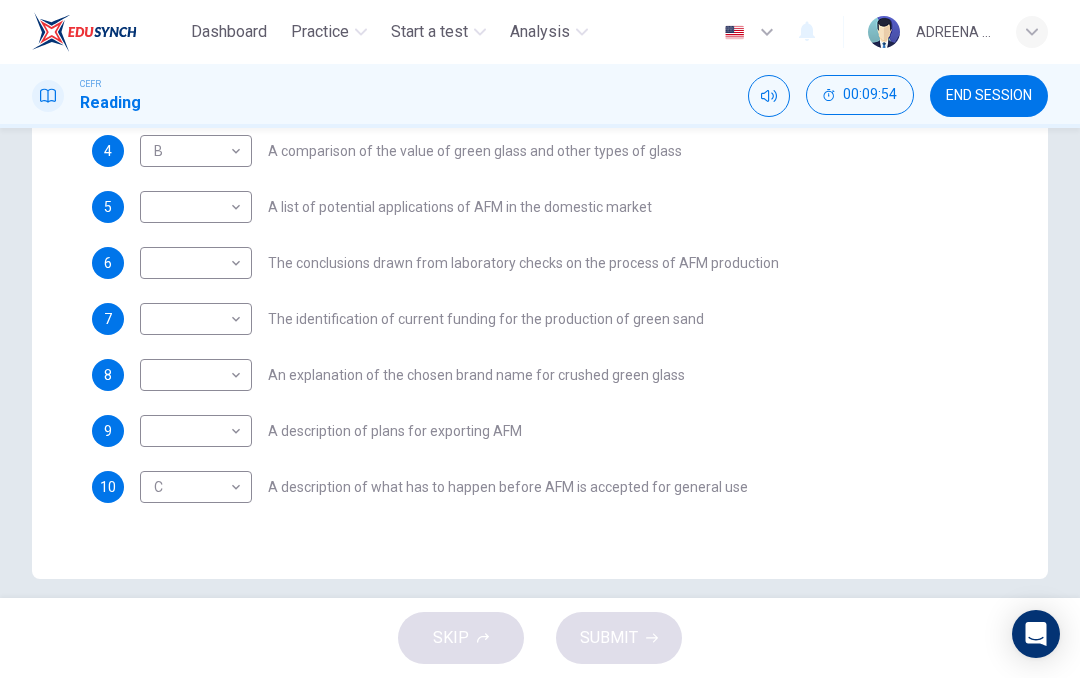 click on "Dashboard Practice Start a test Analysis English en ​ ADREENA [PERSON_NAME] CEFR Reading 00:09:54 END SESSION Questions 1 - 10 The Reading Passage has 8 paragraphs labelled  A-H . Which paragraph contains the following information?
Write the correct letter  A-H  in the boxes below.
NB  You may use any letter  more than once . 1 D D ​ A description of plans to expand production of AFM 2 ​ ​ The identification of a potential danger in the raw material for AFM 3 A A ​ An example of AFM use in the export market 4 B B ​ A comparison of the value of green glass and other types of glass 5 ​ ​ A list of potential applications of AFM in the domestic market 6 ​ ​ The conclusions drawn from laboratory checks on the process of AFM production 7 ​ ​ The identification of current funding for the production of green sand 8 ​ ​ An explanation of the chosen brand name for crushed green glass 9 ​ ​ A description of plans for exporting AFM 10 C C ​ Green Virtues of Green Sand A B C" at bounding box center (540, 339) 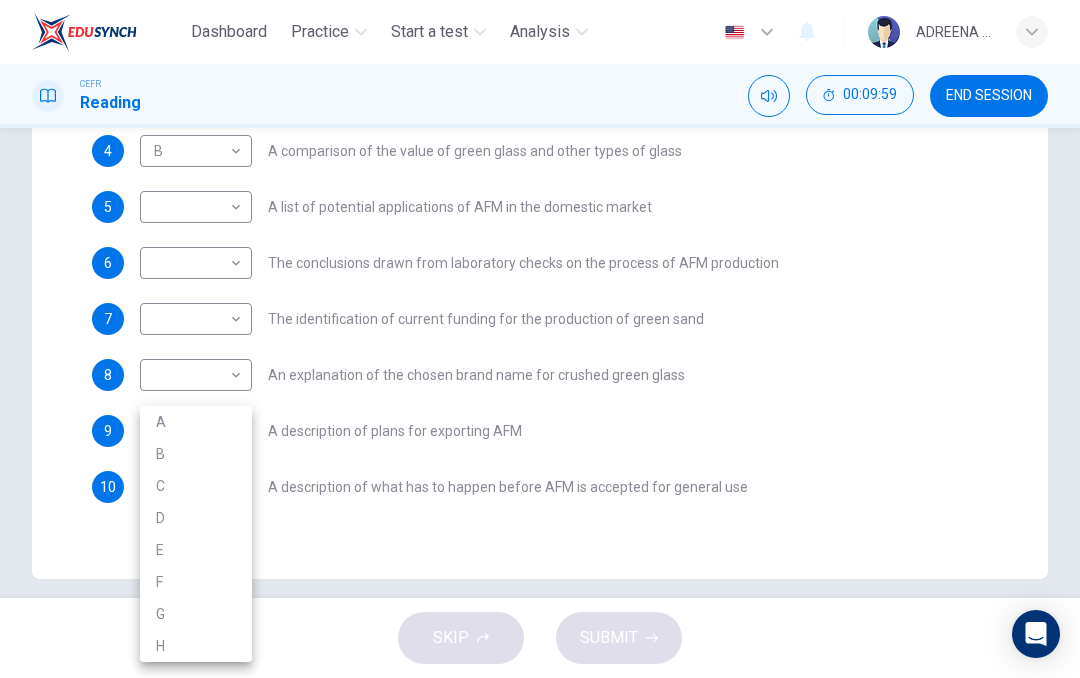 click at bounding box center [540, 339] 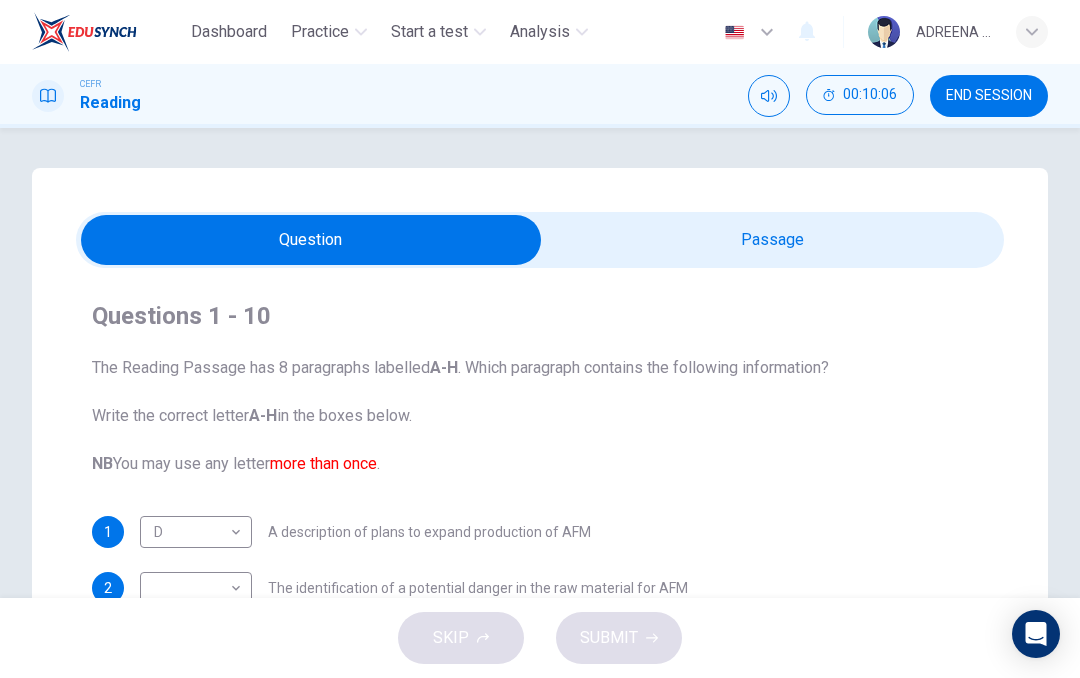 scroll, scrollTop: -4, scrollLeft: 0, axis: vertical 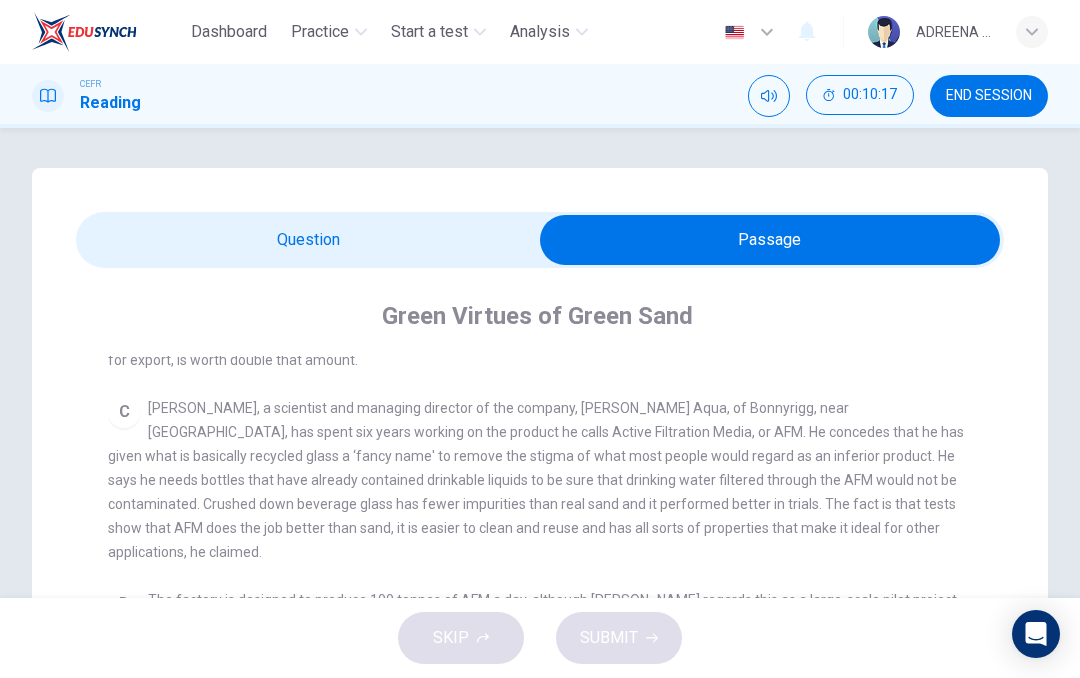 click at bounding box center (770, 240) 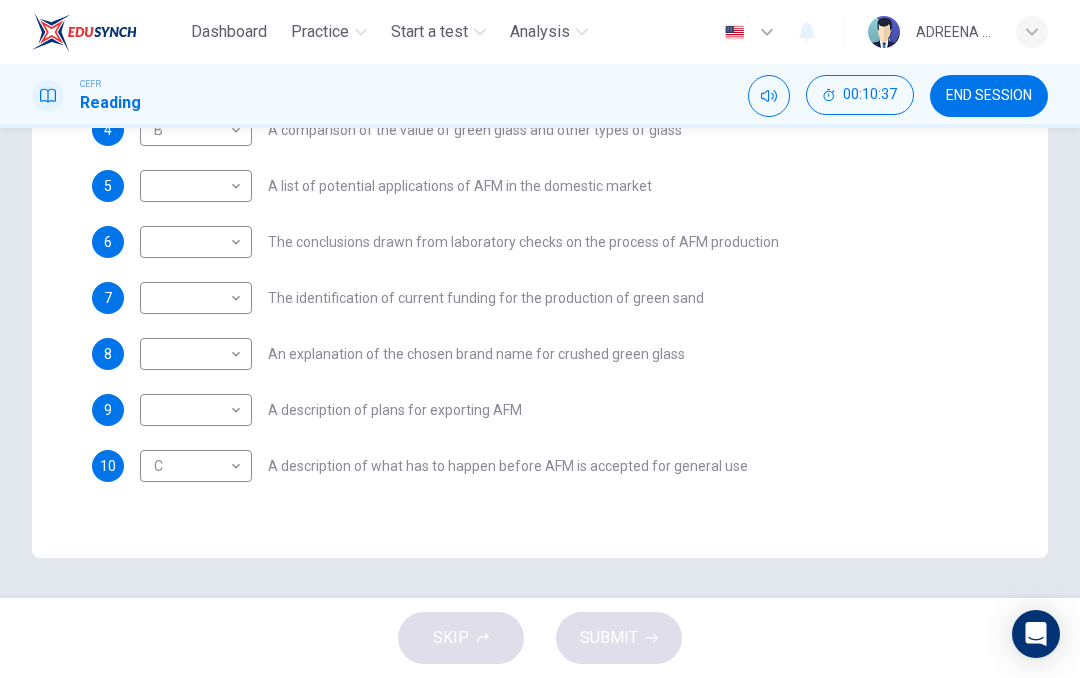 scroll, scrollTop: 570, scrollLeft: 0, axis: vertical 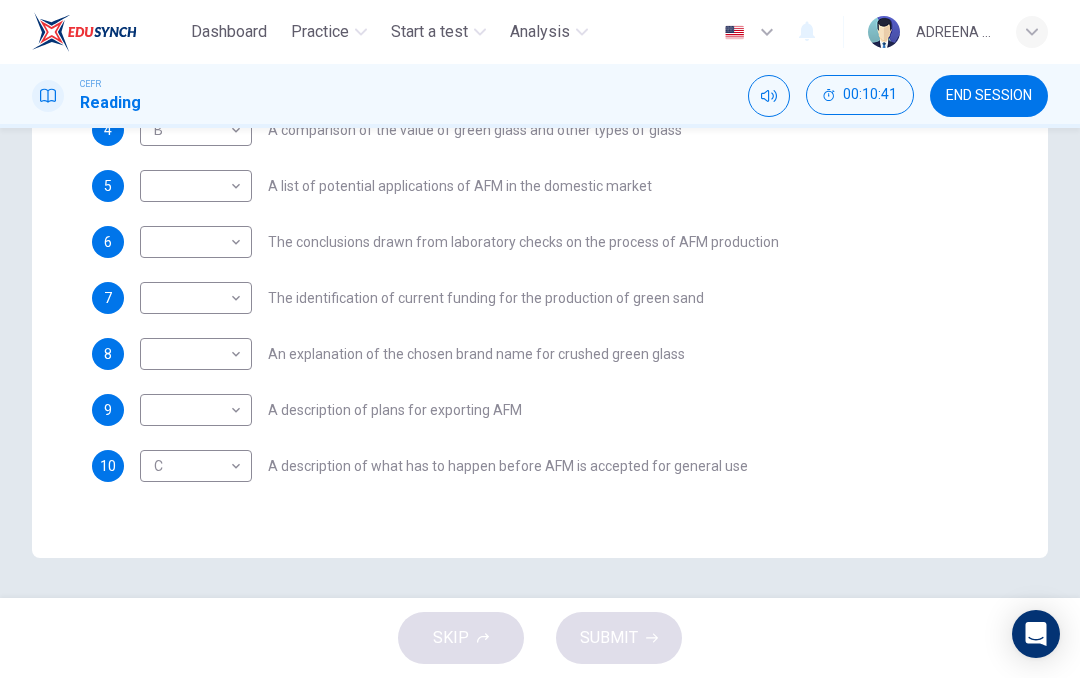 click on "Dashboard Practice Start a test Analysis English en ​ ADREENA [PERSON_NAME] CEFR Reading 00:10:41 END SESSION Questions 1 - 10 The Reading Passage has 8 paragraphs labelled  A-H . Which paragraph contains the following information?
Write the correct letter  A-H  in the boxes below.
NB  You may use any letter  more than once . 1 D D ​ A description of plans to expand production of AFM 2 ​ ​ The identification of a potential danger in the raw material for AFM 3 A A ​ An example of AFM use in the export market 4 B B ​ A comparison of the value of green glass and other types of glass 5 ​ ​ A list of potential applications of AFM in the domestic market 6 ​ ​ The conclusions drawn from laboratory checks on the process of AFM production 7 ​ ​ The identification of current funding for the production of green sand 8 ​ ​ An explanation of the chosen brand name for crushed green glass 9 ​ ​ A description of plans for exporting AFM 10 C C ​ Green Virtues of Green Sand A B C" at bounding box center [540, 339] 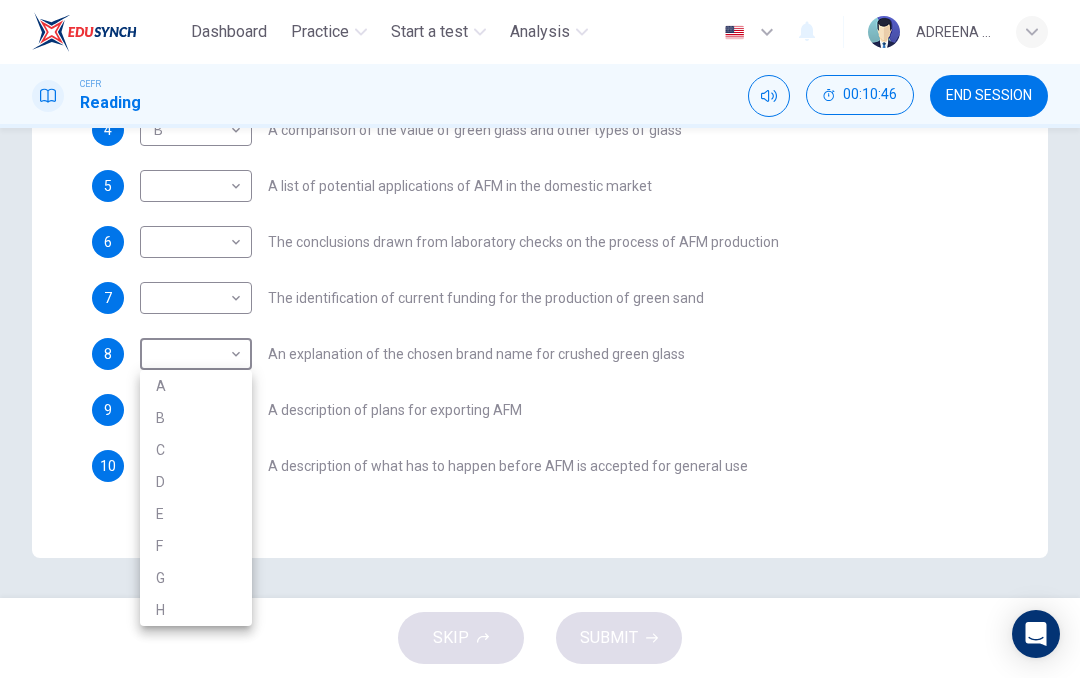 click at bounding box center [540, 339] 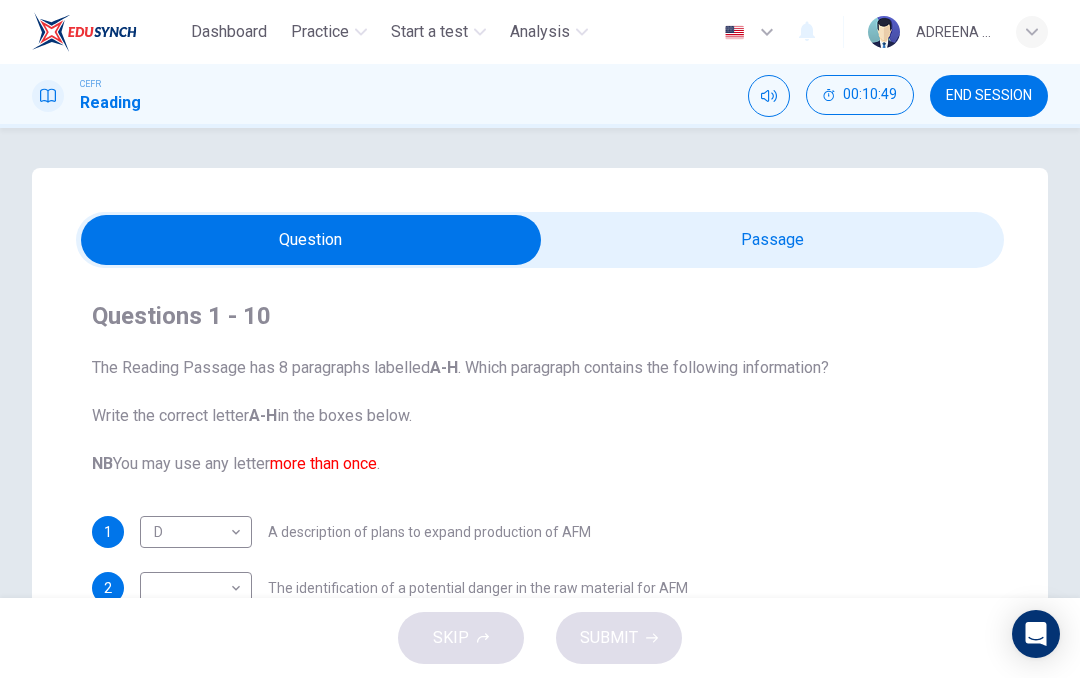 scroll, scrollTop: 0, scrollLeft: 0, axis: both 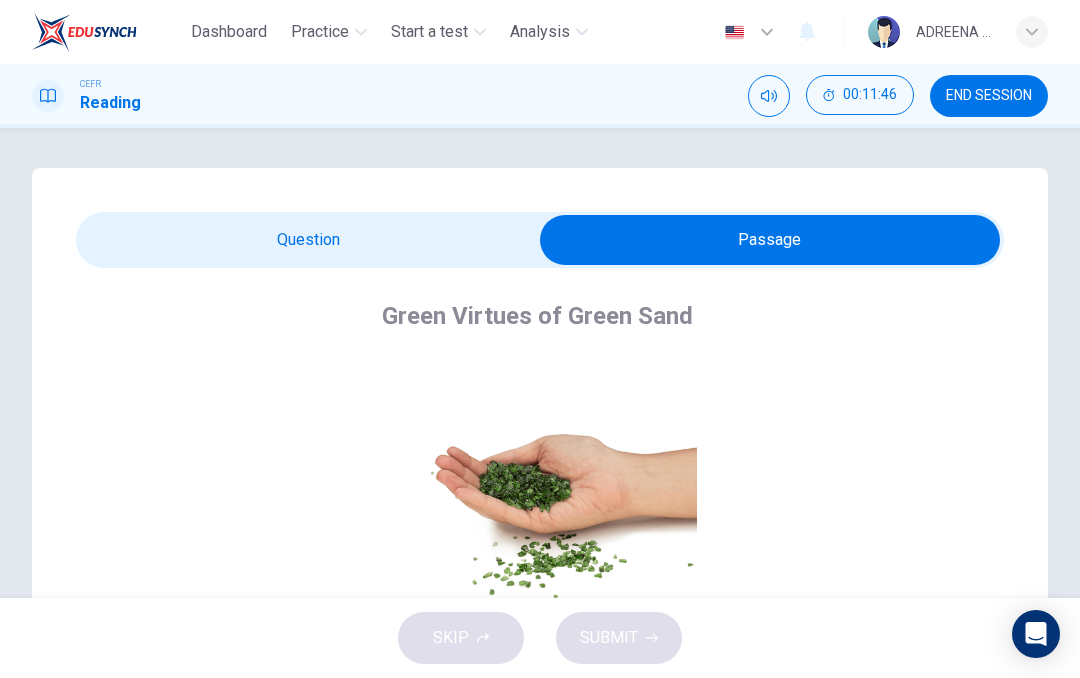 click at bounding box center (770, 240) 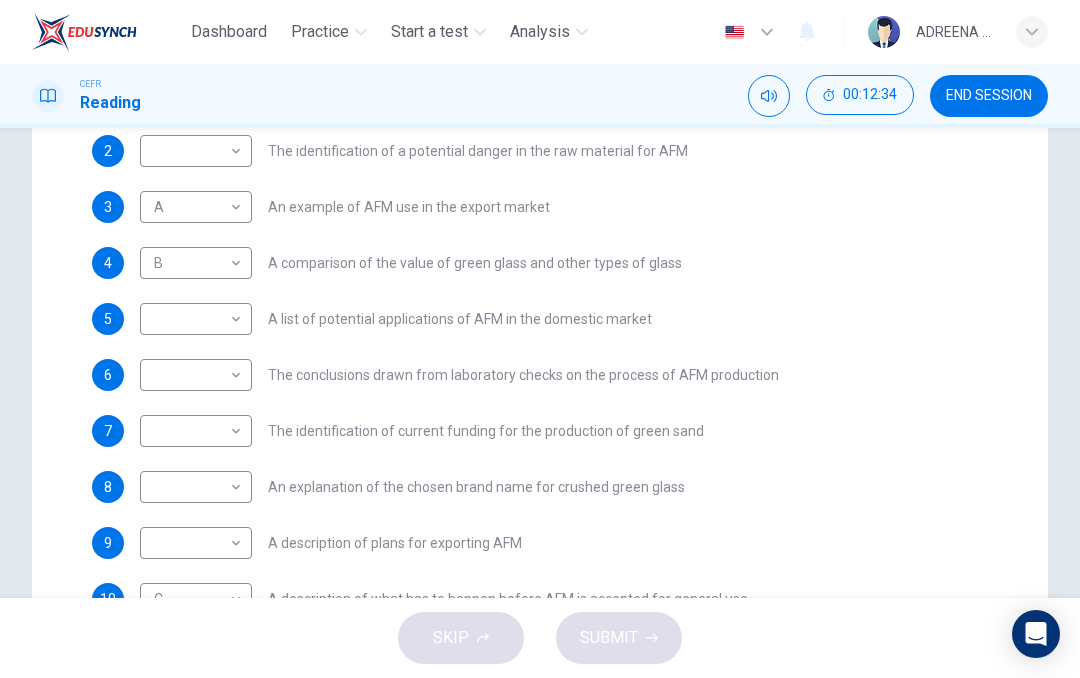 scroll, scrollTop: 436, scrollLeft: 0, axis: vertical 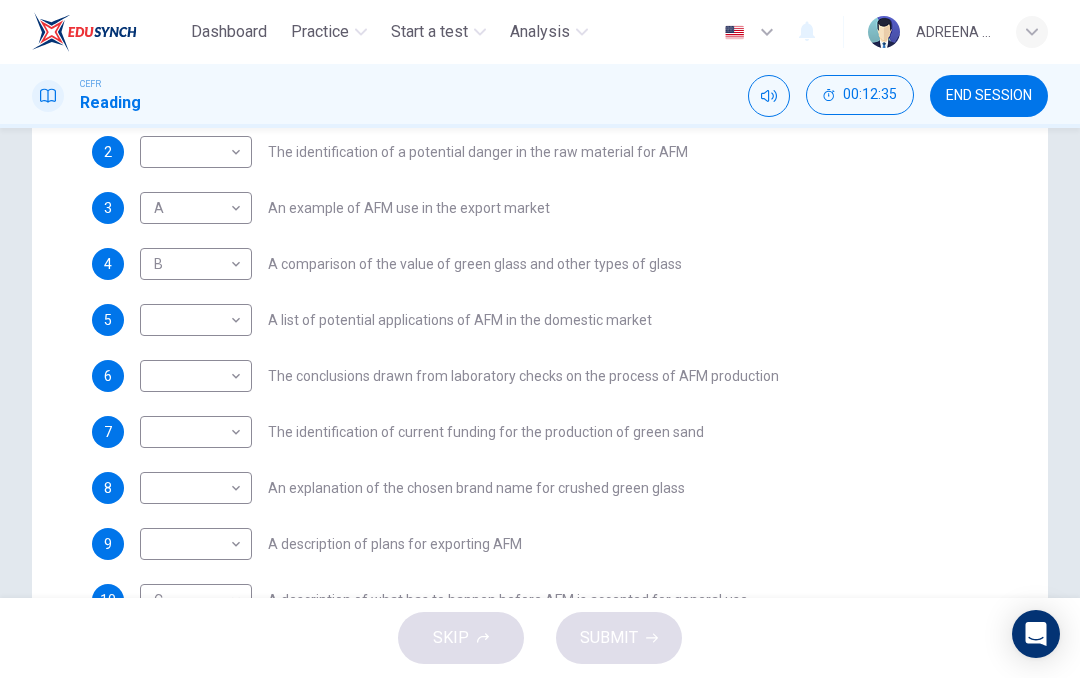 click on "Dashboard Practice Start a test Analysis English en ​ ADREENA [PERSON_NAME] CEFR Reading 00:12:35 END SESSION Questions 1 - 10 The Reading Passage has 8 paragraphs labelled  A-H . Which paragraph contains the following information?
Write the correct letter  A-H  in the boxes below.
NB  You may use any letter  more than once . 1 D D ​ A description of plans to expand production of AFM 2 ​ ​ The identification of a potential danger in the raw material for AFM 3 A A ​ An example of AFM use in the export market 4 B B ​ A comparison of the value of green glass and other types of glass 5 ​ ​ A list of potential applications of AFM in the domestic market 6 ​ ​ The conclusions drawn from laboratory checks on the process of AFM production 7 ​ ​ The identification of current funding for the production of green sand 8 ​ ​ An explanation of the chosen brand name for crushed green glass 9 ​ ​ A description of plans for exporting AFM 10 C C ​ Green Virtues of Green Sand A B C" at bounding box center [540, 339] 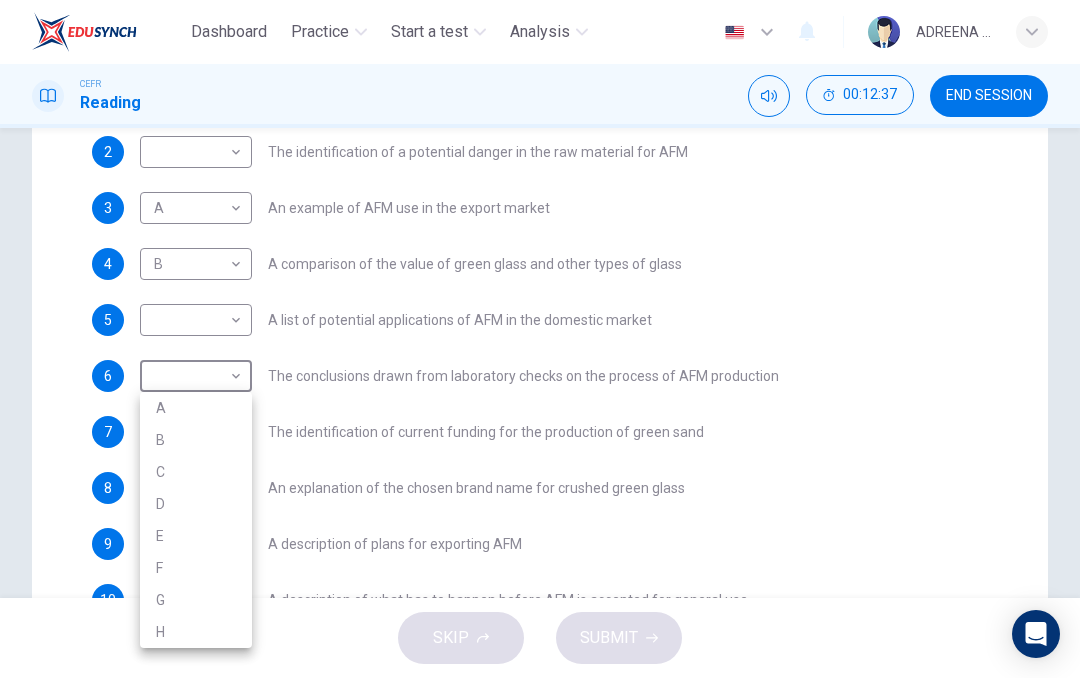 click on "H" at bounding box center [196, 632] 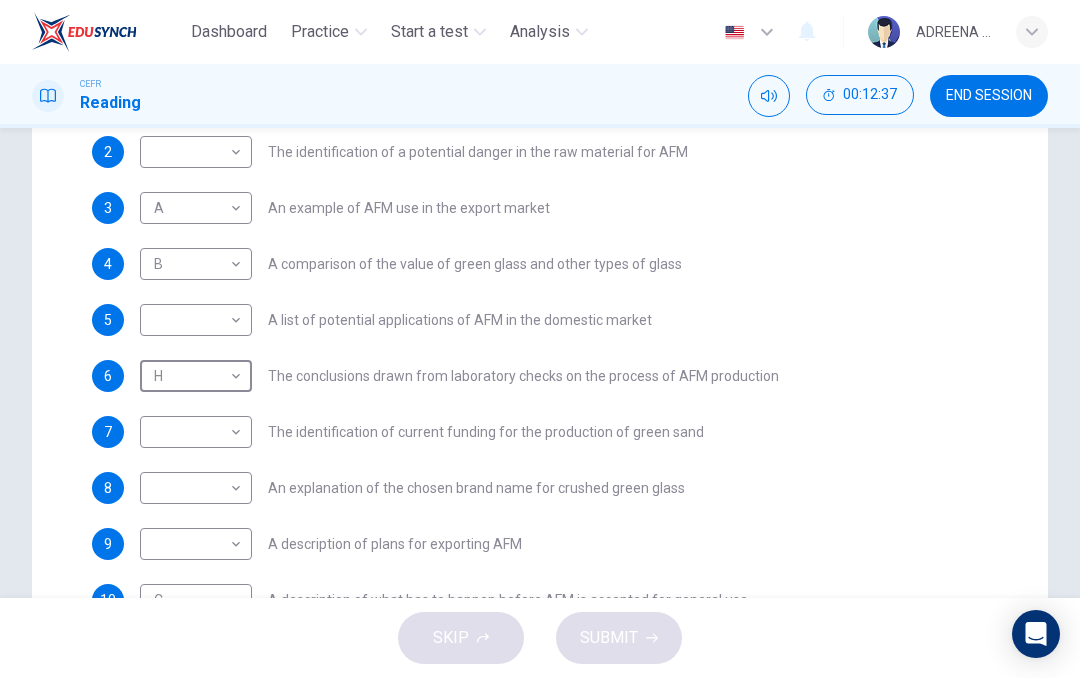 type on "H" 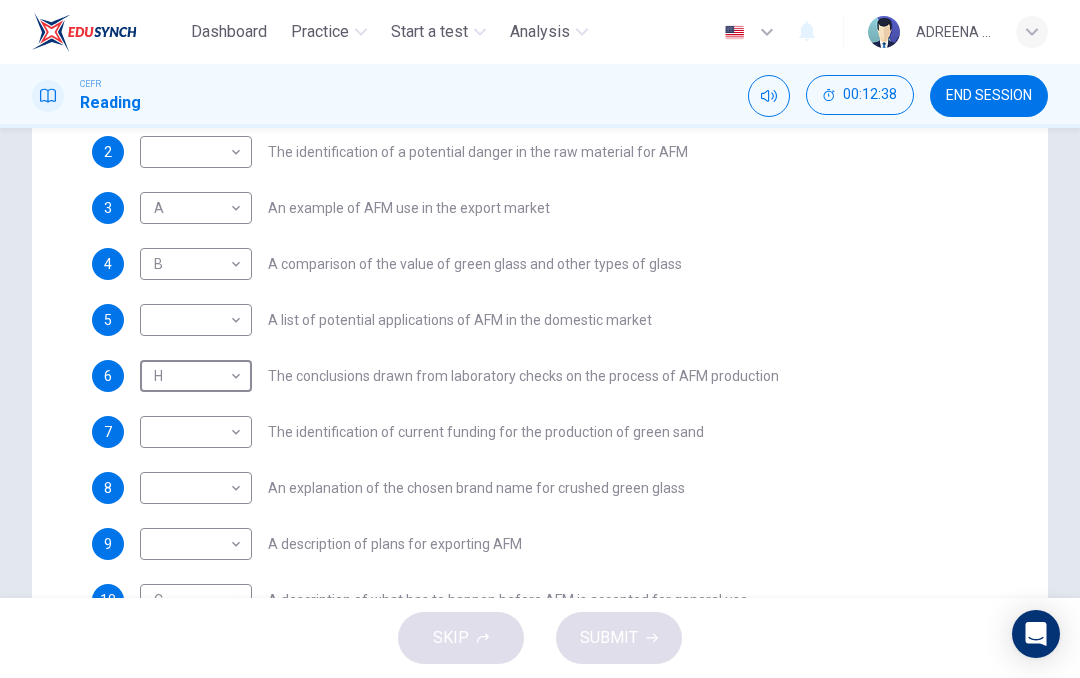 click on "Dashboard Practice Start a test Analysis English en ​ ADREENA [PERSON_NAME] CEFR Reading 00:12:38 END SESSION Questions 1 - 10 The Reading Passage has 8 paragraphs labelled  A-H . Which paragraph contains the following information?
Write the correct letter  A-H  in the boxes below.
NB  You may use any letter  more than once . 1 D D ​ A description of plans to expand production of AFM 2 ​ ​ The identification of a potential danger in the raw material for AFM 3 A A ​ An example of AFM use in the export market 4 B B ​ A comparison of the value of green glass and other types of glass 5 ​ ​ A list of potential applications of AFM in the domestic market 6 H H ​ The conclusions drawn from laboratory checks on the process of AFM production 7 ​ ​ The identification of current funding for the production of green sand 8 ​ ​ An explanation of the chosen brand name for crushed green glass 9 ​ ​ A description of plans for exporting AFM 10 C C ​ Green Virtues of Green Sand A B C" at bounding box center (540, 339) 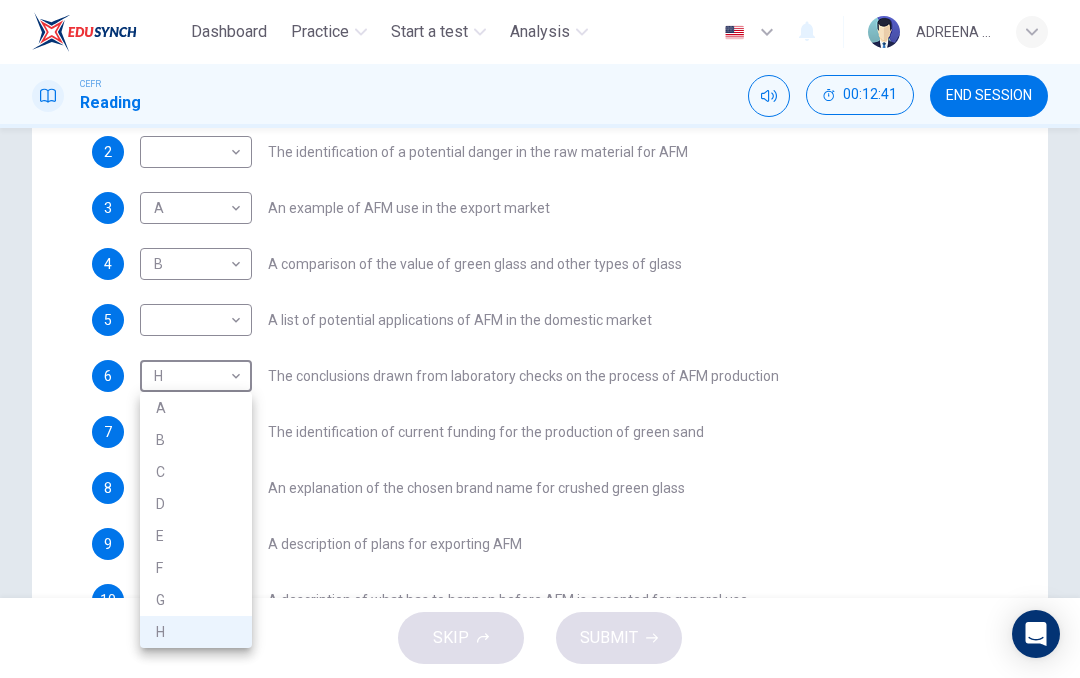 click at bounding box center (540, 339) 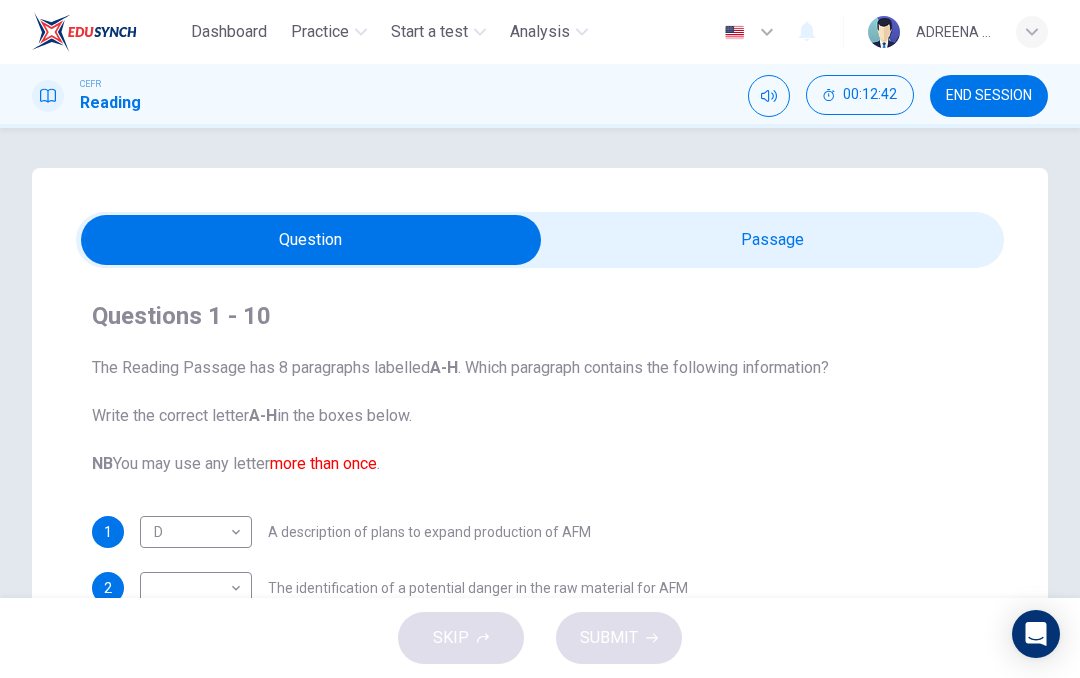 scroll, scrollTop: -2, scrollLeft: 0, axis: vertical 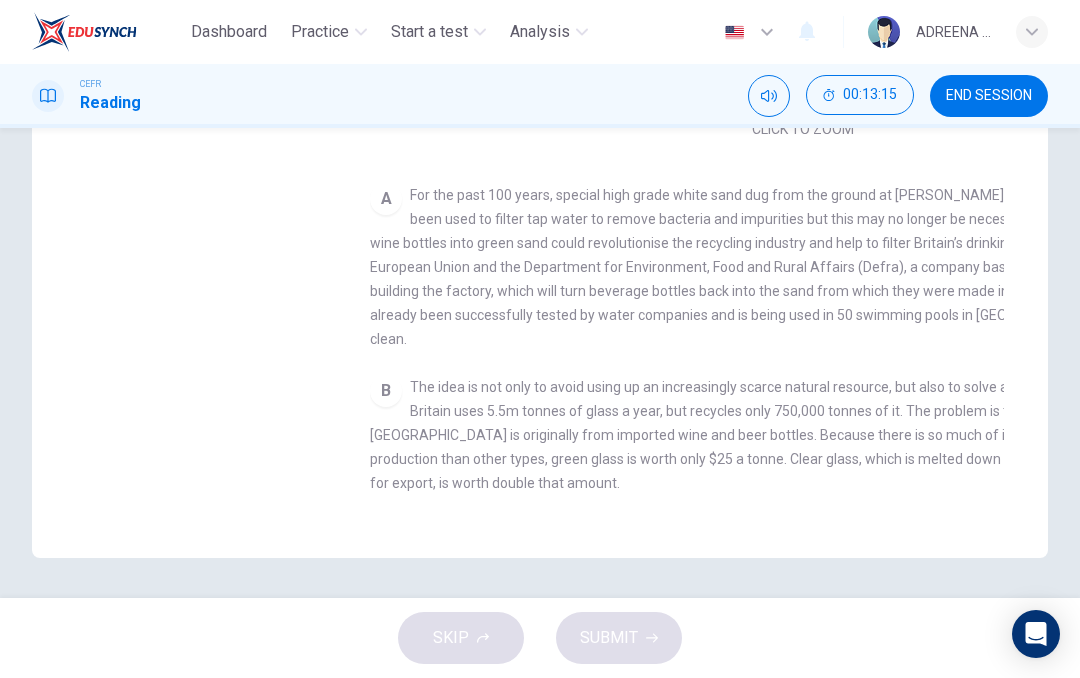 checkbox on "false" 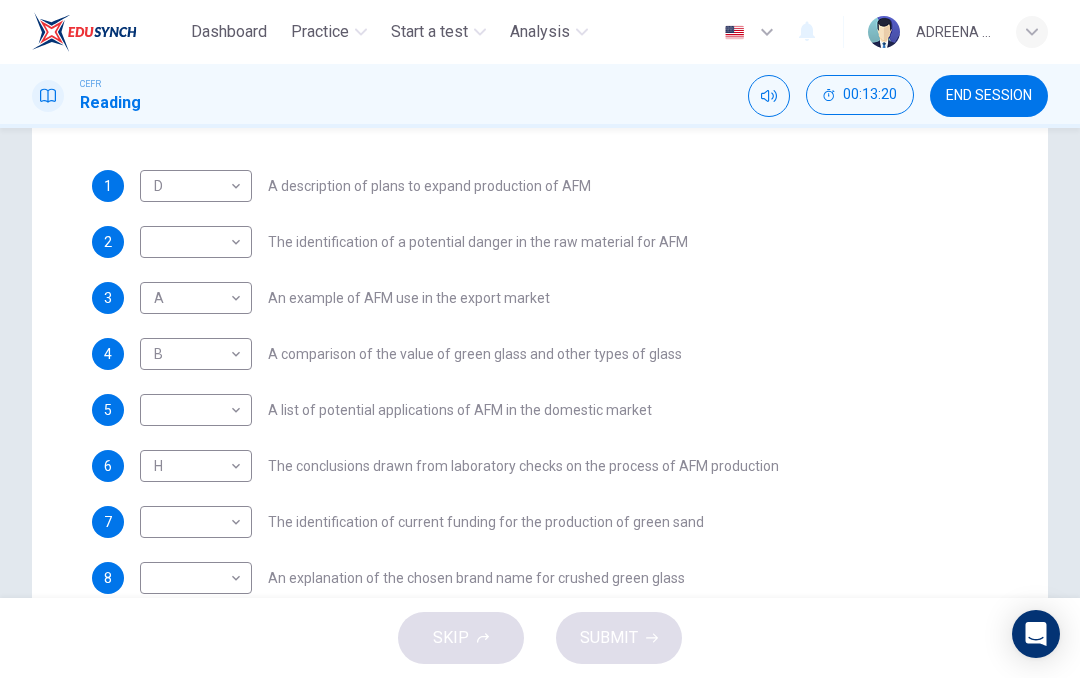 scroll, scrollTop: 343, scrollLeft: 0, axis: vertical 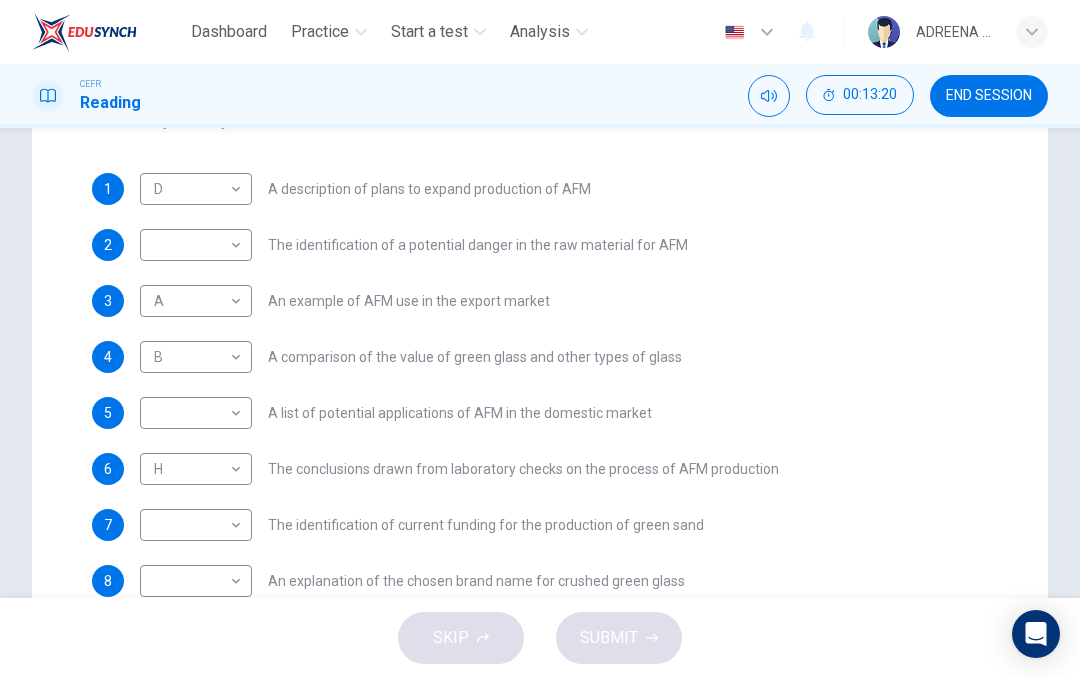 click on "Dashboard Practice Start a test Analysis English en ​ ADREENA [PERSON_NAME] CEFR Reading 00:13:20 END SESSION Questions 1 - 10 The Reading Passage has 8 paragraphs labelled  A-H . Which paragraph contains the following information?
Write the correct letter  A-H  in the boxes below.
NB  You may use any letter  more than once . 1 D D ​ A description of plans to expand production of AFM 2 ​ ​ The identification of a potential danger in the raw material for AFM 3 A A ​ An example of AFM use in the export market 4 B B ​ A comparison of the value of green glass and other types of glass 5 ​ ​ A list of potential applications of AFM in the domestic market 6 H H ​ The conclusions drawn from laboratory checks on the process of AFM production 7 ​ ​ The identification of current funding for the production of green sand 8 ​ ​ An explanation of the chosen brand name for crushed green glass 9 ​ ​ A description of plans for exporting AFM 10 C C ​ Green Virtues of Green Sand A B C" at bounding box center (540, 339) 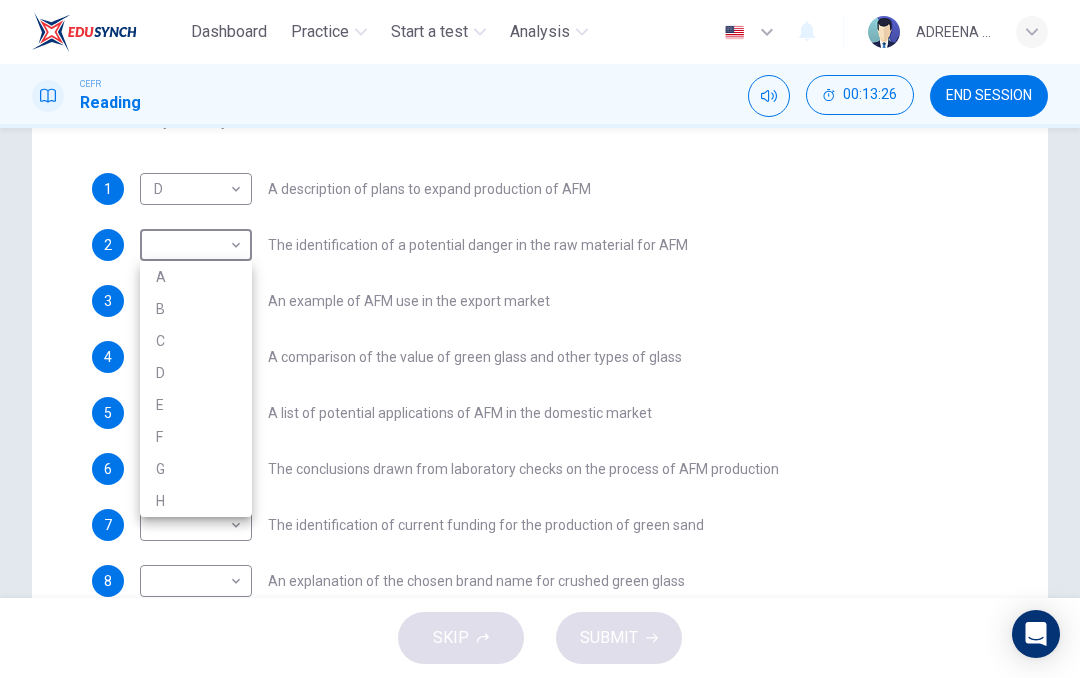 click on "D" at bounding box center [196, 373] 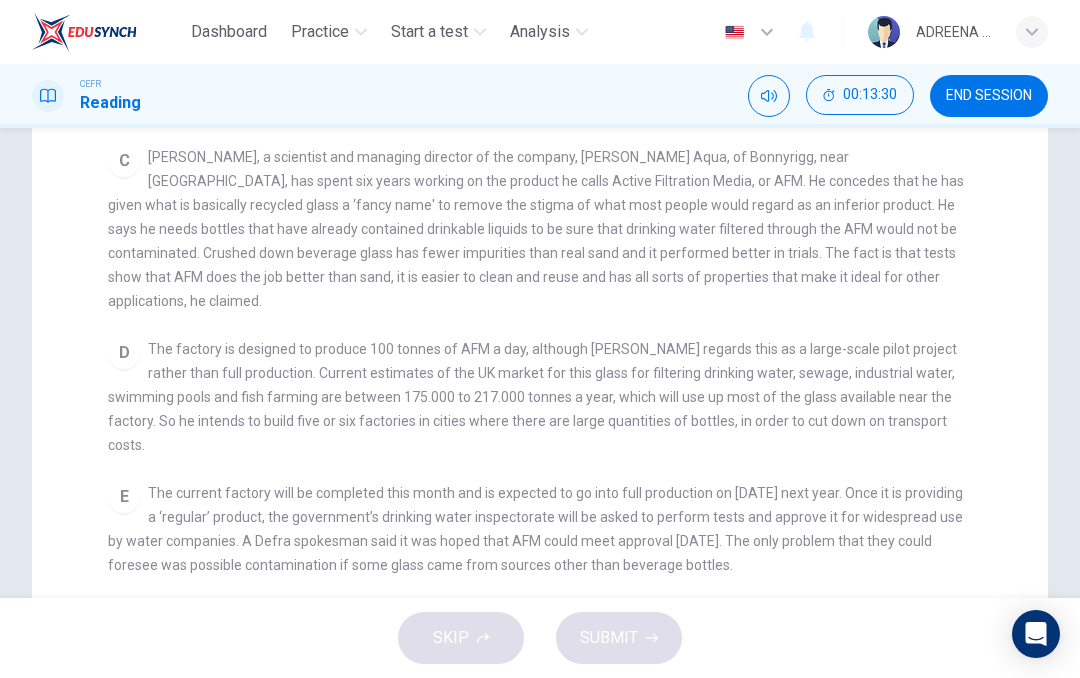 scroll, scrollTop: 588, scrollLeft: 0, axis: vertical 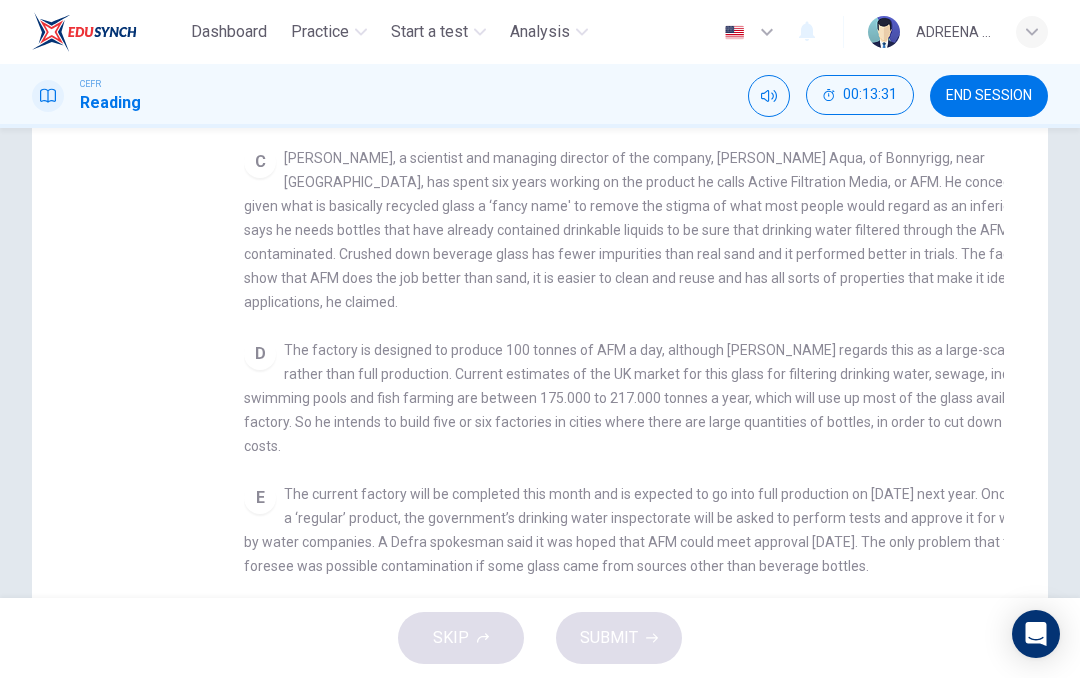 checkbox on "false" 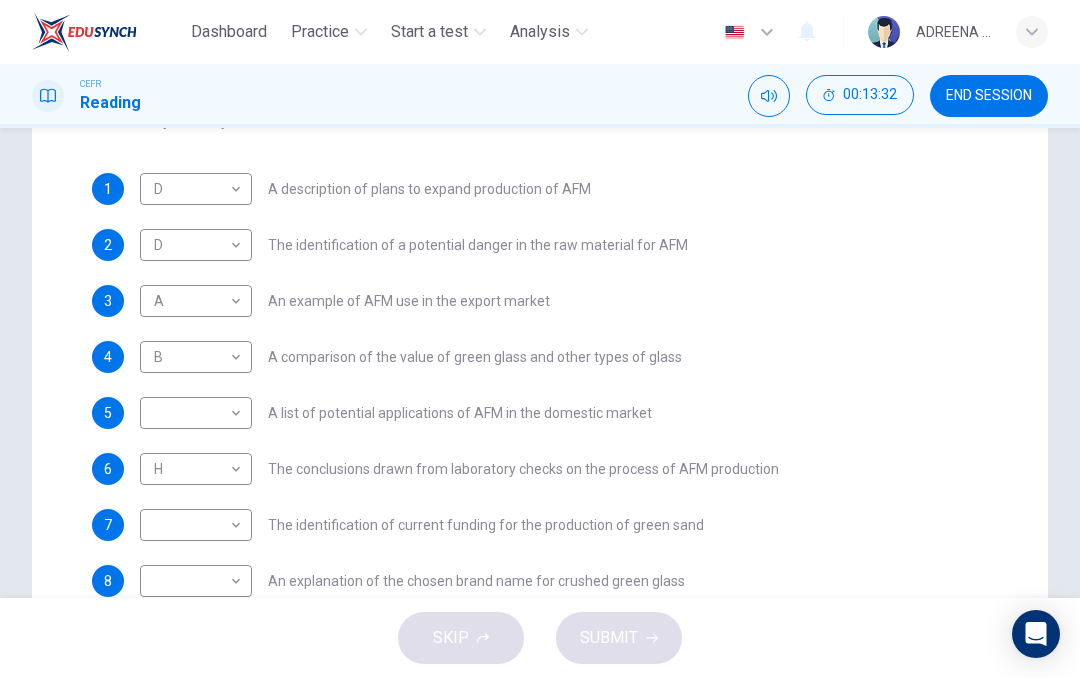 click on "Dashboard Practice Start a test Analysis English en ​ ADREENA [PERSON_NAME] CEFR Reading 00:13:32 END SESSION Questions 1 - 10 The Reading Passage has 8 paragraphs labelled  A-H . Which paragraph contains the following information?
Write the correct letter  A-H  in the boxes below.
NB  You may use any letter  more than once . 1 D D ​ A description of plans to expand production of AFM 2 D D ​ The identification of a potential danger in the raw material for AFM 3 A A ​ An example of AFM use in the export market 4 B B ​ A comparison of the value of green glass and other types of glass 5 ​ ​ A list of potential applications of AFM in the domestic market 6 H H ​ The conclusions drawn from laboratory checks on the process of AFM production 7 ​ ​ The identification of current funding for the production of green sand 8 ​ ​ An explanation of the chosen brand name for crushed green glass 9 ​ ​ A description of plans for exporting AFM 10 C C ​ Green Virtues of Green Sand A B C" at bounding box center (540, 339) 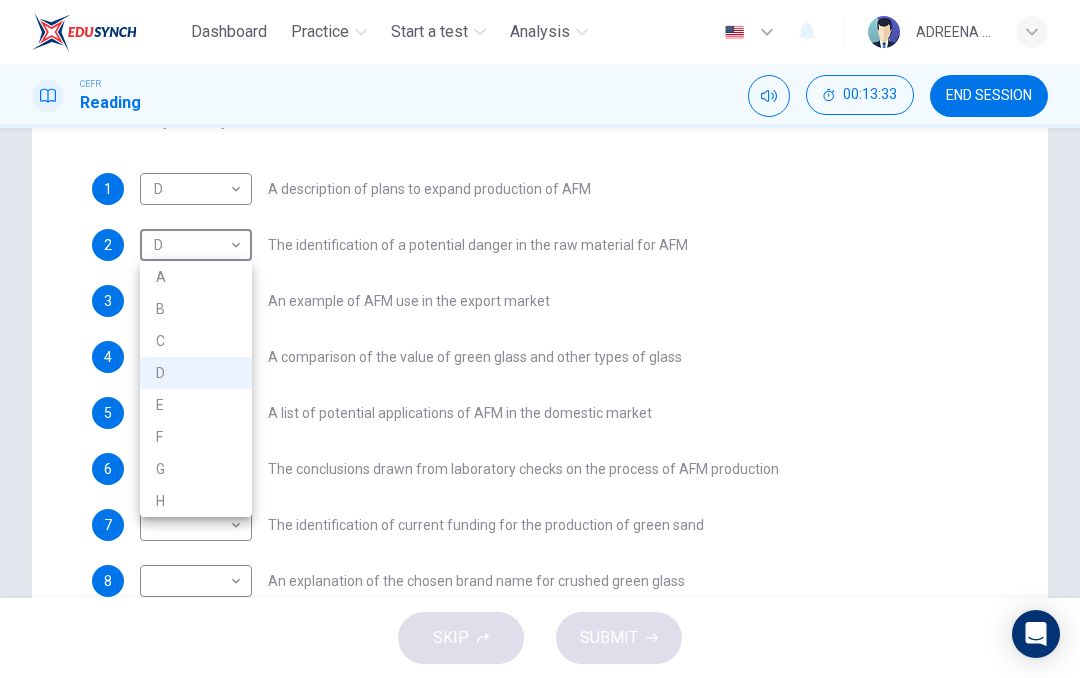 click on "E" at bounding box center (196, 405) 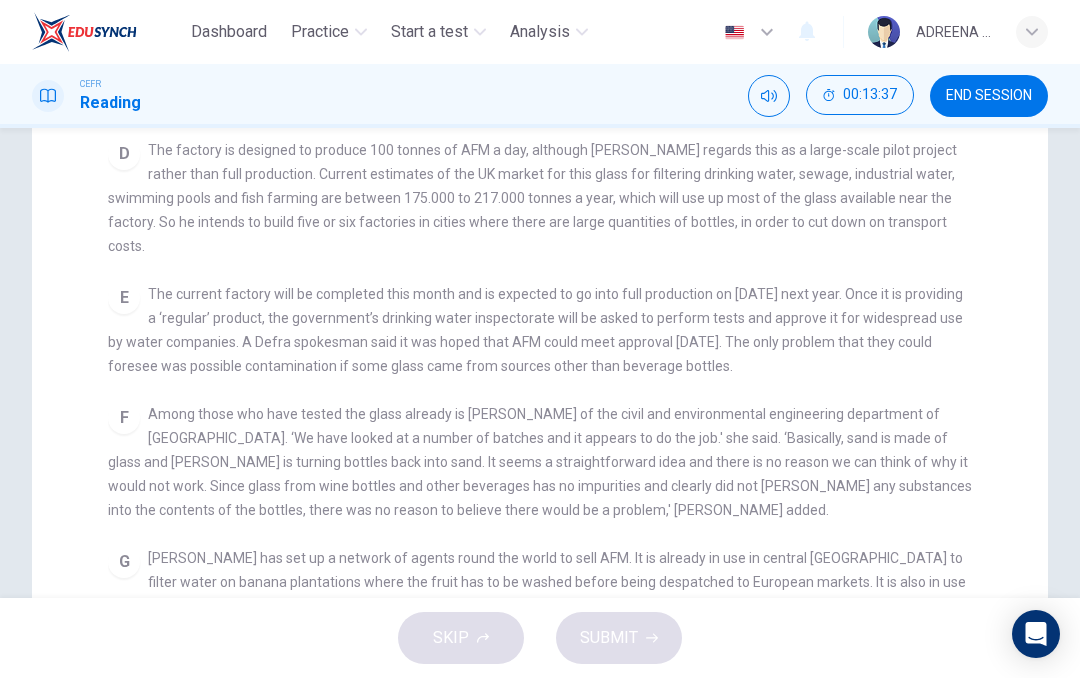 scroll, scrollTop: 789, scrollLeft: 0, axis: vertical 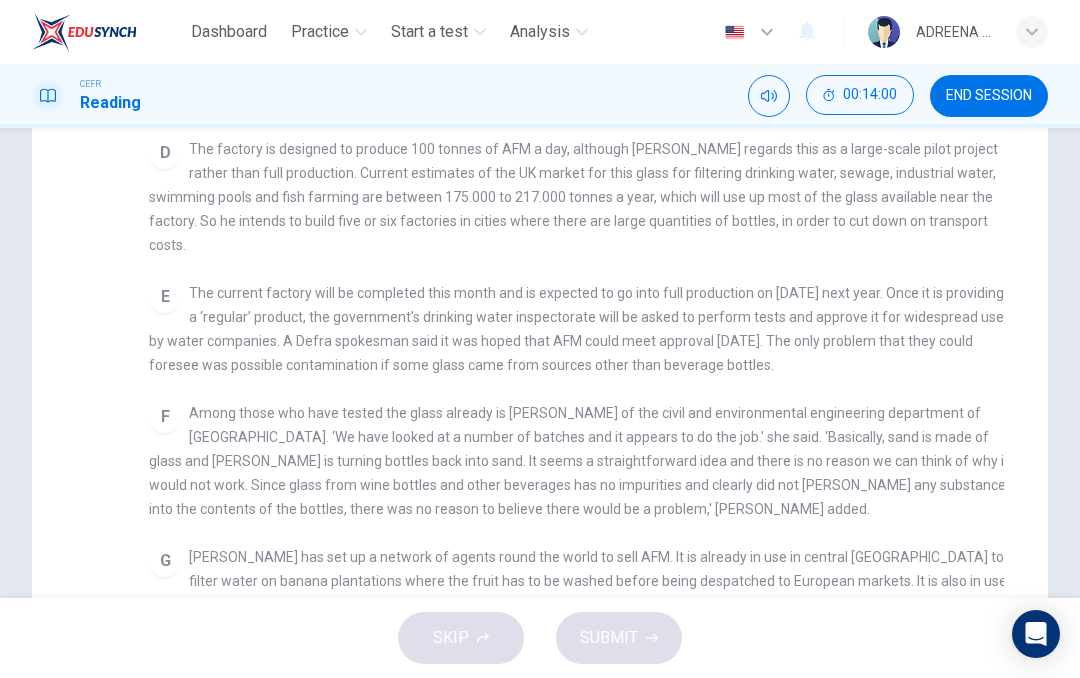 checkbox on "false" 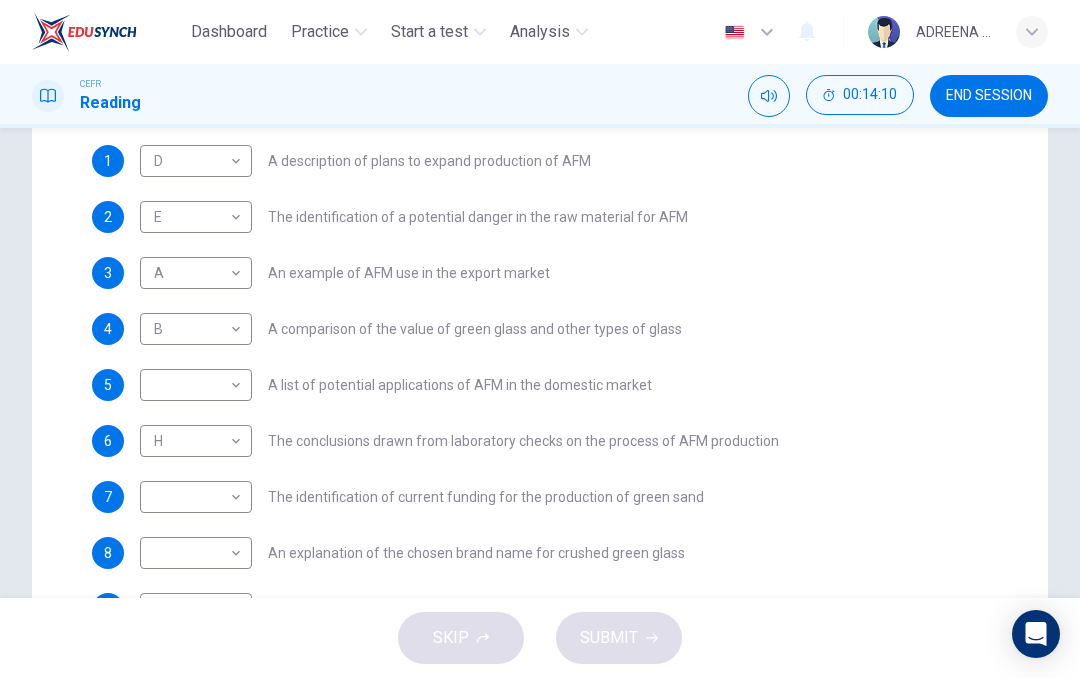 scroll, scrollTop: 373, scrollLeft: 0, axis: vertical 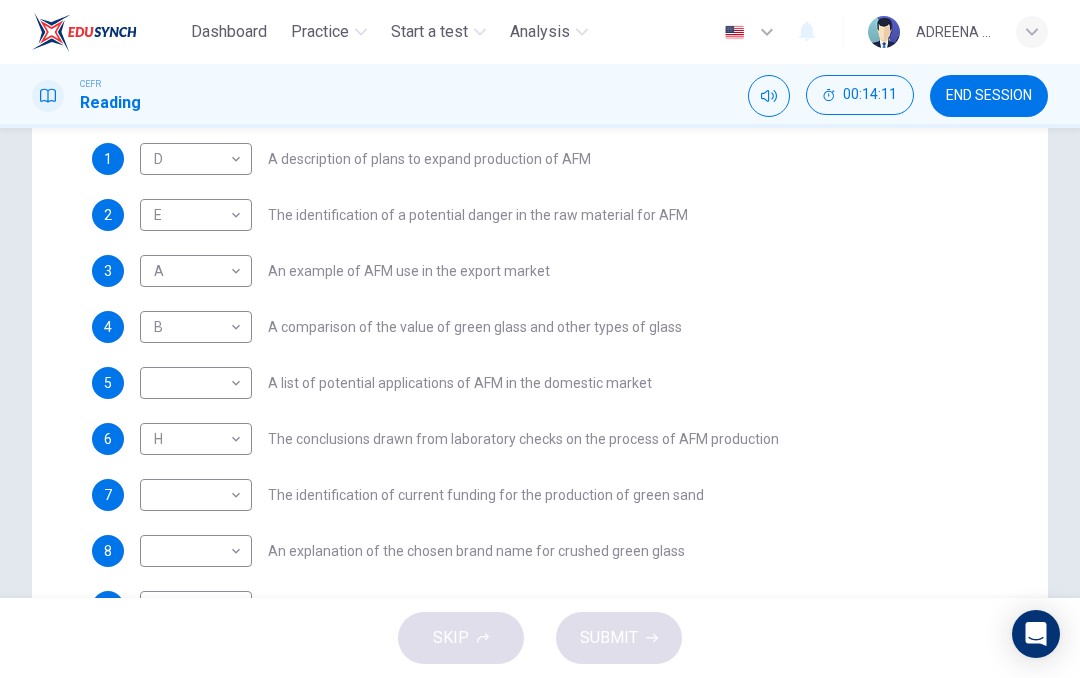 click on "Dashboard Practice Start a test Analysis English en ​ ADREENA [PERSON_NAME] CEFR Reading 00:14:11 END SESSION Questions 1 - 10 The Reading Passage has 8 paragraphs labelled  A-H . Which paragraph contains the following information?
Write the correct letter  A-H  in the boxes below.
NB  You may use any letter  more than once . 1 D D ​ A description of plans to expand production of AFM 2 E E ​ The identification of a potential danger in the raw material for AFM 3 A A ​ An example of AFM use in the export market 4 B B ​ A comparison of the value of green glass and other types of glass 5 ​ ​ A list of potential applications of AFM in the domestic market 6 H H ​ The conclusions drawn from laboratory checks on the process of AFM production 7 ​ ​ The identification of current funding for the production of green sand 8 ​ ​ An explanation of the chosen brand name for crushed green glass 9 ​ ​ A description of plans for exporting AFM 10 C C ​ Green Virtues of Green Sand A B C" at bounding box center (540, 339) 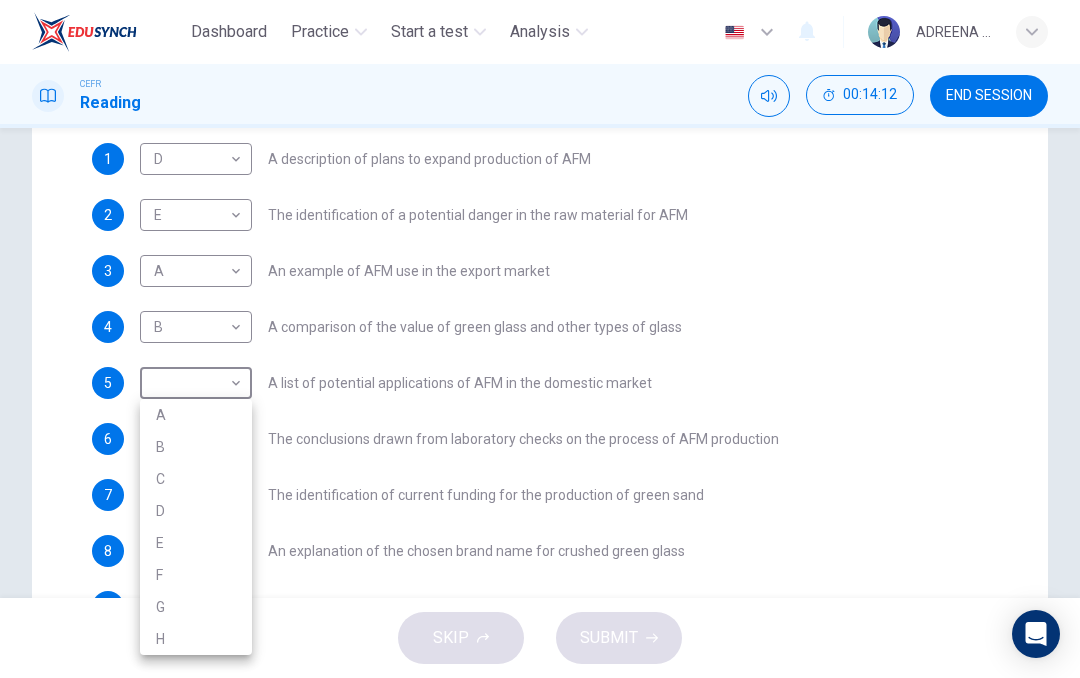 click on "F" at bounding box center [196, 575] 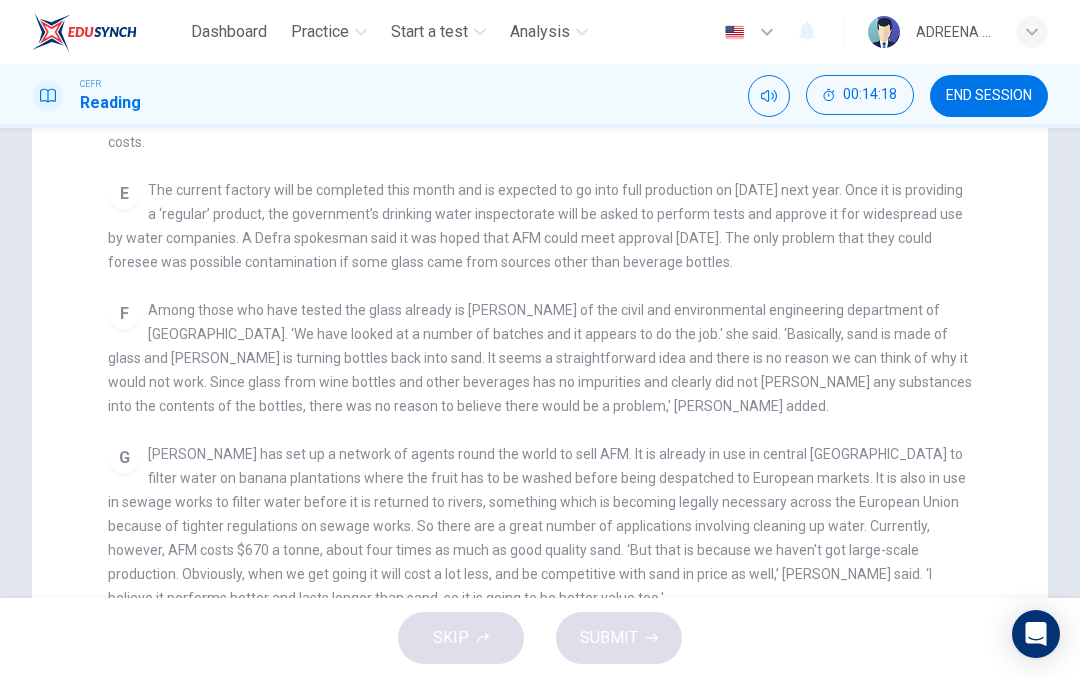 scroll, scrollTop: 861, scrollLeft: 0, axis: vertical 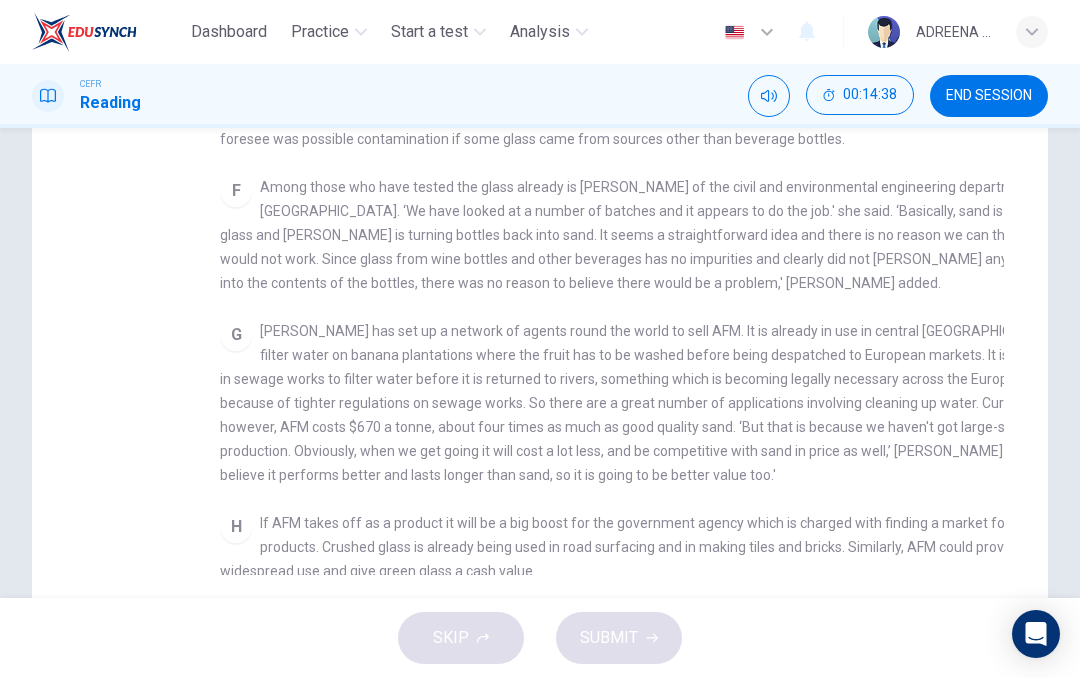 checkbox on "false" 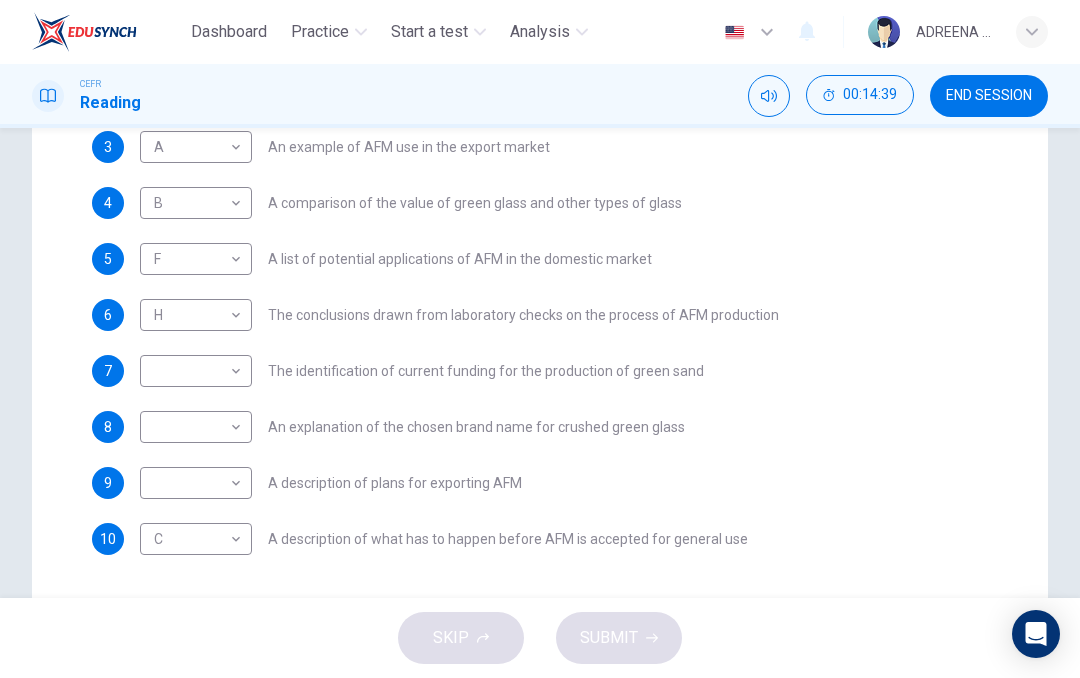 scroll, scrollTop: 538, scrollLeft: 0, axis: vertical 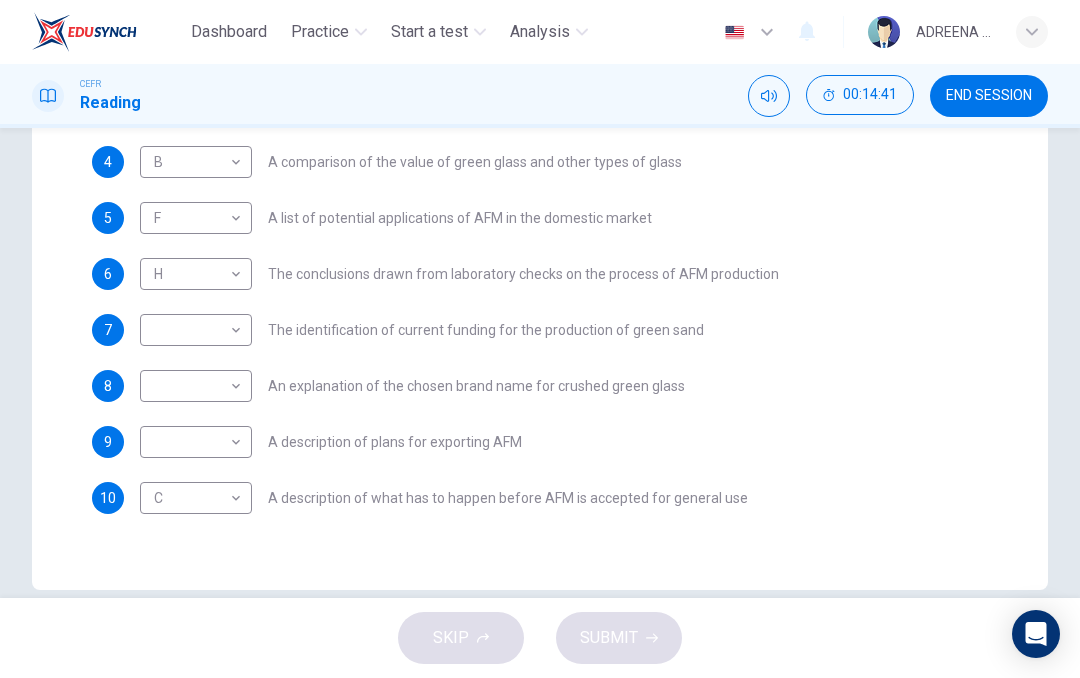 click on "Dashboard Practice Start a test Analysis English en ​ ADREENA [PERSON_NAME] CEFR Reading 00:14:41 END SESSION Questions 1 - 10 The Reading Passage has 8 paragraphs labelled  A-H . Which paragraph contains the following information?
Write the correct letter  A-H  in the boxes below.
NB  You may use any letter  more than once . 1 D D ​ A description of plans to expand production of AFM 2 E E ​ The identification of a potential danger in the raw material for AFM 3 A A ​ An example of AFM use in the export market 4 B B ​ A comparison of the value of green glass and other types of glass 5 F F ​ A list of potential applications of AFM in the domestic market 6 H H ​ The conclusions drawn from laboratory checks on the process of AFM production 7 ​ ​ The identification of current funding for the production of green sand 8 ​ ​ An explanation of the chosen brand name for crushed green glass 9 ​ ​ A description of plans for exporting AFM 10 C C ​ Green Virtues of Green Sand A B C" at bounding box center [540, 339] 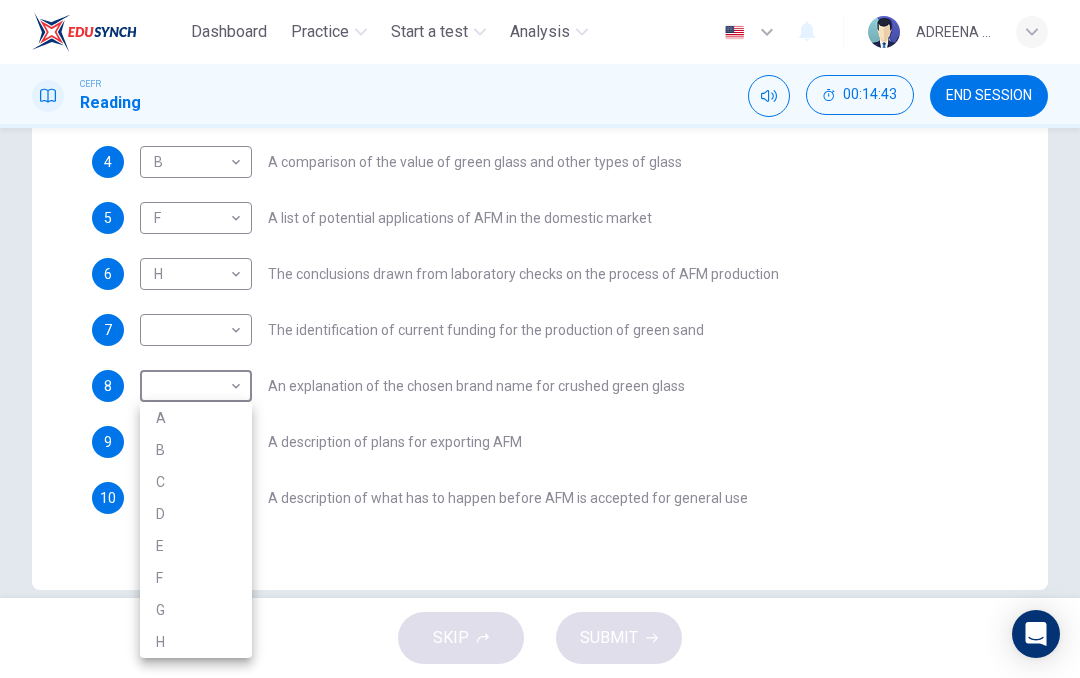 click on "C" at bounding box center (196, 482) 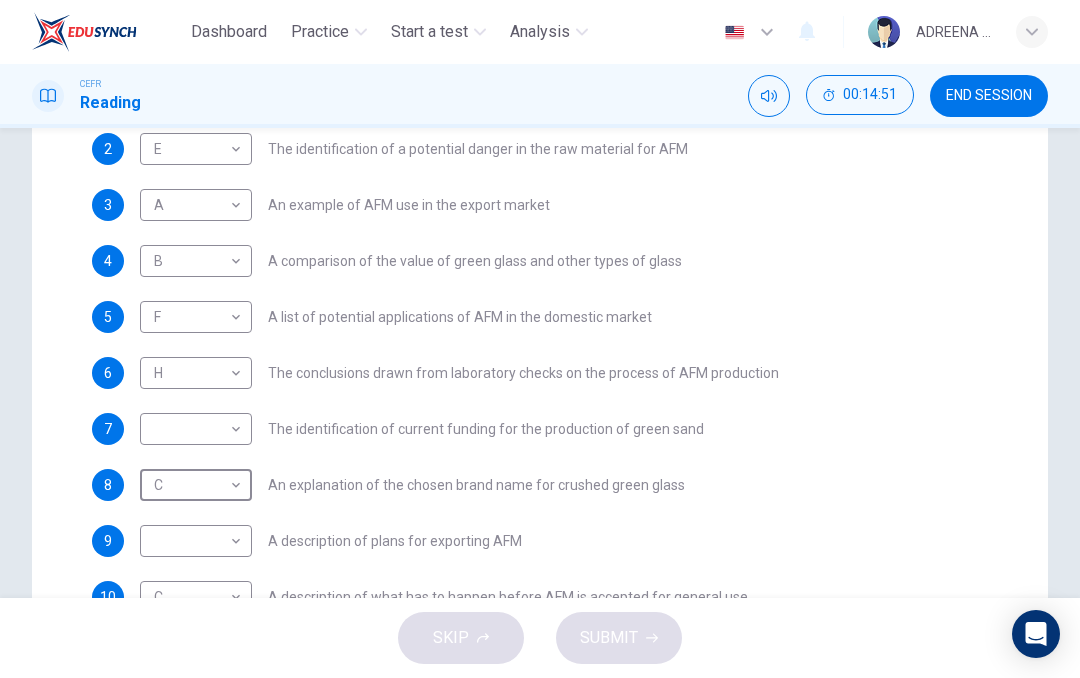 scroll, scrollTop: 472, scrollLeft: 0, axis: vertical 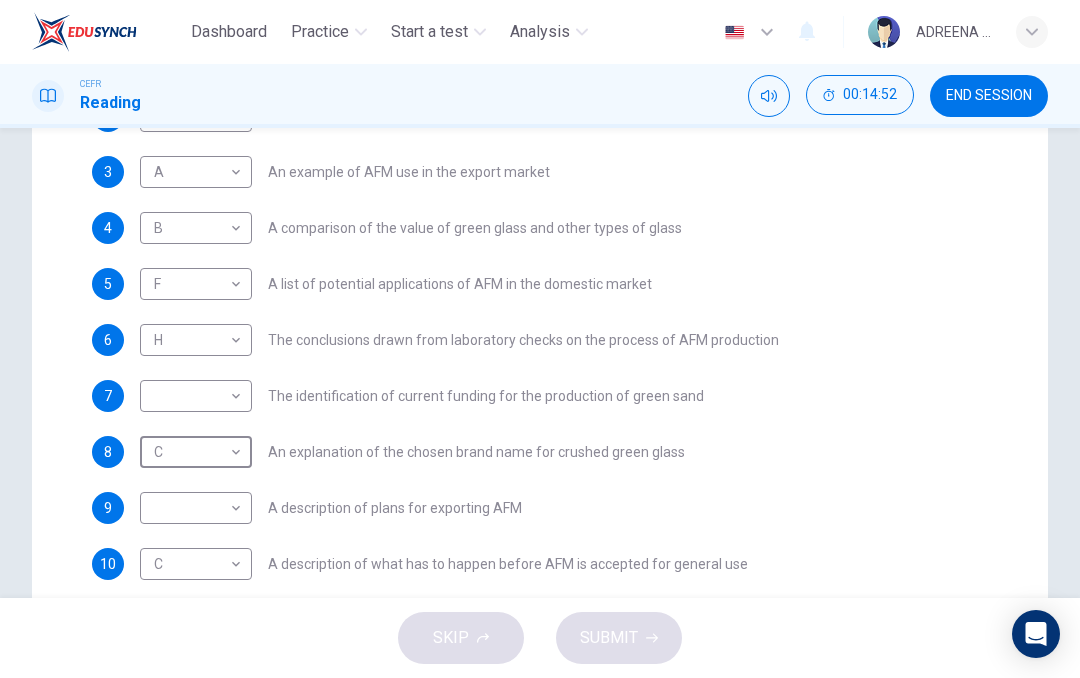 click on "Dashboard Practice Start a test Analysis English en ​ ADREENA [PERSON_NAME] CEFR Reading 00:14:52 END SESSION Questions 1 - 10 The Reading Passage has 8 paragraphs labelled  A-H . Which paragraph contains the following information?
Write the correct letter  A-H  in the boxes below.
NB  You may use any letter  more than once . 1 D D ​ A description of plans to expand production of AFM 2 E E ​ The identification of a potential danger in the raw material for AFM 3 A A ​ An example of AFM use in the export market 4 B B ​ A comparison of the value of green glass and other types of glass 5 F F ​ A list of potential applications of AFM in the domestic market 6 H H ​ The conclusions drawn from laboratory checks on the process of AFM production 7 ​ ​ The identification of current funding for the production of green sand 8 C C ​ An explanation of the chosen brand name for crushed green glass 9 ​ ​ A description of plans for exporting AFM 10 C C ​ Green Virtues of Green Sand A B C" at bounding box center (540, 339) 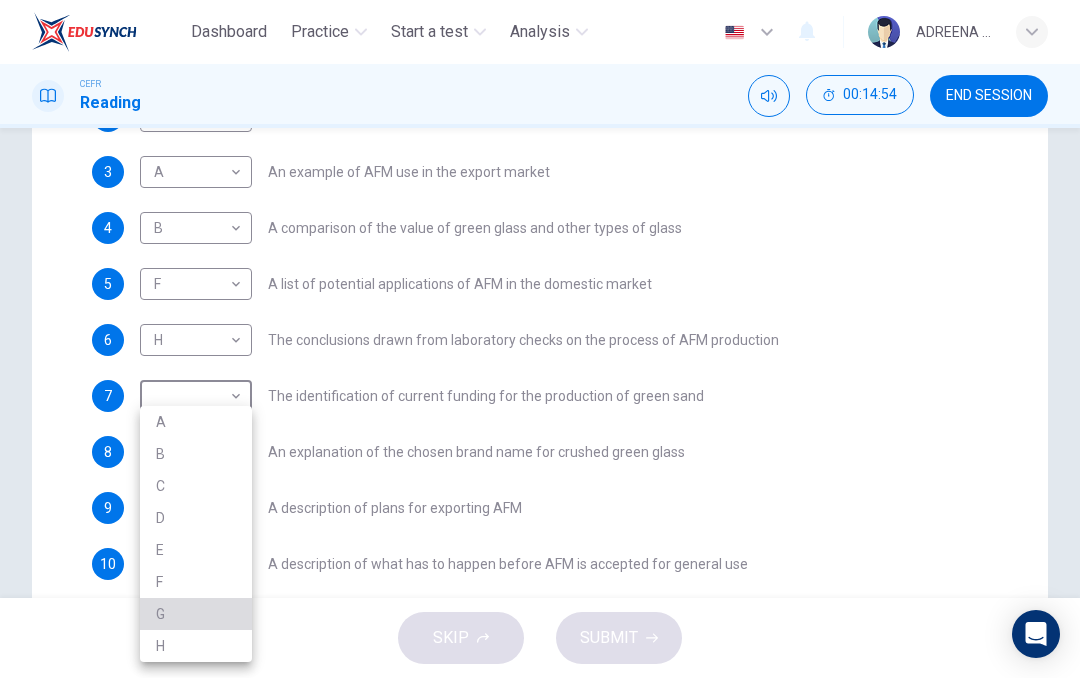 click on "G" at bounding box center [196, 614] 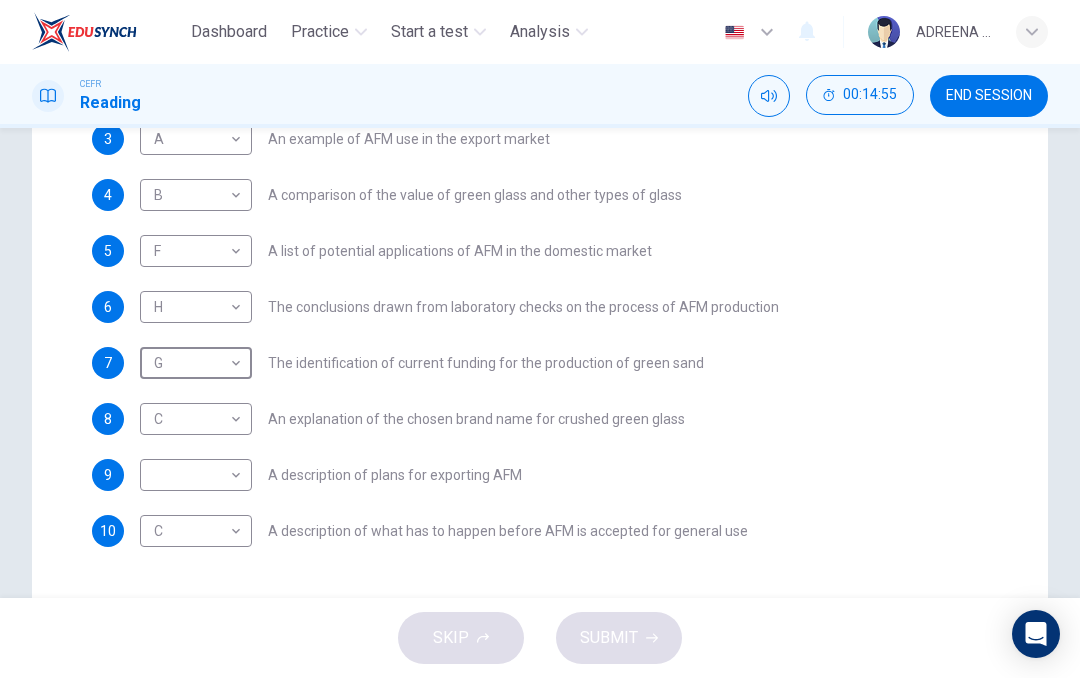 scroll, scrollTop: 506, scrollLeft: 0, axis: vertical 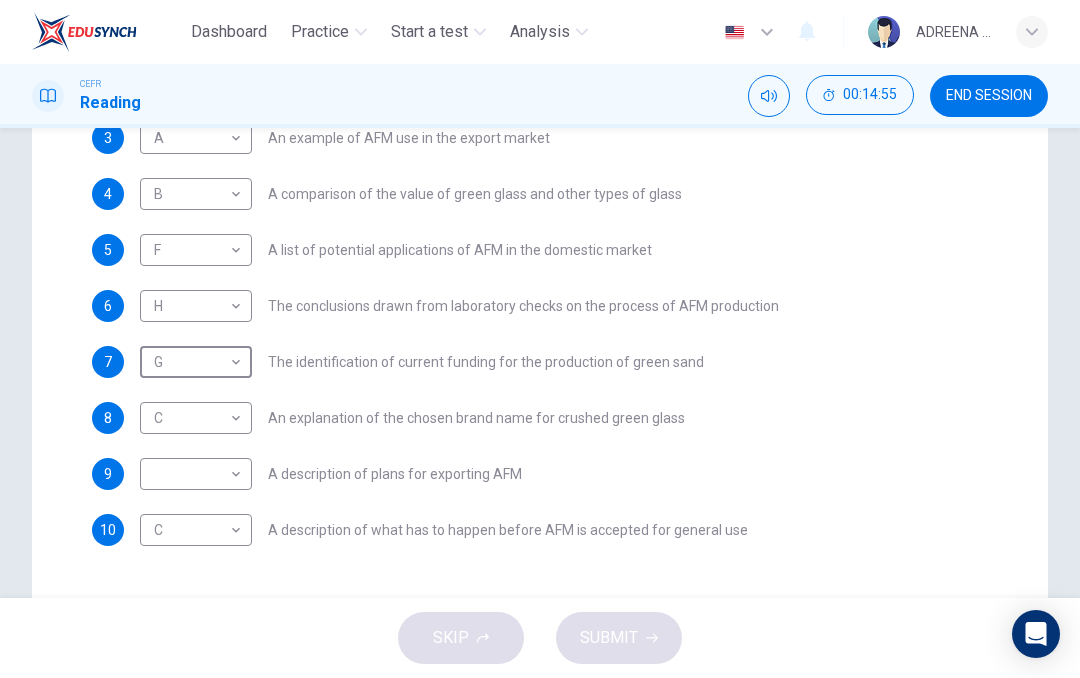 click on "Dashboard Practice Start a test Analysis English en ​ ADREENA [PERSON_NAME] CEFR Reading 00:14:55 END SESSION Questions 1 - 10 The Reading Passage has 8 paragraphs labelled  A-H . Which paragraph contains the following information?
Write the correct letter  A-H  in the boxes below.
NB  You may use any letter  more than once . 1 D D ​ A description of plans to expand production of AFM 2 E E ​ The identification of a potential danger in the raw material for AFM 3 A A ​ An example of AFM use in the export market 4 B B ​ A comparison of the value of green glass and other types of glass 5 F F ​ A list of potential applications of AFM in the domestic market 6 H H ​ The conclusions drawn from laboratory checks on the process of AFM production 7 G G ​ The identification of current funding for the production of green sand 8 C C ​ An explanation of the chosen brand name for crushed green glass 9 ​ ​ A description of plans for exporting AFM 10 C C ​ Green Virtues of Green Sand A B C" at bounding box center (540, 339) 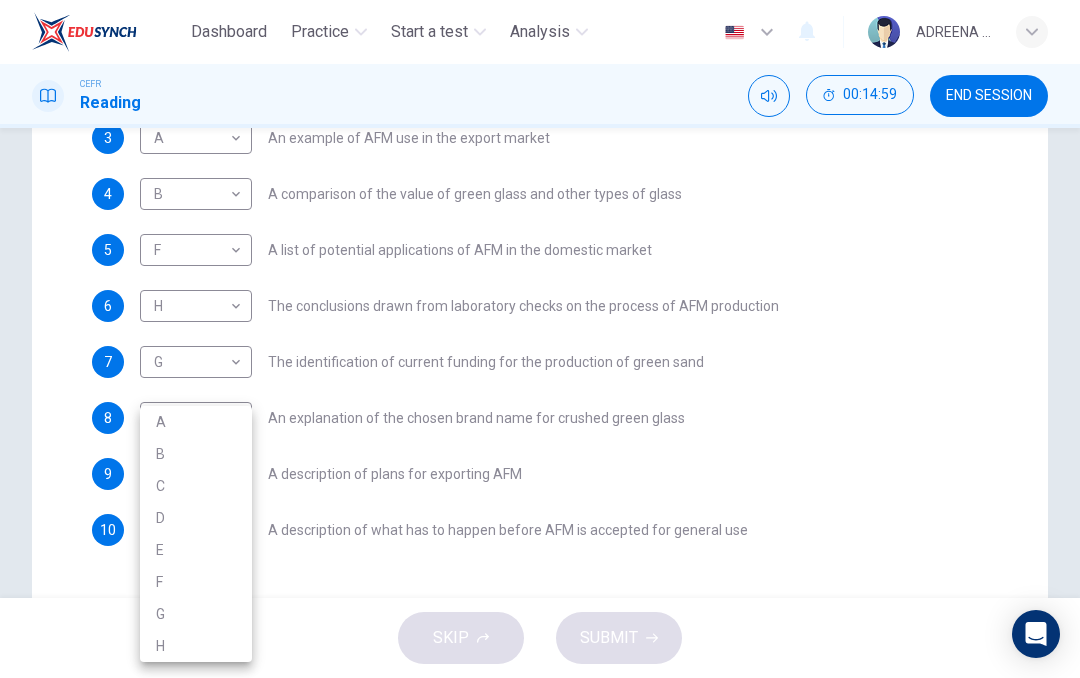 click at bounding box center [540, 339] 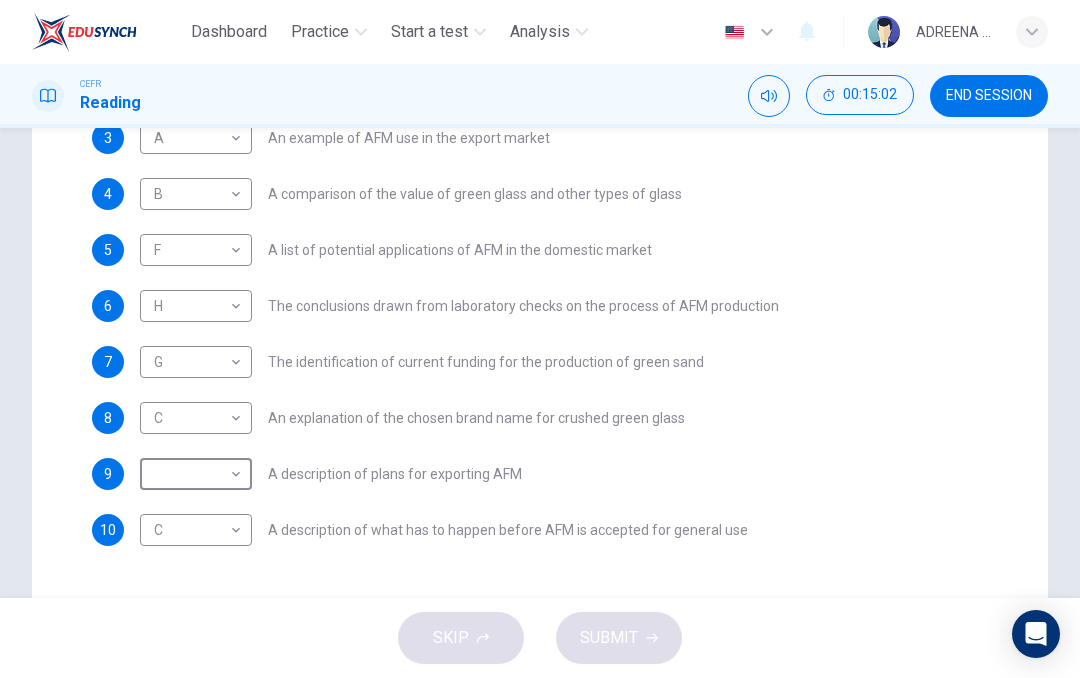 click on "Dashboard Practice Start a test Analysis English en ​ ADREENA [PERSON_NAME] CEFR Reading 00:15:02 END SESSION Questions 1 - 10 The Reading Passage has 8 paragraphs labelled  A-H . Which paragraph contains the following information?
Write the correct letter  A-H  in the boxes below.
NB  You may use any letter  more than once . 1 D D ​ A description of plans to expand production of AFM 2 E E ​ The identification of a potential danger in the raw material for AFM 3 A A ​ An example of AFM use in the export market 4 B B ​ A comparison of the value of green glass and other types of glass 5 F F ​ A list of potential applications of AFM in the domestic market 6 H H ​ The conclusions drawn from laboratory checks on the process of AFM production 7 G G ​ The identification of current funding for the production of green sand 8 C C ​ An explanation of the chosen brand name for crushed green glass 9 ​ ​ A description of plans for exporting AFM 10 C C ​ Green Virtues of Green Sand A B C" at bounding box center [540, 339] 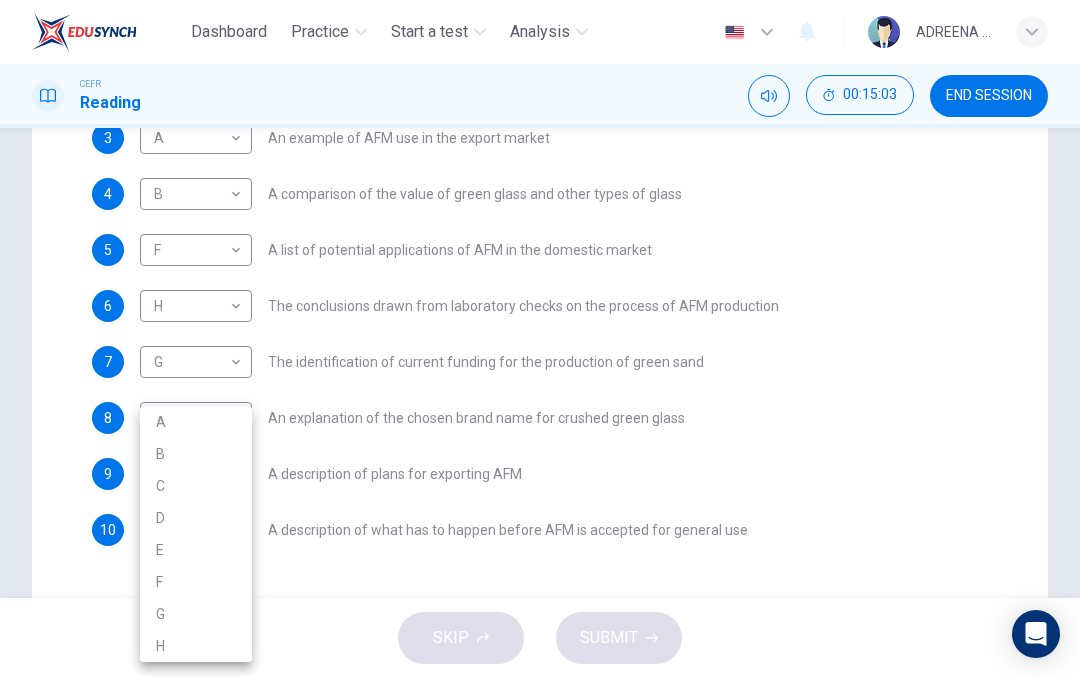 click on "B" at bounding box center [196, 454] 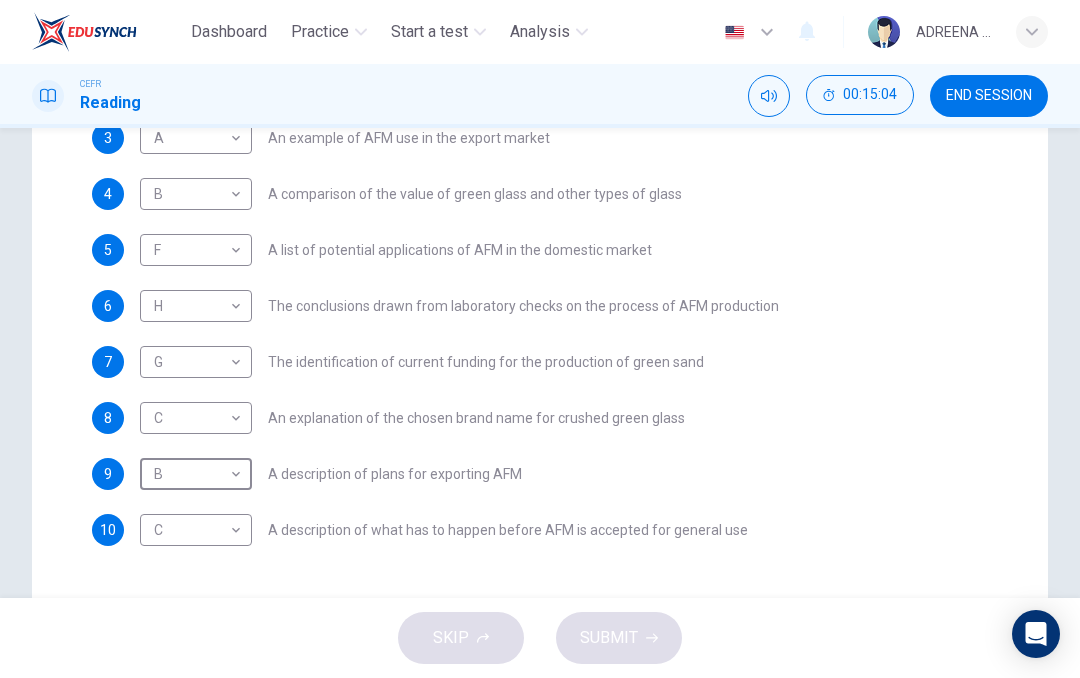 type on "B" 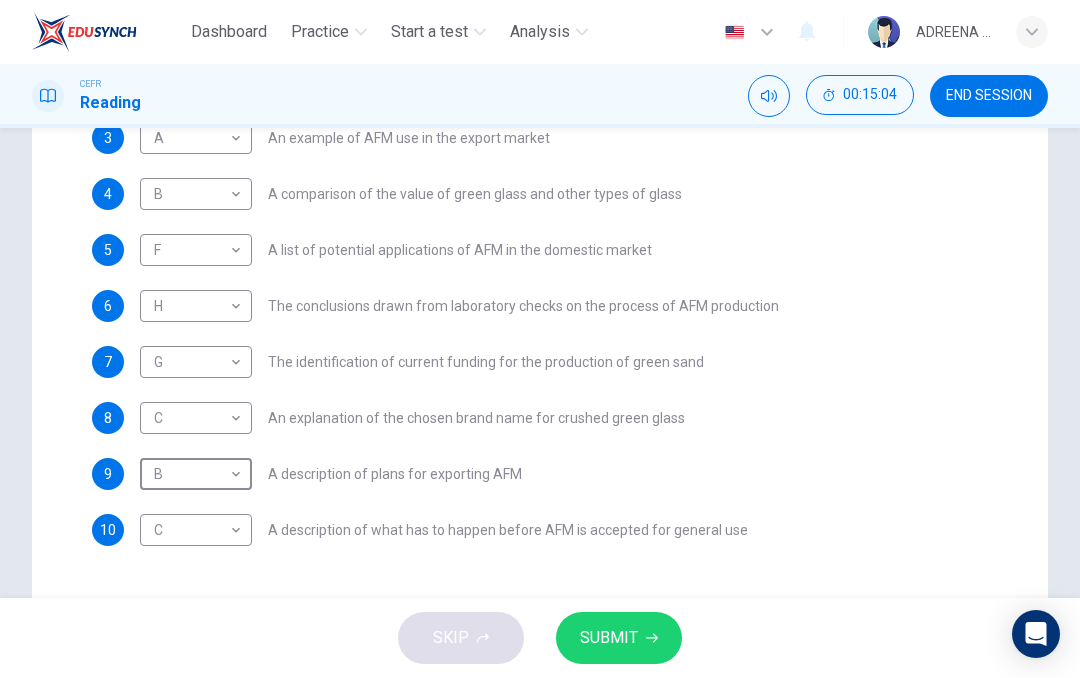 click on "Dashboard Practice Start a test Analysis English en ​ ADREENA [PERSON_NAME] CEFR Reading 00:15:04 END SESSION Questions 1 - 10 The Reading Passage has 8 paragraphs labelled  A-H . Which paragraph contains the following information?
Write the correct letter  A-H  in the boxes below.
NB  You may use any letter  more than once . 1 D D ​ A description of plans to expand production of AFM 2 E E ​ The identification of a potential danger in the raw material for AFM 3 A A ​ An example of AFM use in the export market 4 B B ​ A comparison of the value of green glass and other types of glass 5 F F ​ A list of potential applications of AFM in the domestic market 6 H H ​ The conclusions drawn from laboratory checks on the process of AFM production 7 G G ​ The identification of current funding for the production of green sand 8 C C ​ An explanation of the chosen brand name for crushed green glass 9 B B ​ A description of plans for exporting AFM 10 C C ​ Green Virtues of Green Sand A B C" at bounding box center (540, 339) 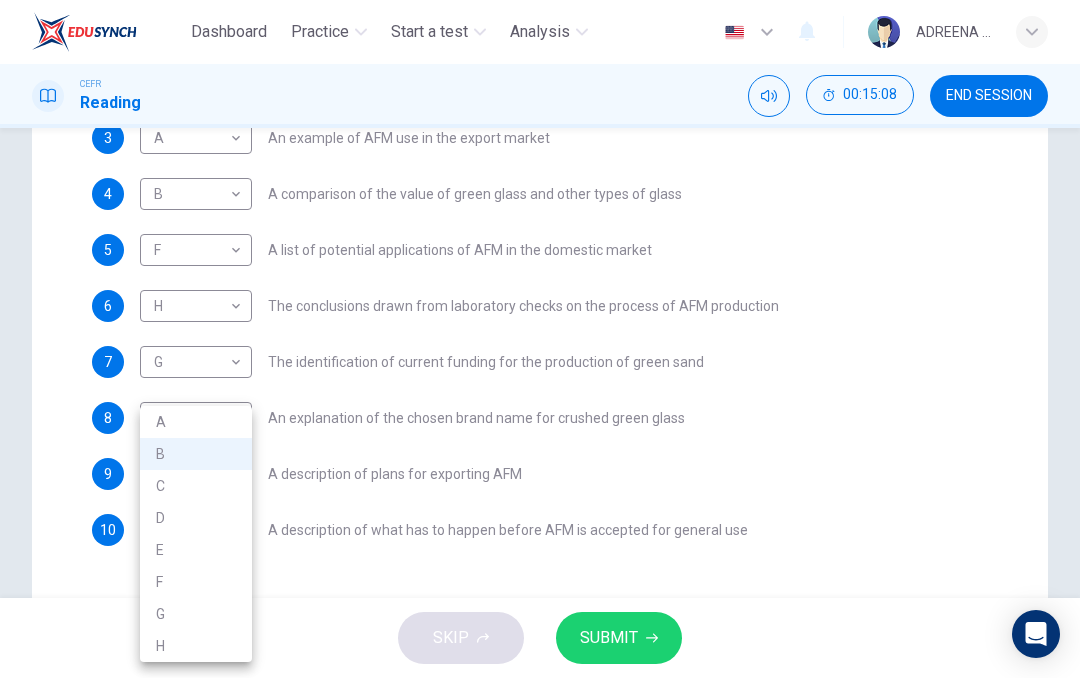 click at bounding box center (540, 339) 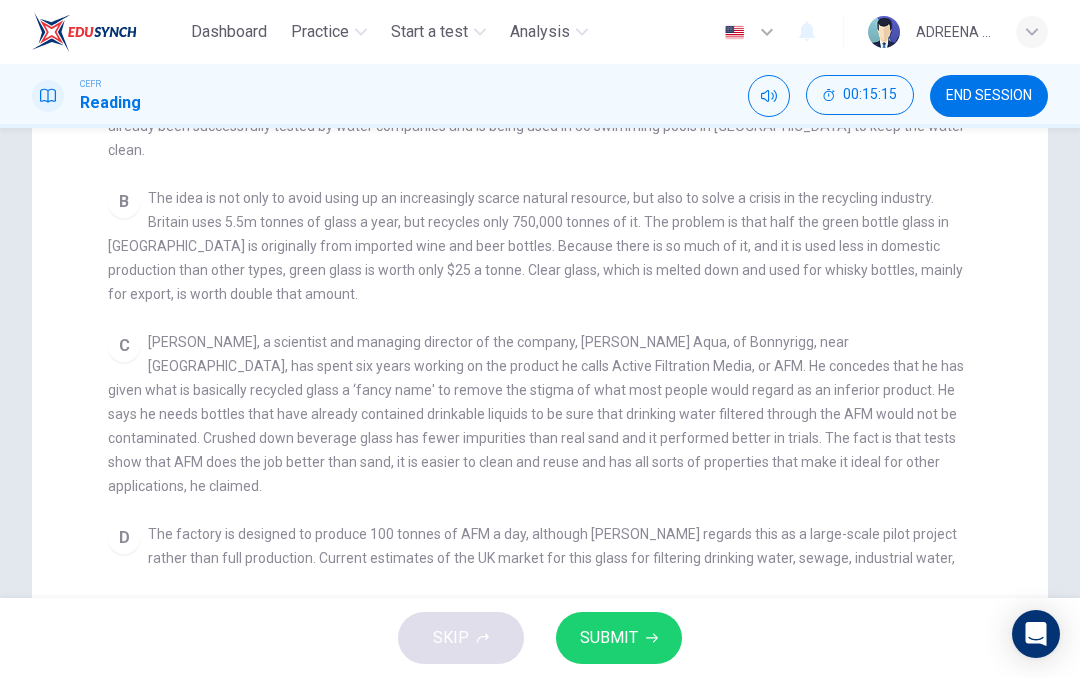 scroll, scrollTop: 244, scrollLeft: 0, axis: vertical 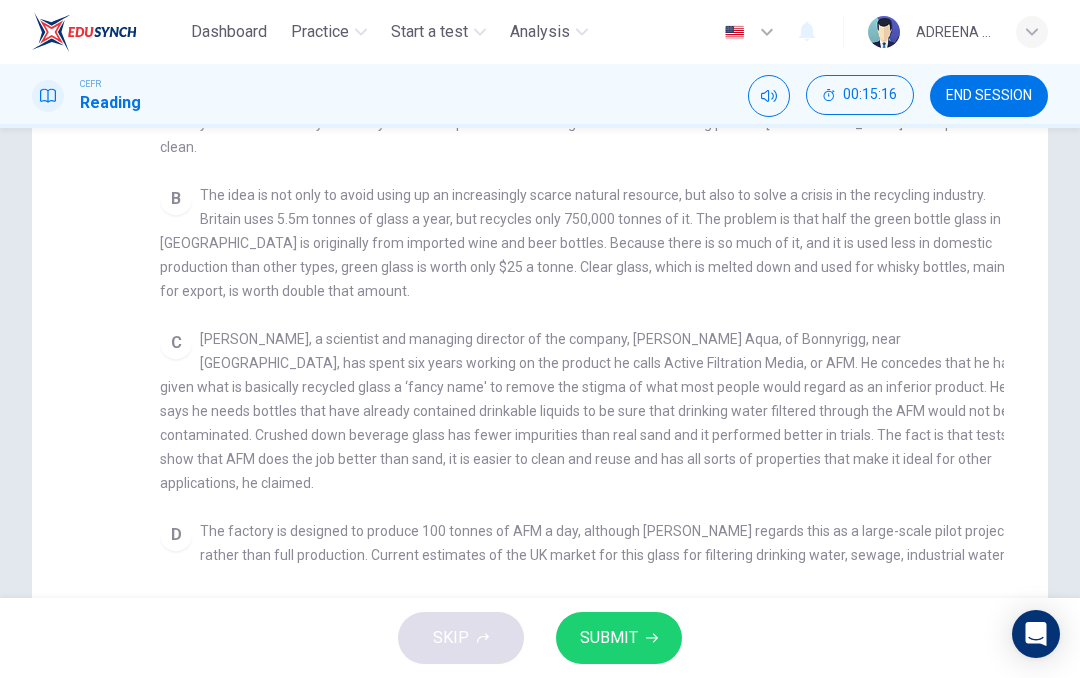 checkbox on "false" 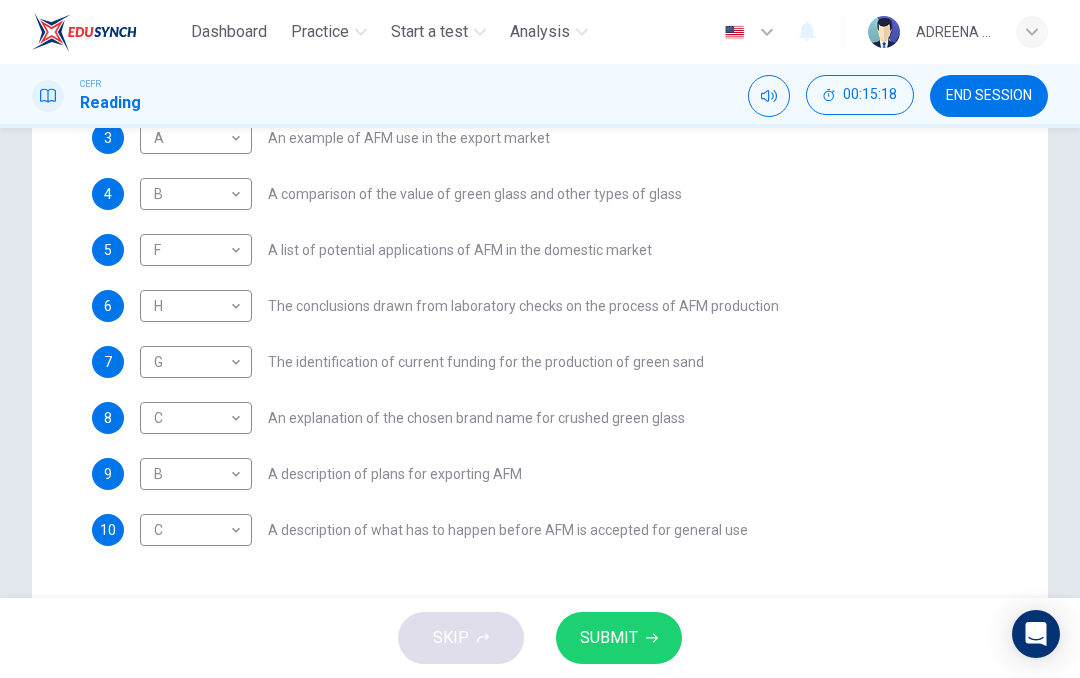 click on "Dashboard Practice Start a test Analysis English en ​ ADREENA [PERSON_NAME] CEFR Reading 00:15:18 END SESSION Questions 1 - 10 The Reading Passage has 8 paragraphs labelled  A-H . Which paragraph contains the following information?
Write the correct letter  A-H  in the boxes below.
NB  You may use any letter  more than once . 1 D D ​ A description of plans to expand production of AFM 2 E E ​ The identification of a potential danger in the raw material for AFM 3 A A ​ An example of AFM use in the export market 4 B B ​ A comparison of the value of green glass and other types of glass 5 F F ​ A list of potential applications of AFM in the domestic market 6 H H ​ The conclusions drawn from laboratory checks on the process of AFM production 7 G G ​ The identification of current funding for the production of green sand 8 C C ​ An explanation of the chosen brand name for crushed green glass 9 B B ​ A description of plans for exporting AFM 10 C C ​ Green Virtues of Green Sand A B C" at bounding box center [540, 339] 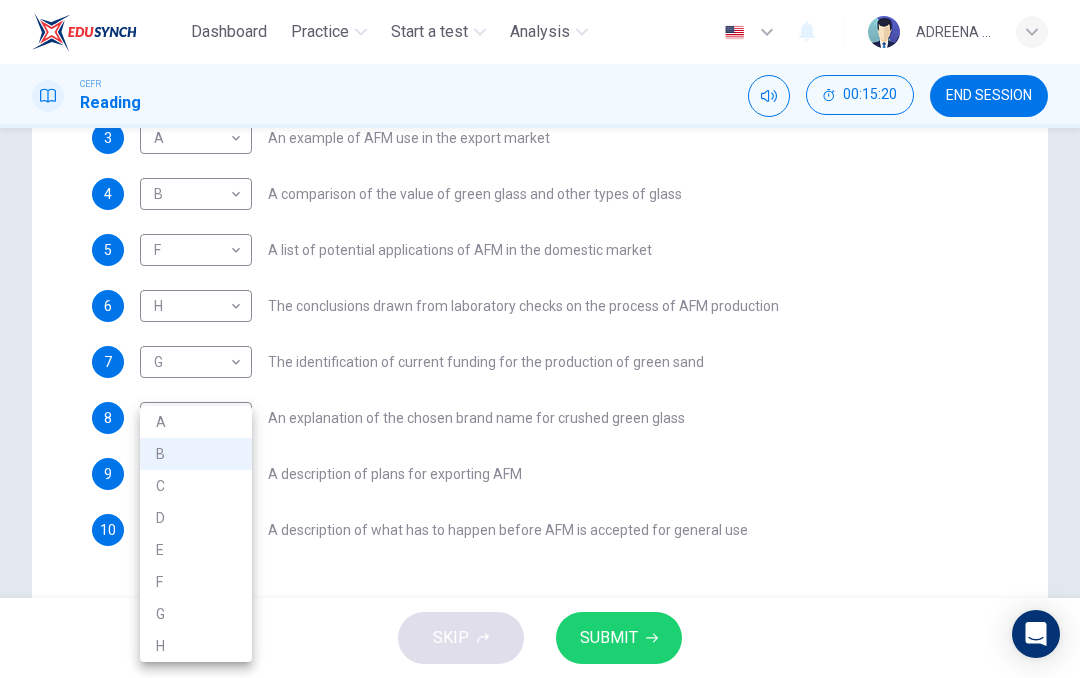 click on "C" at bounding box center (196, 486) 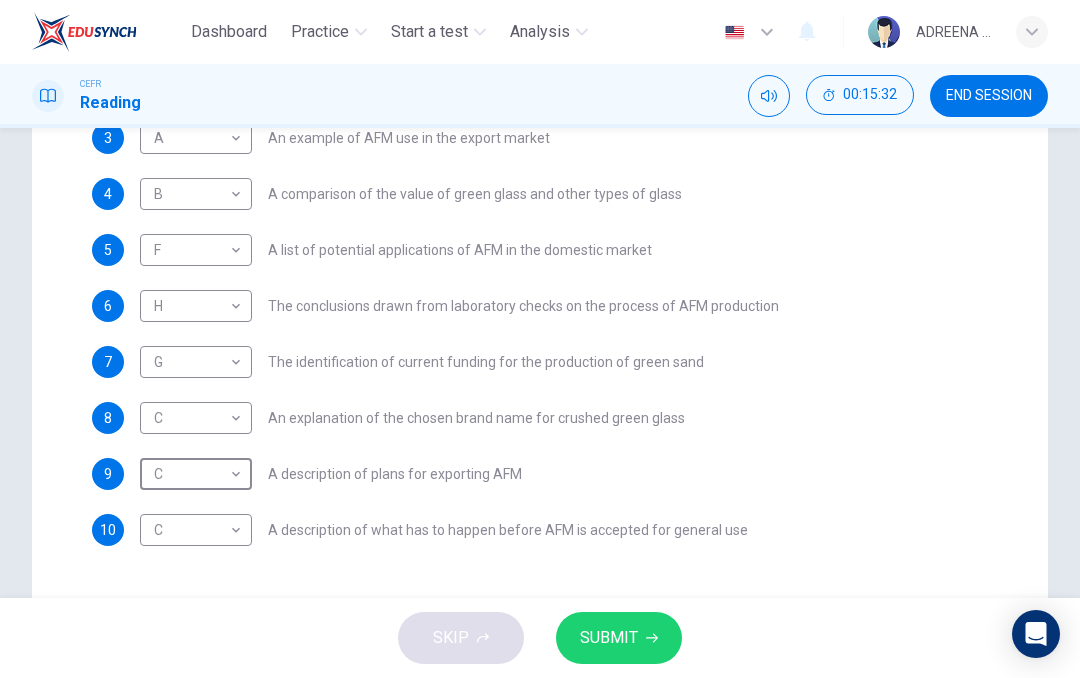 click on "SUBMIT" at bounding box center [609, 638] 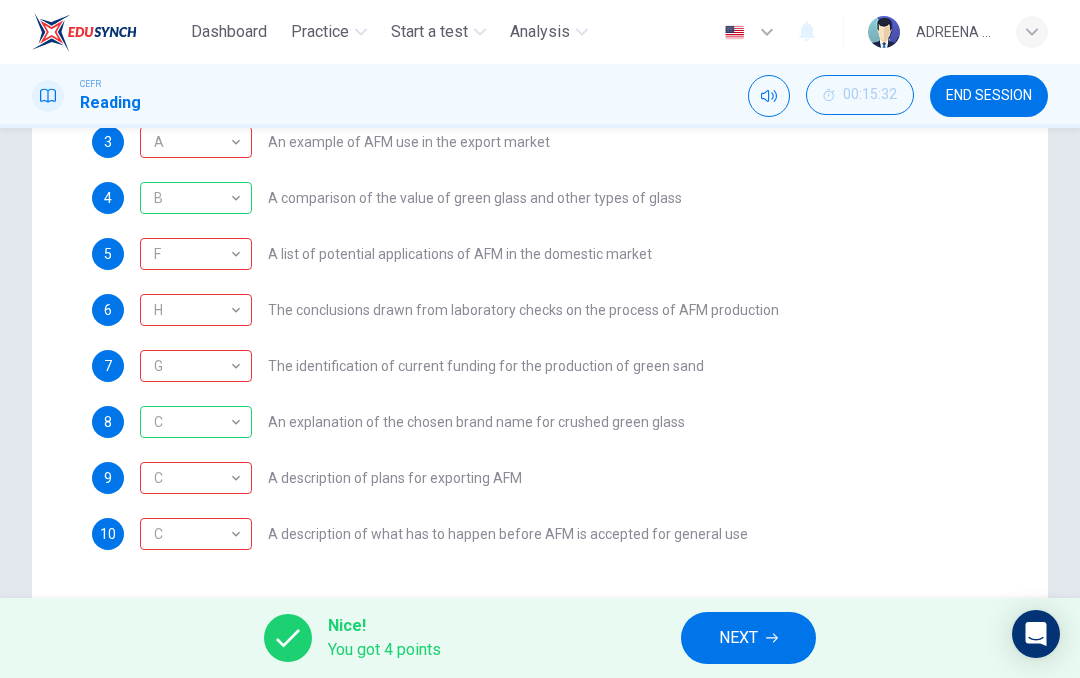 scroll, scrollTop: 517, scrollLeft: 0, axis: vertical 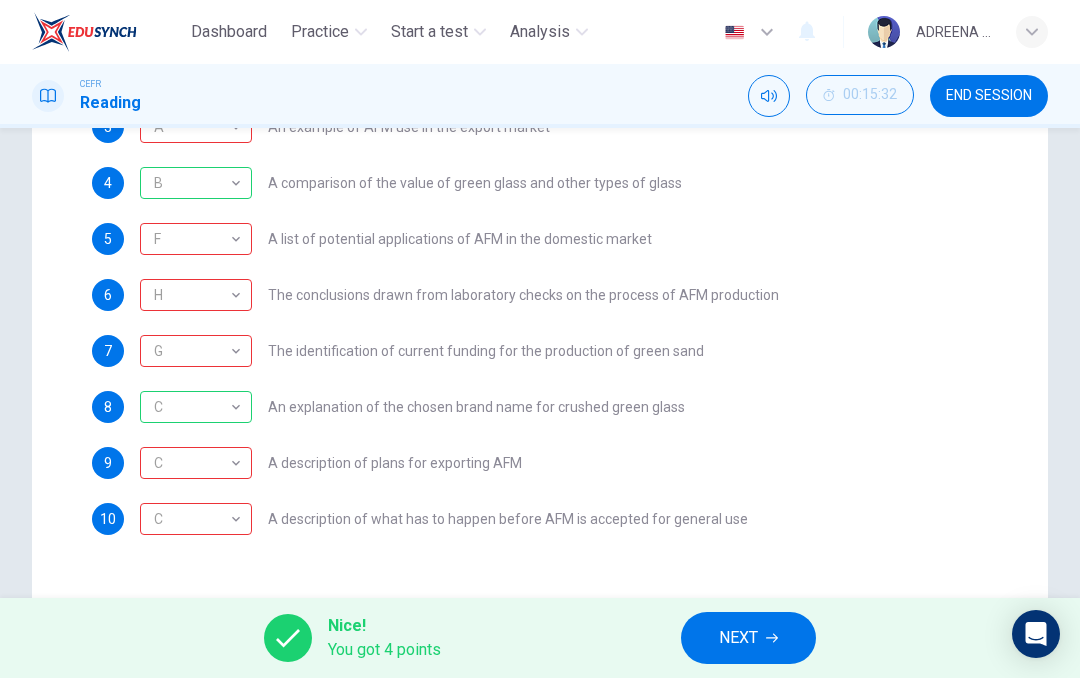 click 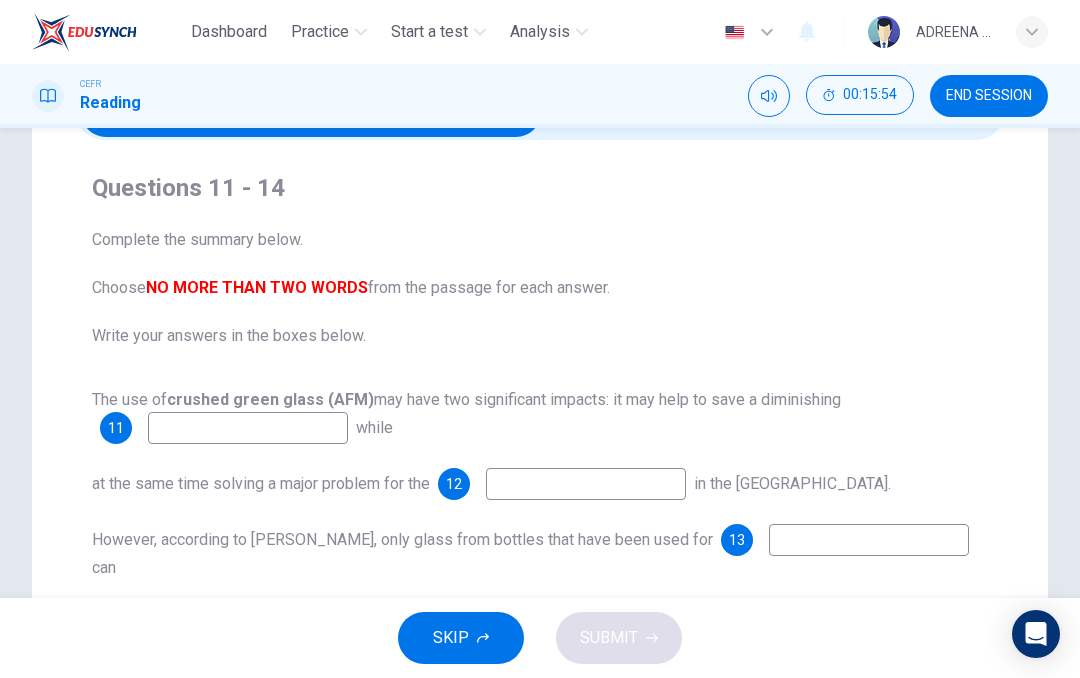 scroll, scrollTop: 127, scrollLeft: 0, axis: vertical 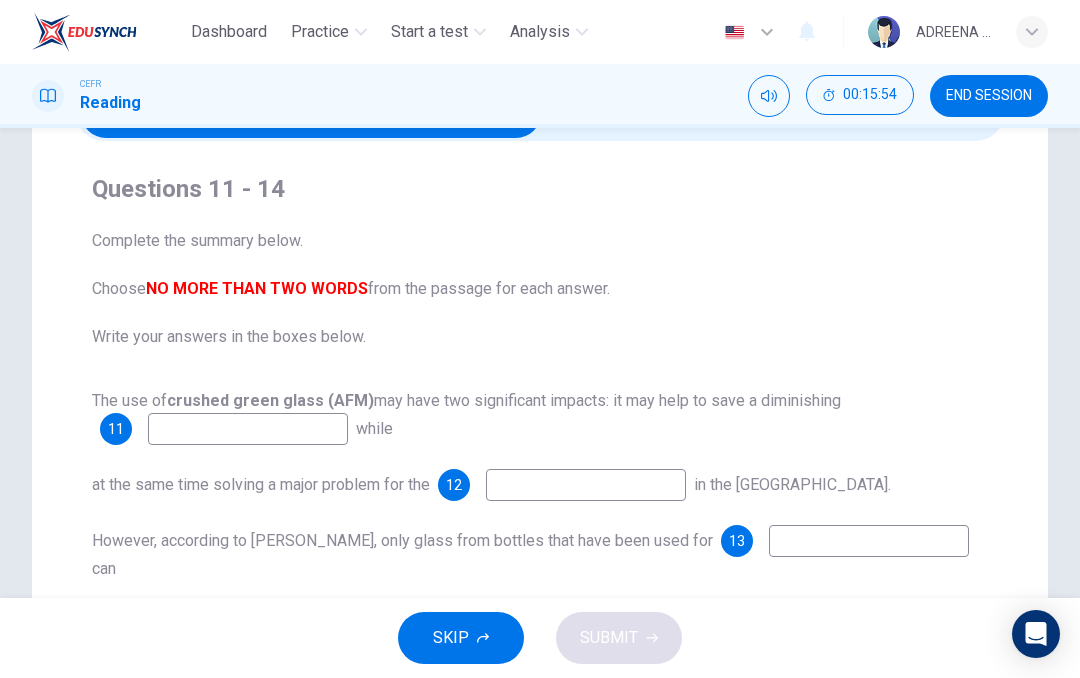 click at bounding box center (248, 429) 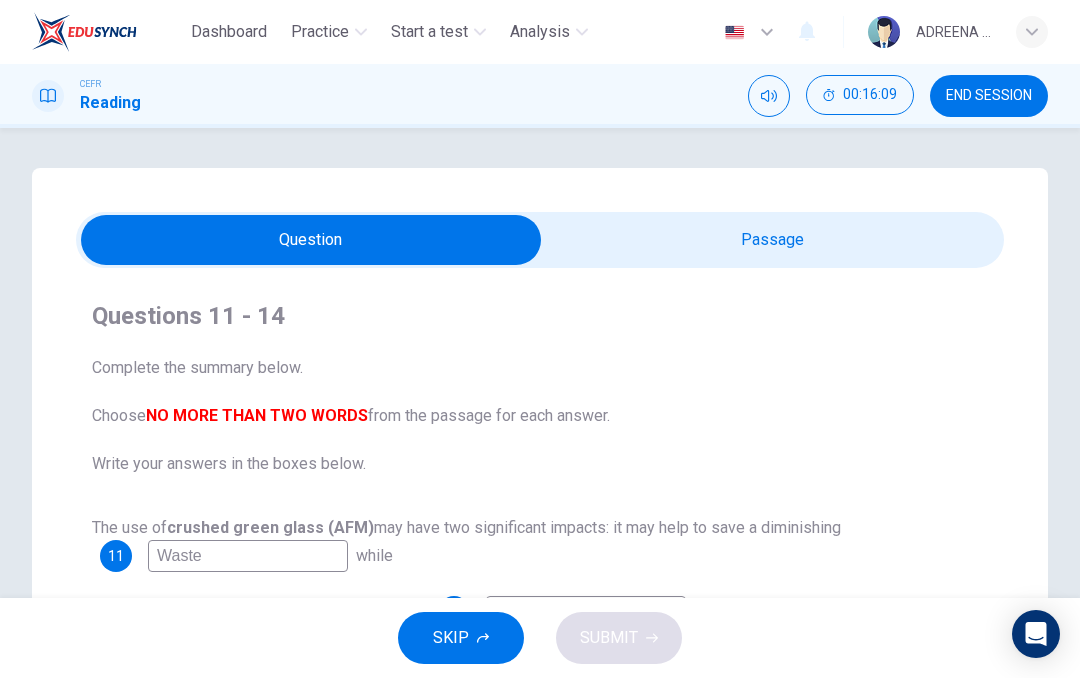 scroll, scrollTop: -1, scrollLeft: 0, axis: vertical 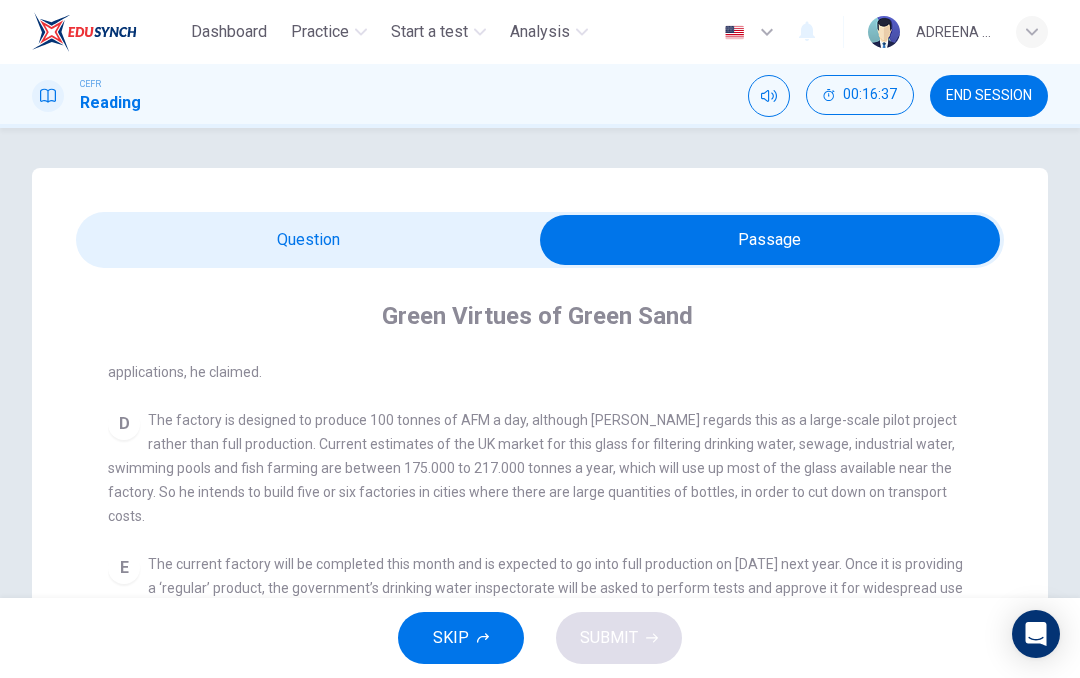 click at bounding box center [770, 240] 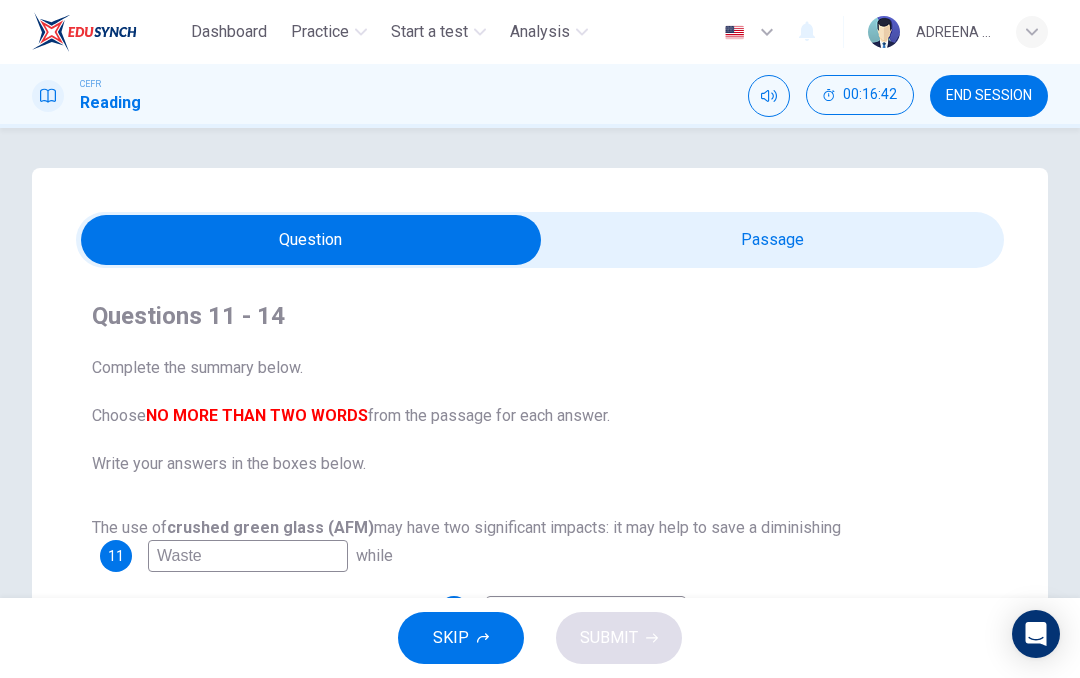scroll, scrollTop: 0, scrollLeft: 0, axis: both 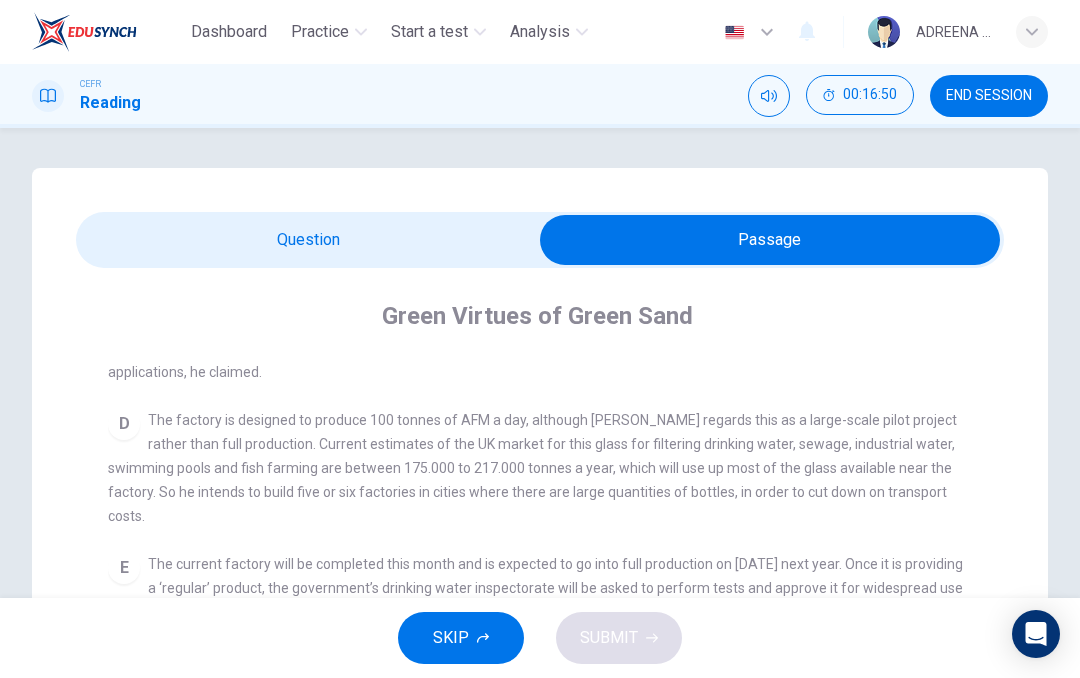 click at bounding box center (770, 240) 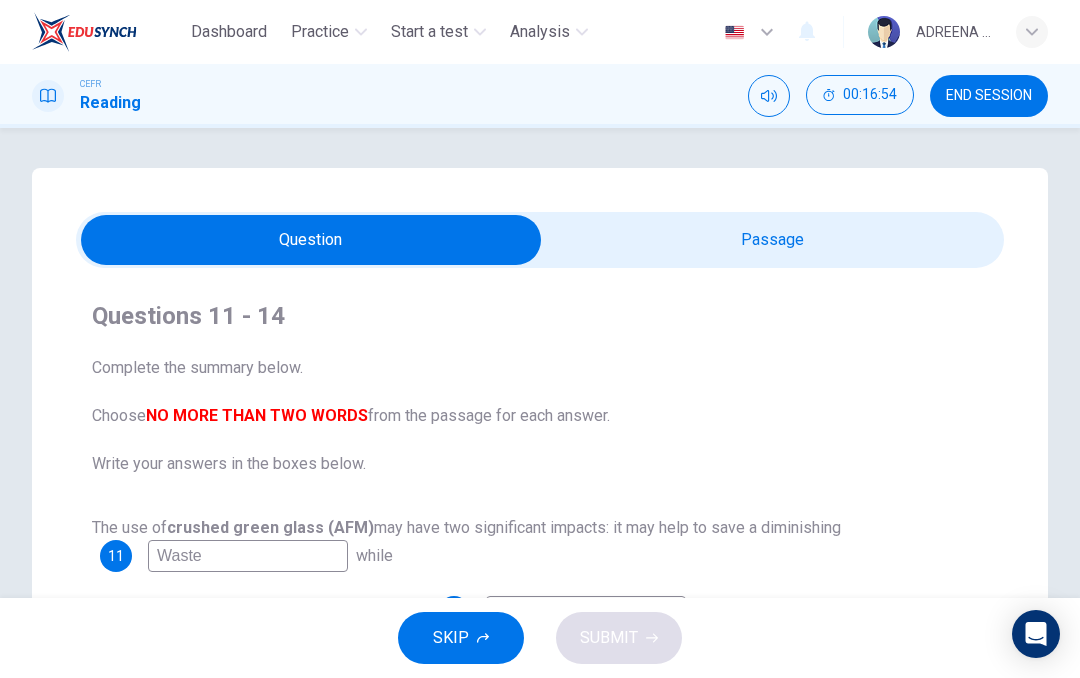 scroll, scrollTop: 0, scrollLeft: 0, axis: both 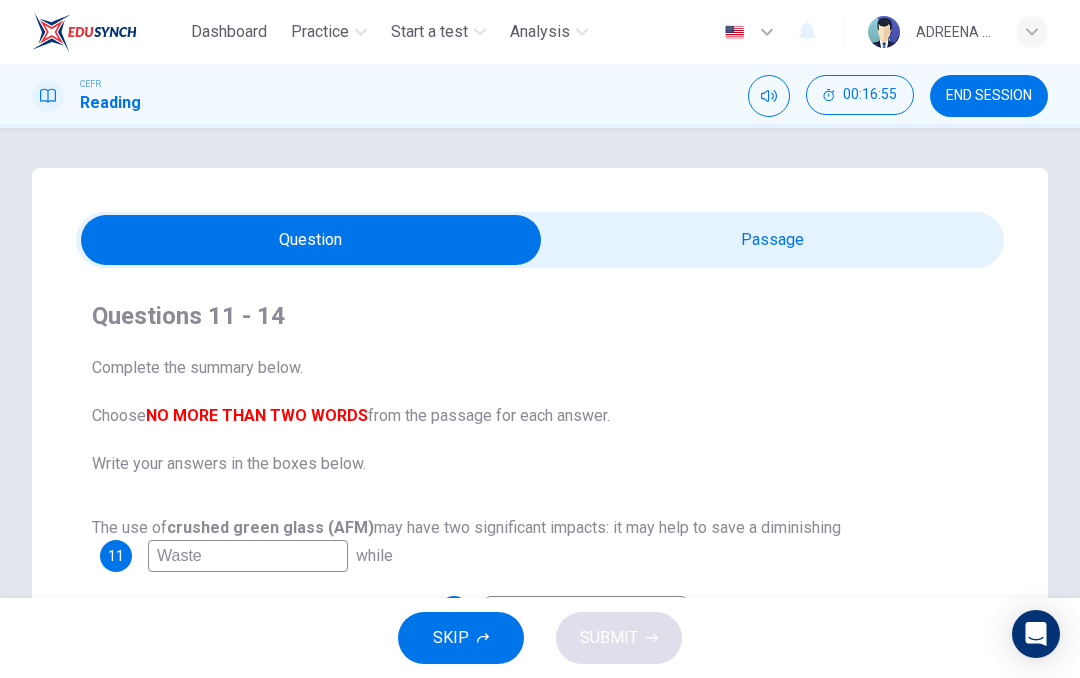 click at bounding box center [311, 240] 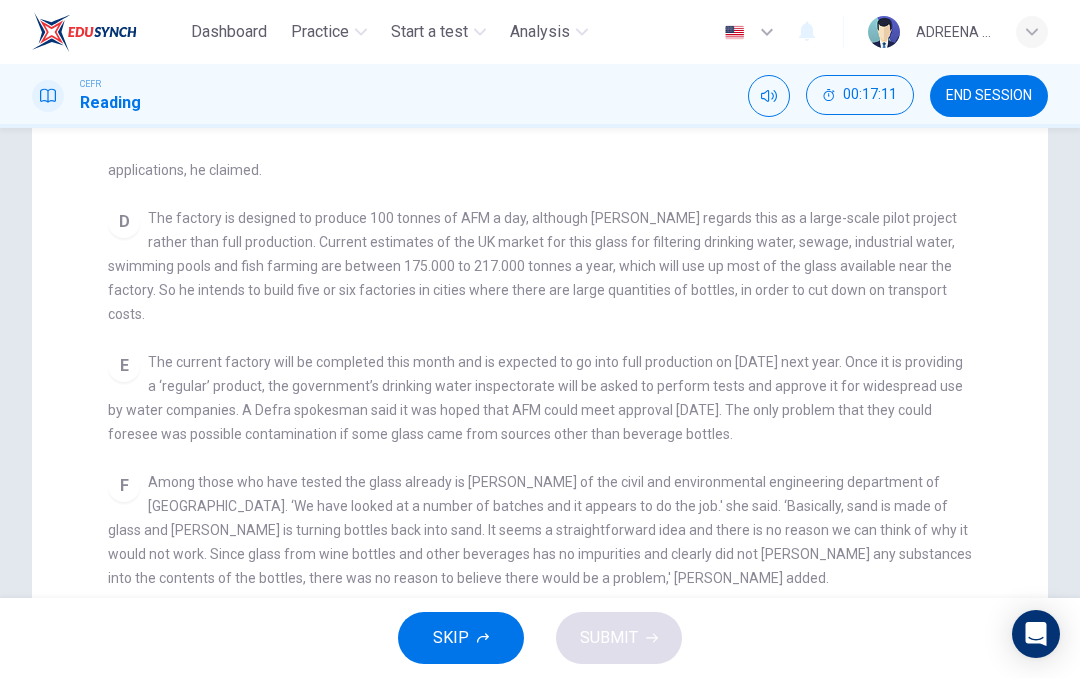 scroll, scrollTop: 209, scrollLeft: 0, axis: vertical 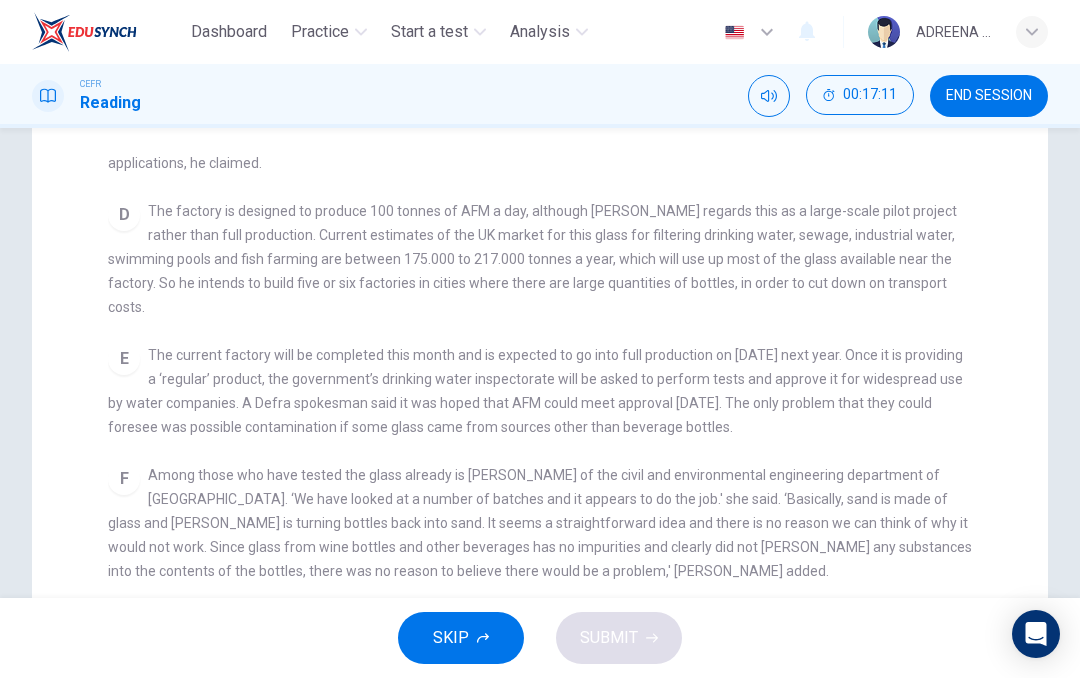 click on "Among those who have tested the glass already is [PERSON_NAME] of the civil and environmental engineering department of [GEOGRAPHIC_DATA]. ‘We have looked at a number of batches and it appears to do the job.' she said. ‘Basically, sand is made of glass and [PERSON_NAME] is turning bottles back into sand. It seems a straightforward idea and there is no reason we can think of why it would not work. Since glass from wine bottles and other beverages has no impurities and clearly did not [PERSON_NAME] any substances into the contents of the bottles, there was no reason to believe there would be a problem,' [PERSON_NAME] added." at bounding box center (540, 523) 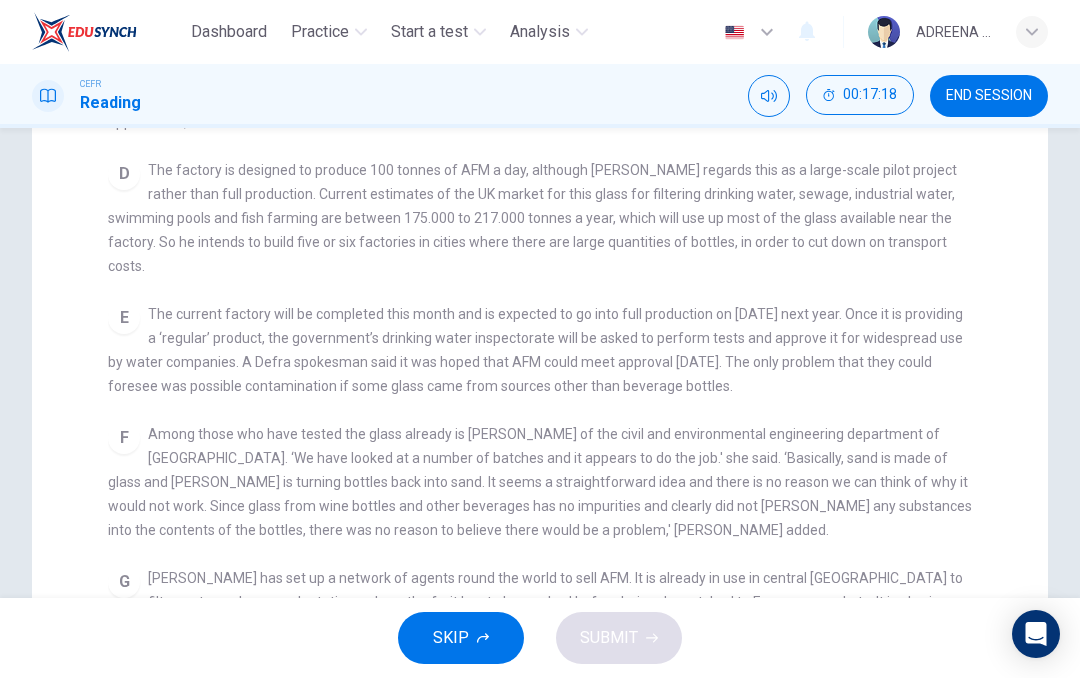 scroll, scrollTop: 249, scrollLeft: 0, axis: vertical 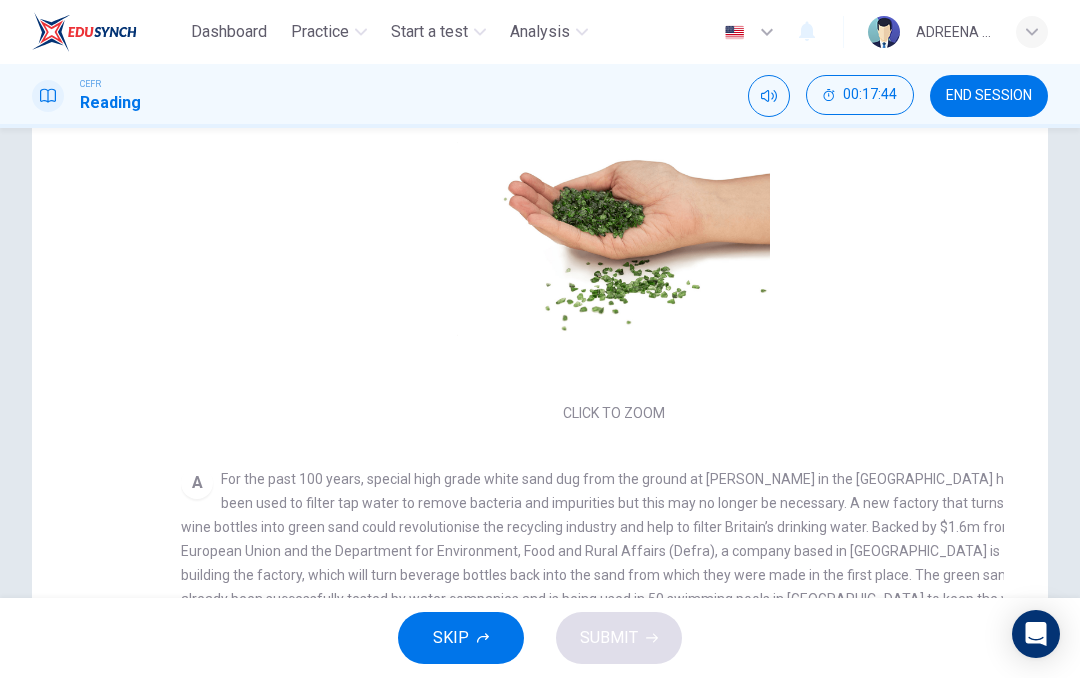 checkbox on "false" 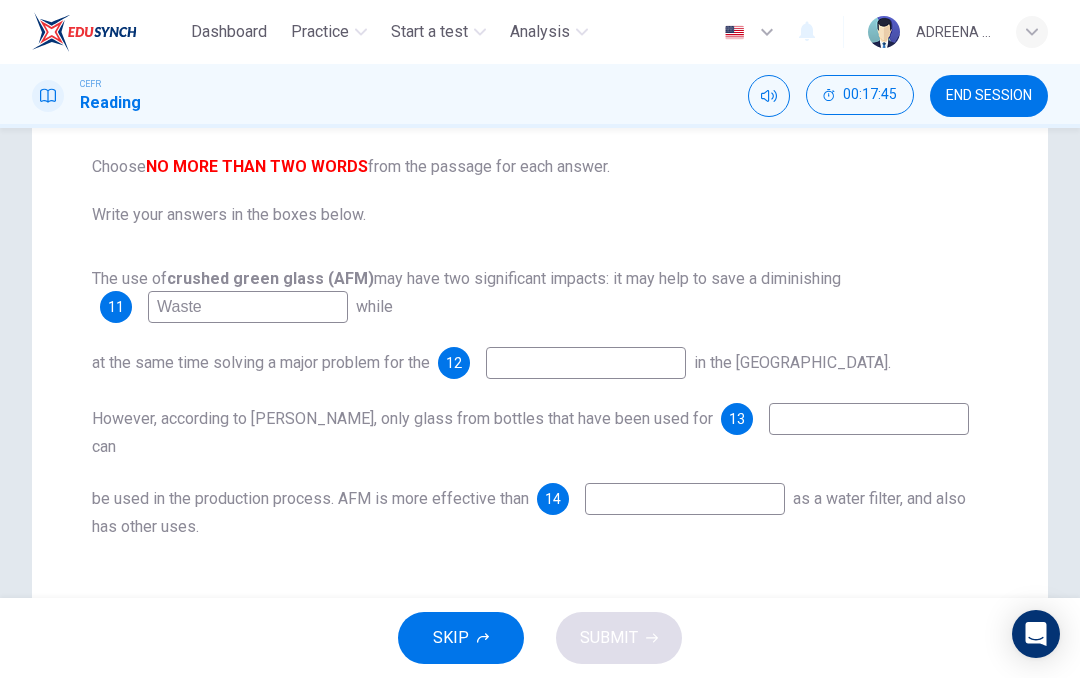 click at bounding box center (586, 363) 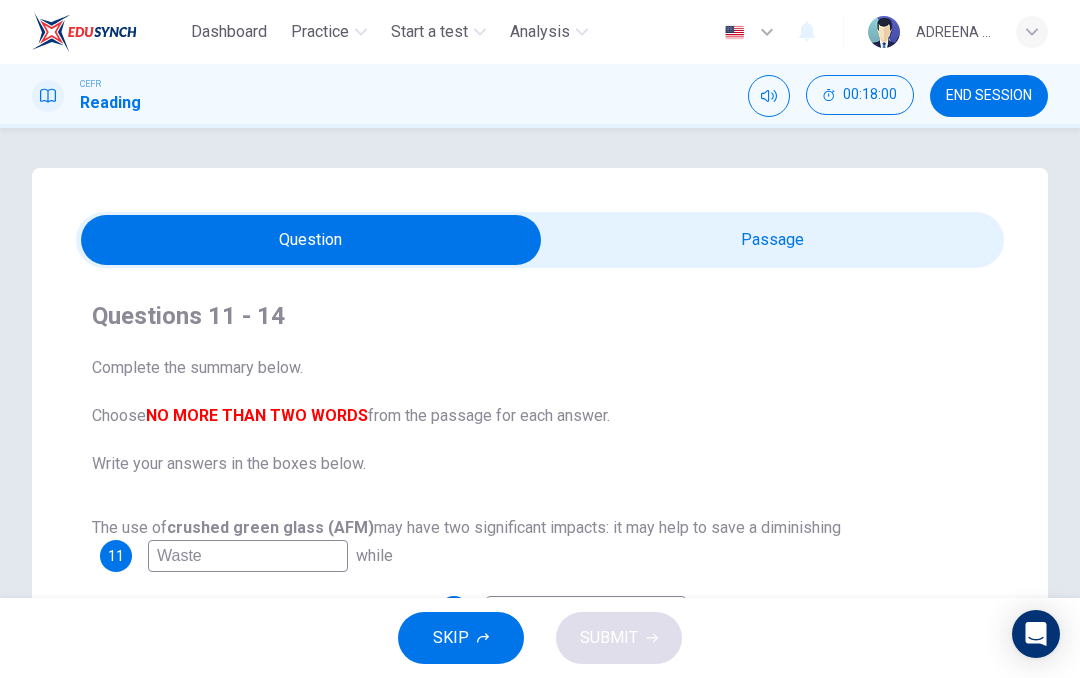 scroll, scrollTop: -1, scrollLeft: 0, axis: vertical 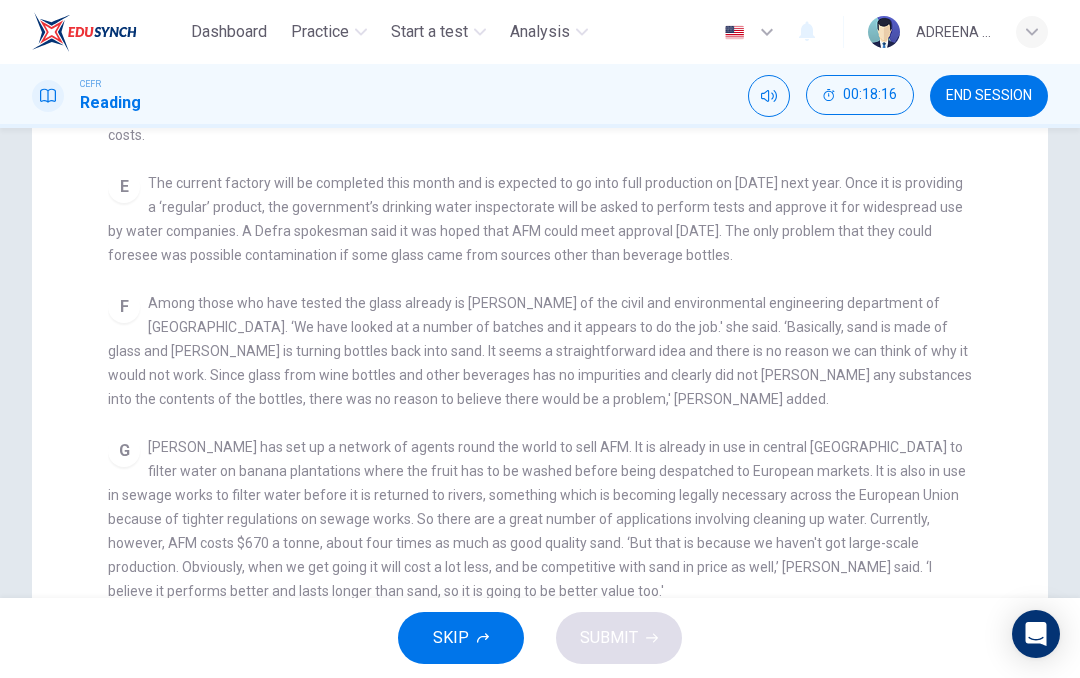 click on "[PERSON_NAME] has set up a network of agents round the world to sell AFM. It is already in use in central [GEOGRAPHIC_DATA] to filter water on banana plantations where the fruit has to be washed before being despatched to European markets. It is also in use in sewage works to filter water before it is returned to rivers, something which is becoming legally necessary across the European Union because of tighter regulations on sewage works. So there are a great number of applications involving cleaning up water. Currently, however, AFM costs $670 a tonne, about four times as much as good quality sand. ‘But that is because we haven't got large-scale production. Obviously, when we get going it will cost a lot less, and be competitive with sand in price as well,’ [PERSON_NAME] said. ‘I believe it performs better and lasts longer than sand, so it is going to be better value too.'" at bounding box center (537, 519) 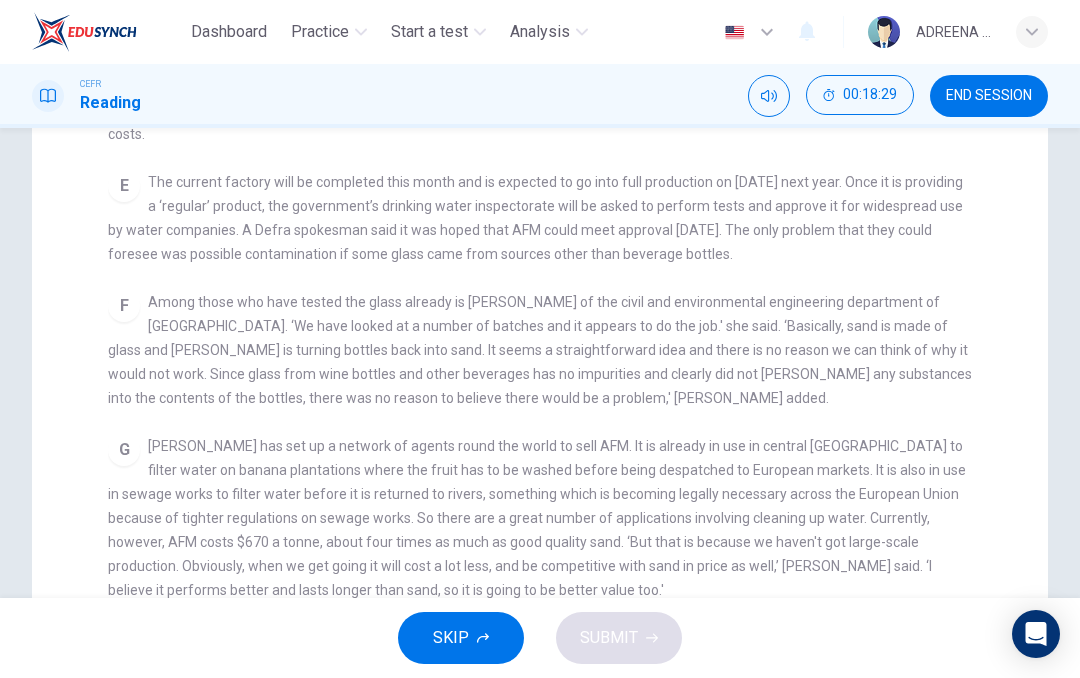 scroll, scrollTop: 861, scrollLeft: 0, axis: vertical 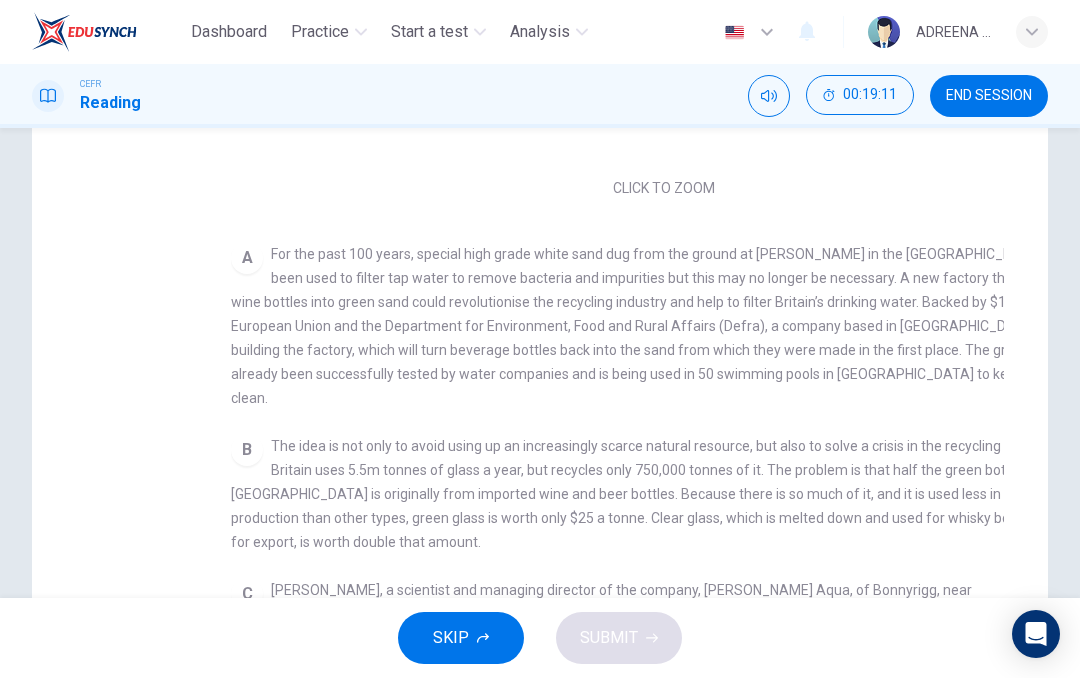 checkbox on "false" 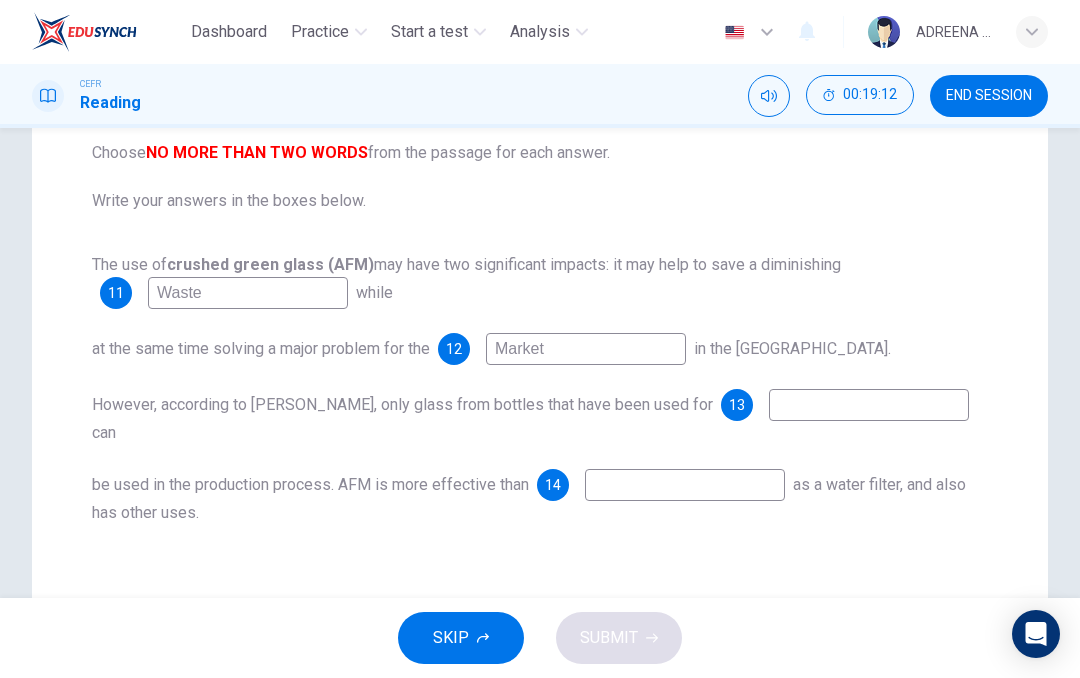 click at bounding box center (869, 405) 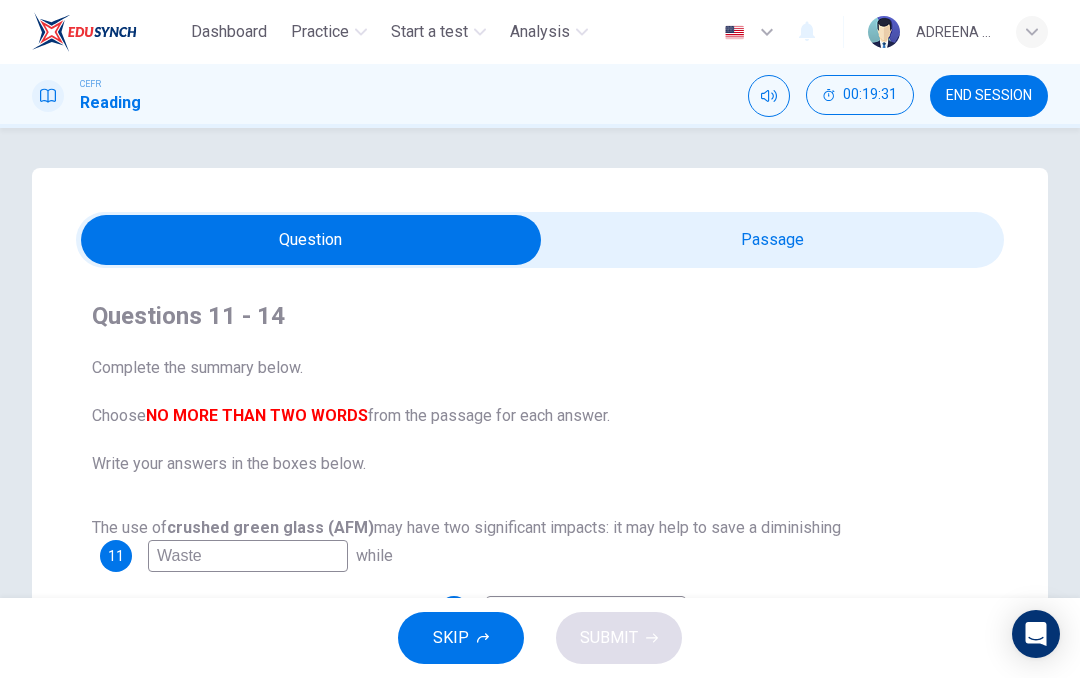 scroll, scrollTop: 0, scrollLeft: 0, axis: both 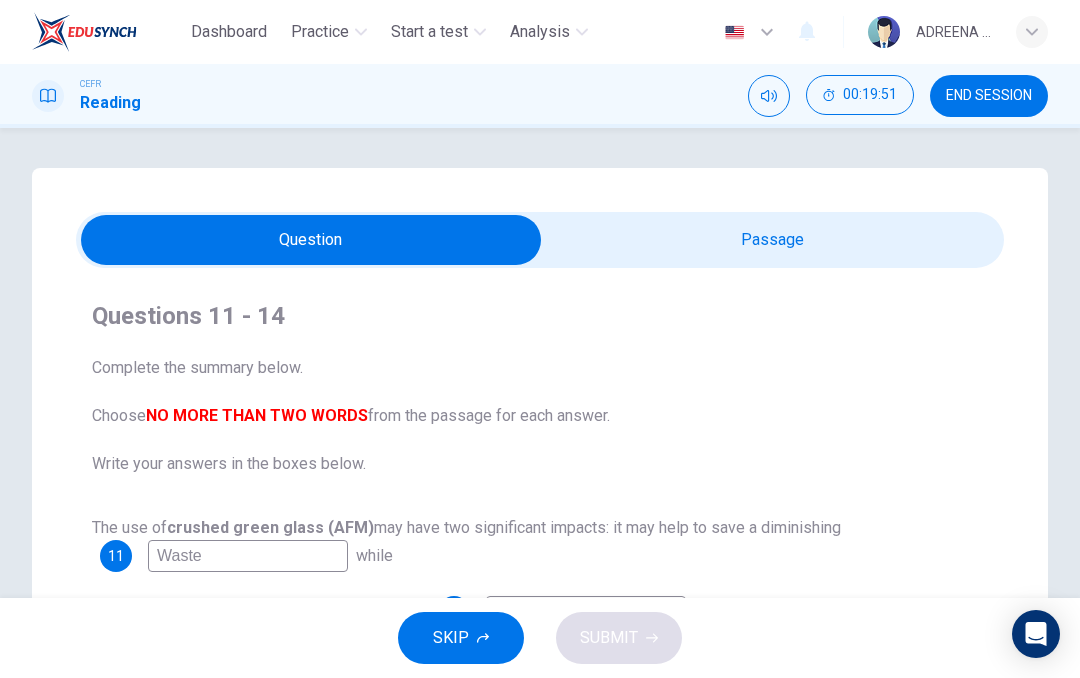 click at bounding box center (311, 240) 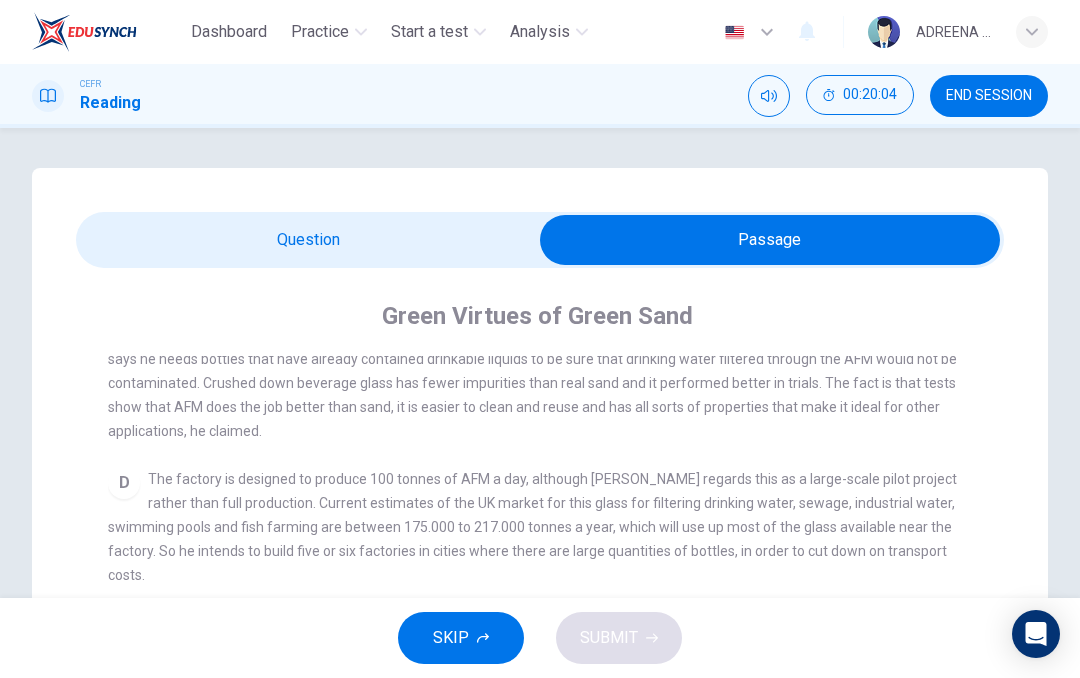 scroll, scrollTop: 780, scrollLeft: 0, axis: vertical 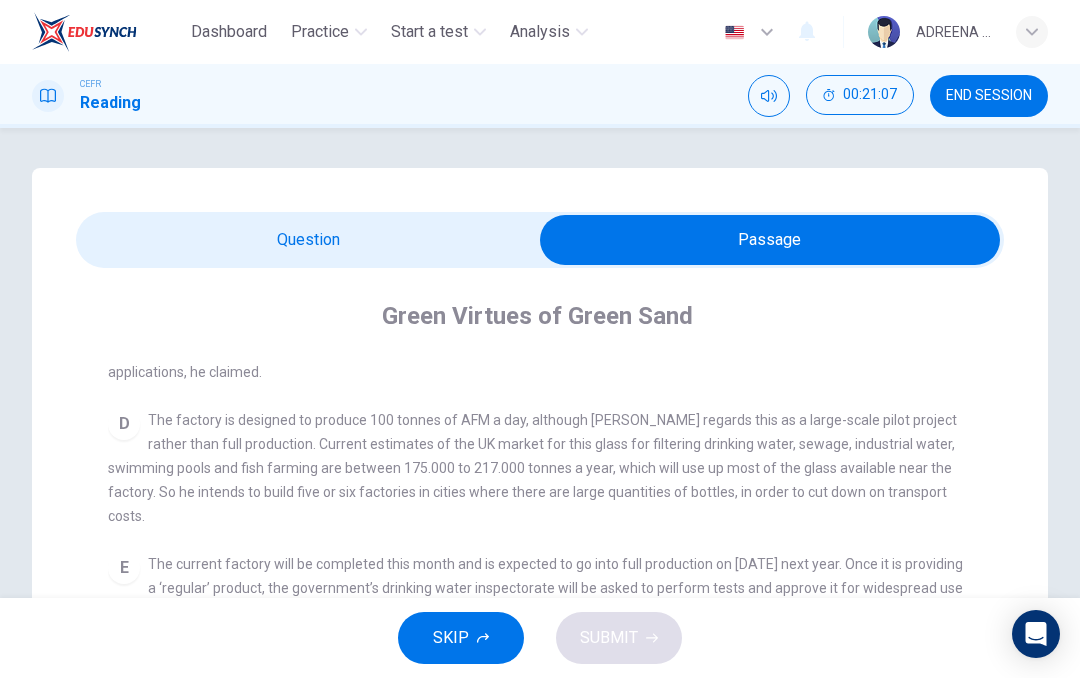 click on "E The current factory will be completed this month and is expected to go into full production on [DATE] next year. Once it is providing a ‘regular’ product, the government’s drinking water inspectorate will be asked to perform tests and approve it for widespread use by water companies. A Defra spokesman said it was hoped that AFM could meet approval [DATE]. The only problem that they could foresee was possible contamination if some glass came from sources other than beverage bottles." at bounding box center [540, 600] 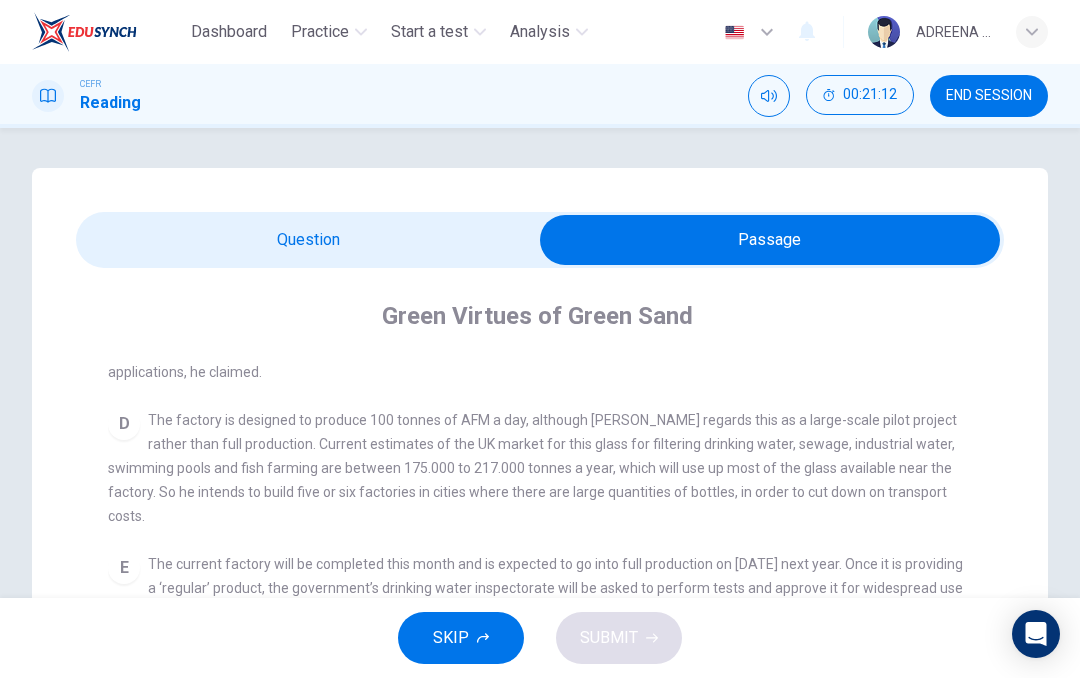 scroll, scrollTop: 0, scrollLeft: 0, axis: both 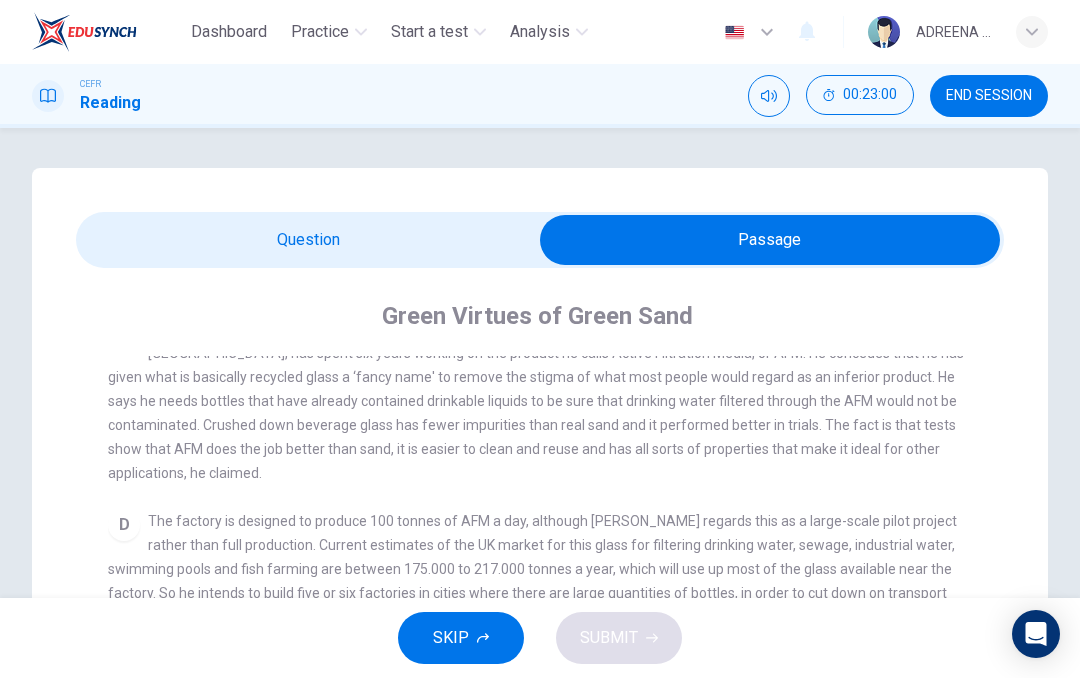 click at bounding box center (770, 240) 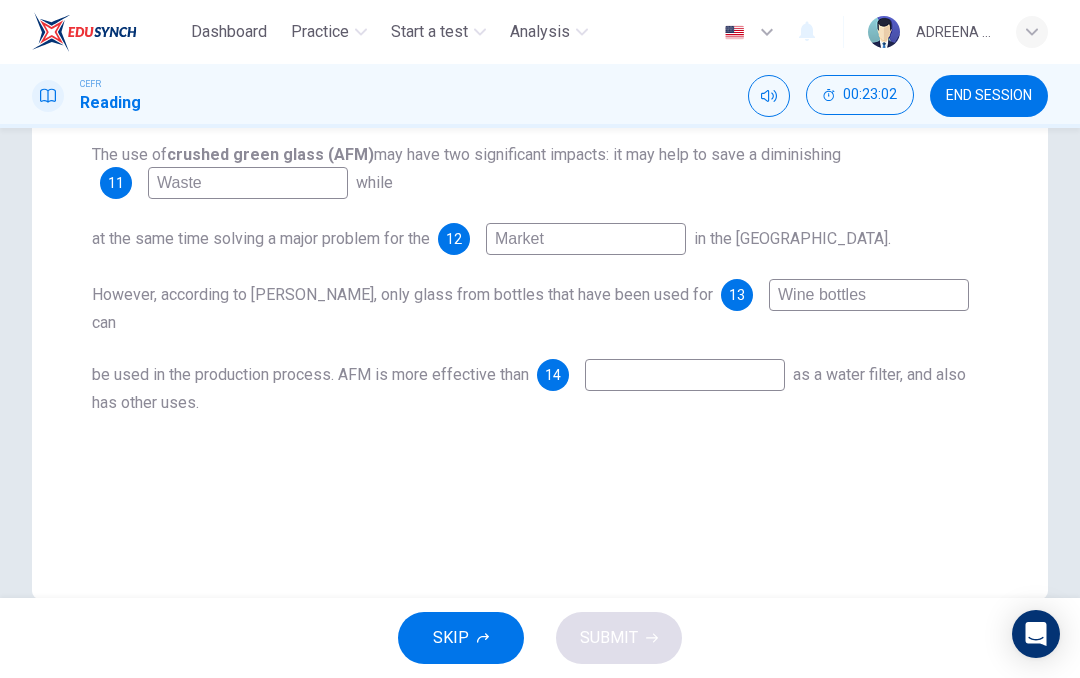 scroll, scrollTop: 368, scrollLeft: 0, axis: vertical 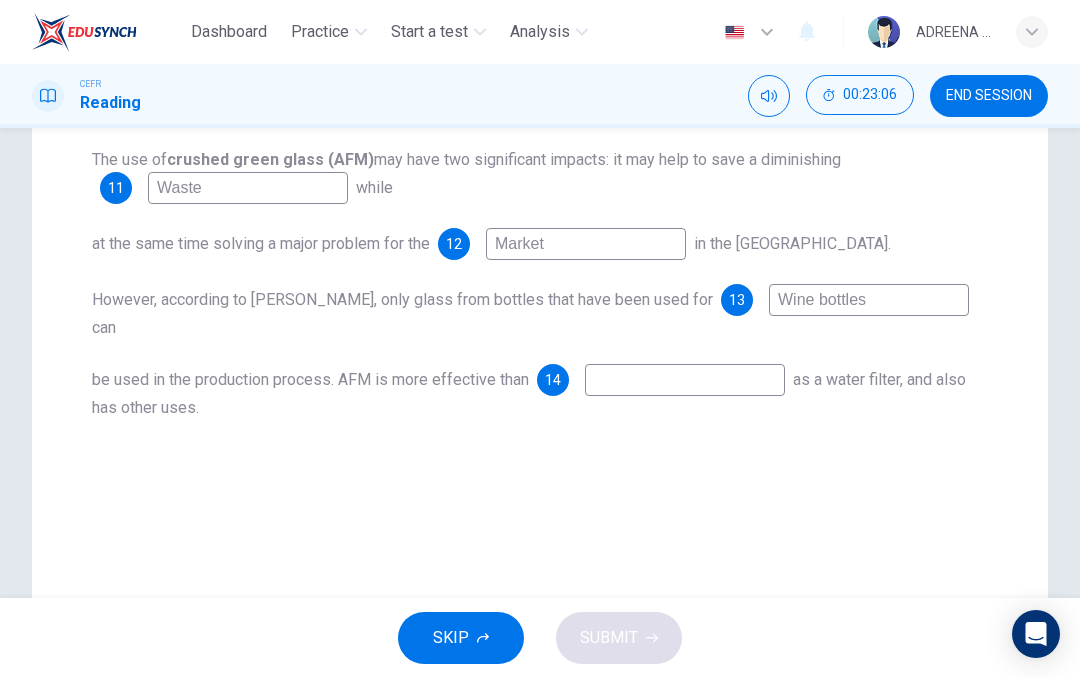 click at bounding box center (685, 380) 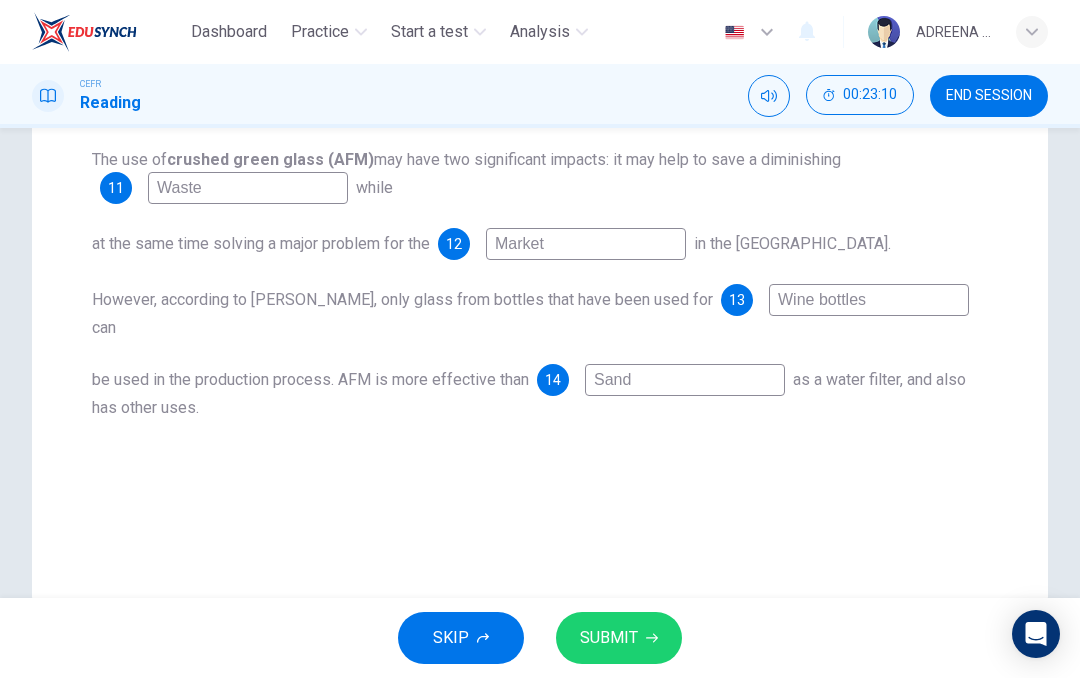 type on "Sand" 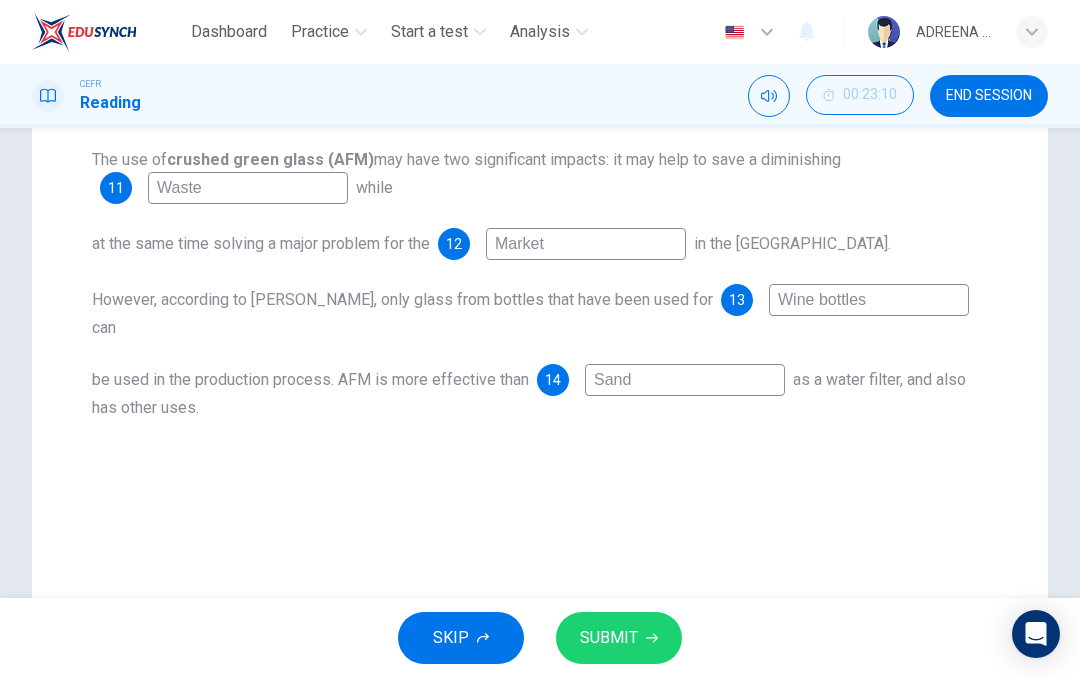 click on "SUBMIT" at bounding box center (609, 638) 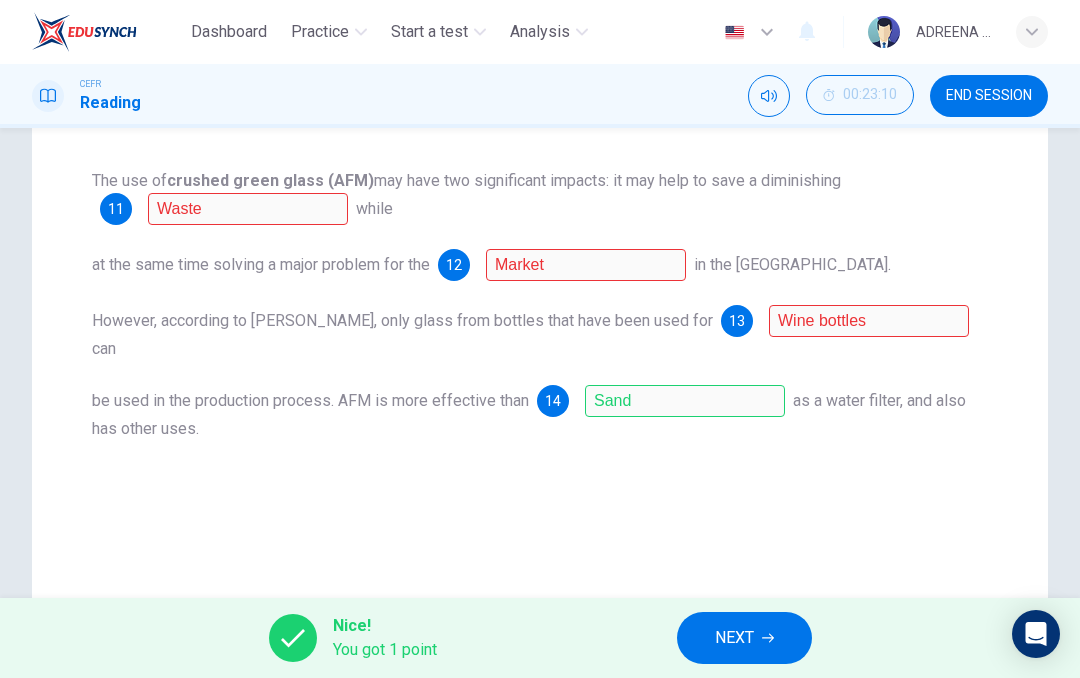 scroll, scrollTop: 335, scrollLeft: 0, axis: vertical 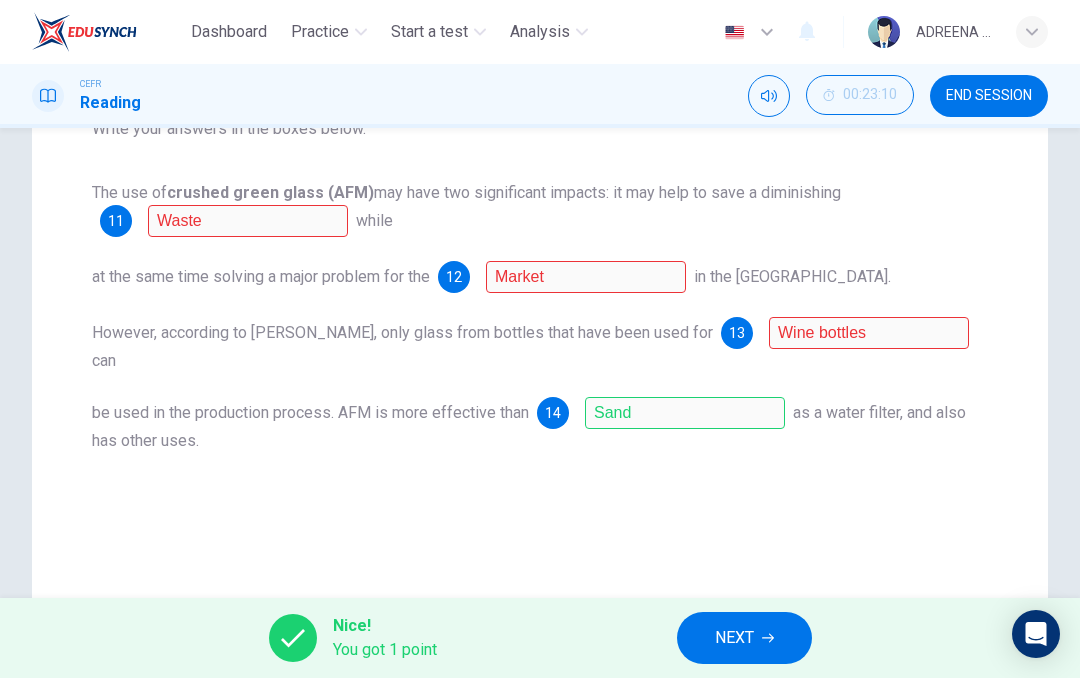 click on "NEXT" at bounding box center (744, 638) 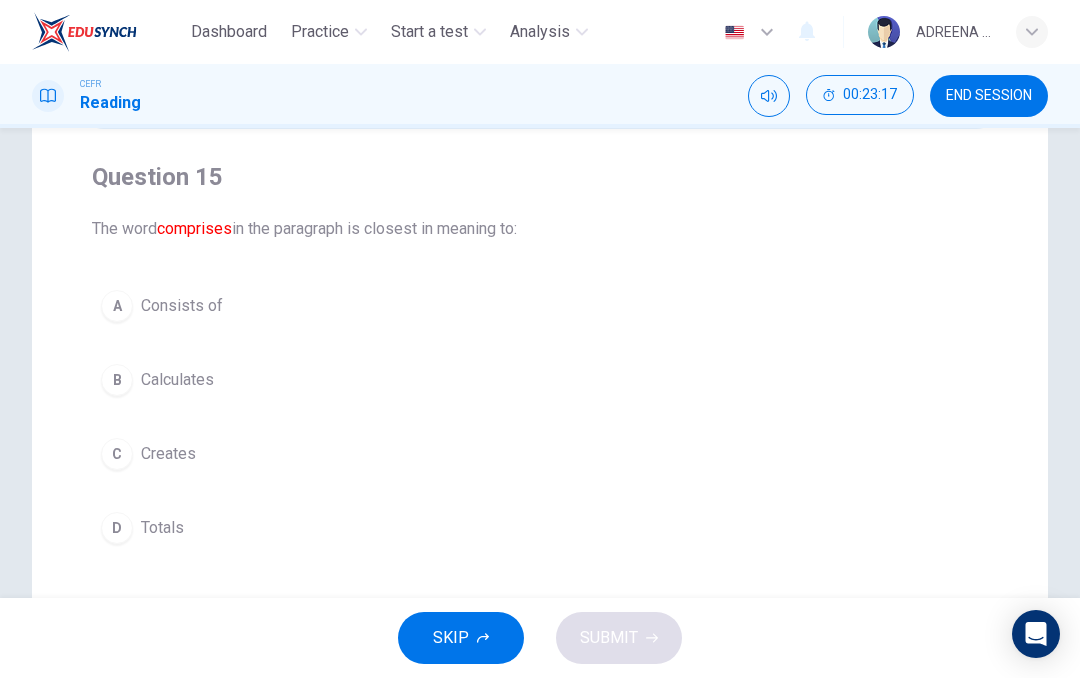 scroll, scrollTop: 138, scrollLeft: 0, axis: vertical 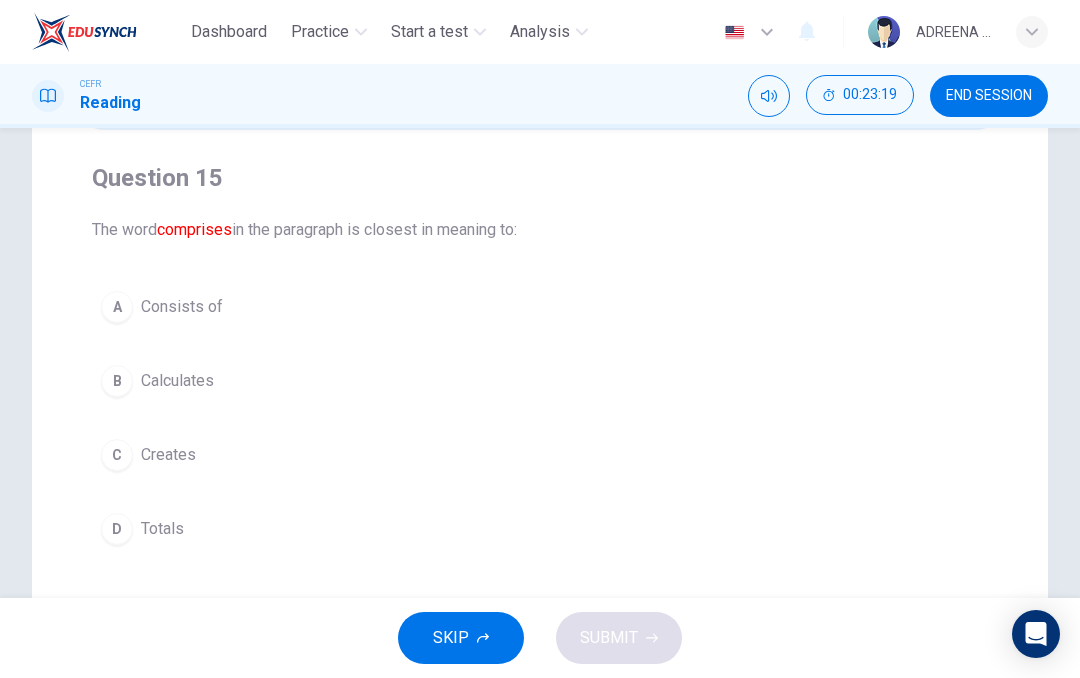click on "A" at bounding box center [117, 307] 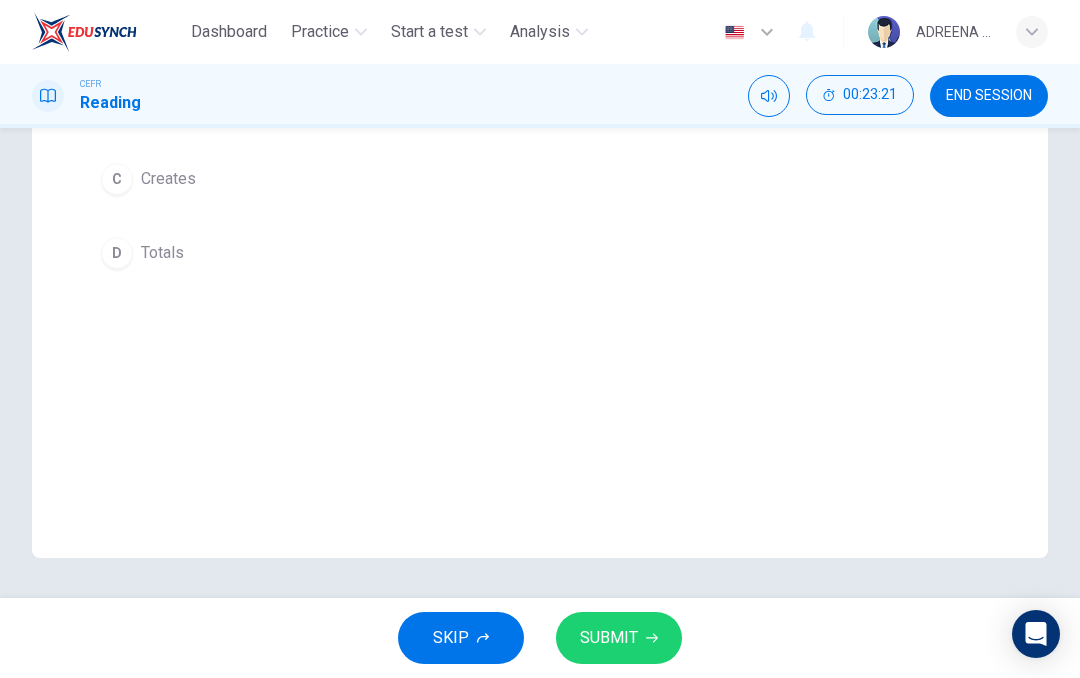 click on "SUBMIT" at bounding box center [609, 638] 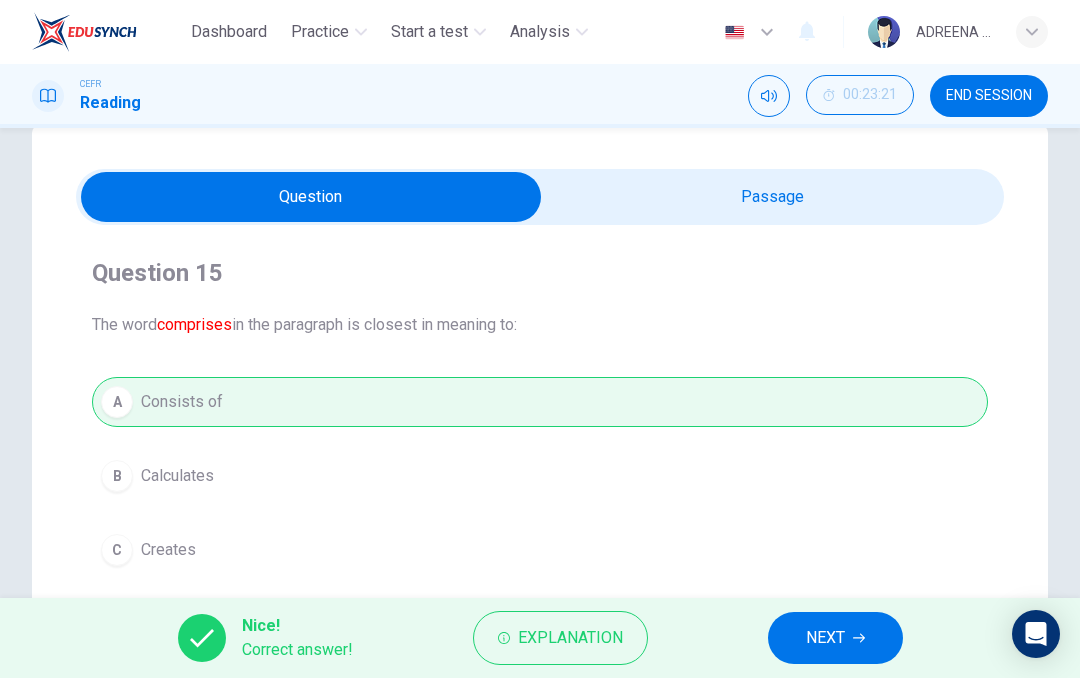 scroll, scrollTop: 44, scrollLeft: 0, axis: vertical 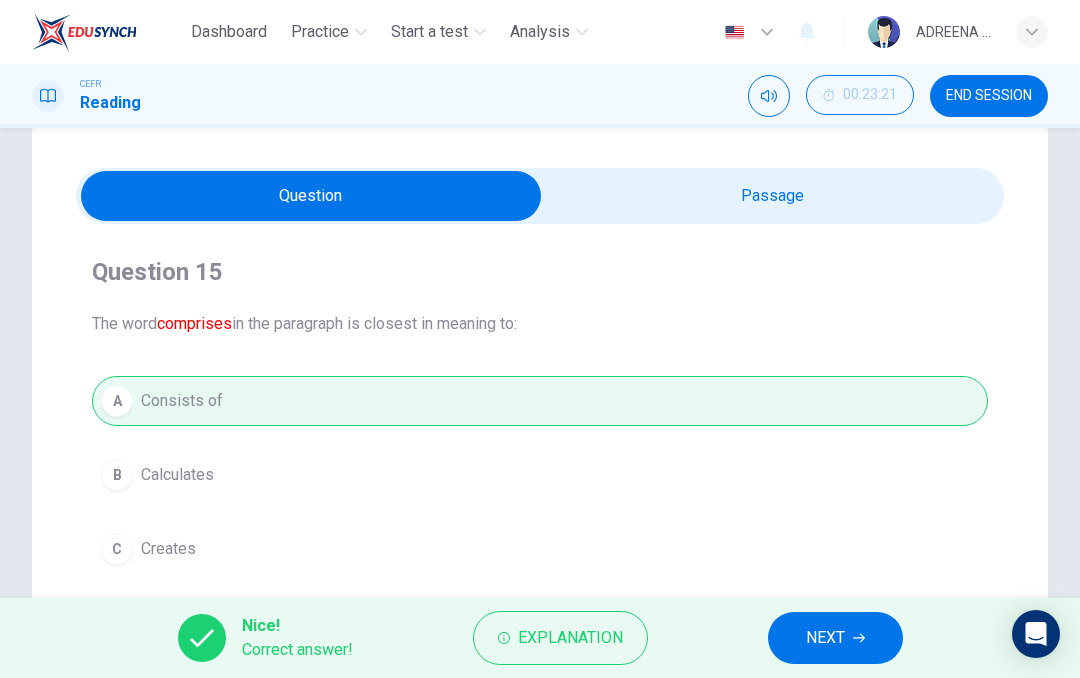 click on "NEXT" at bounding box center [825, 638] 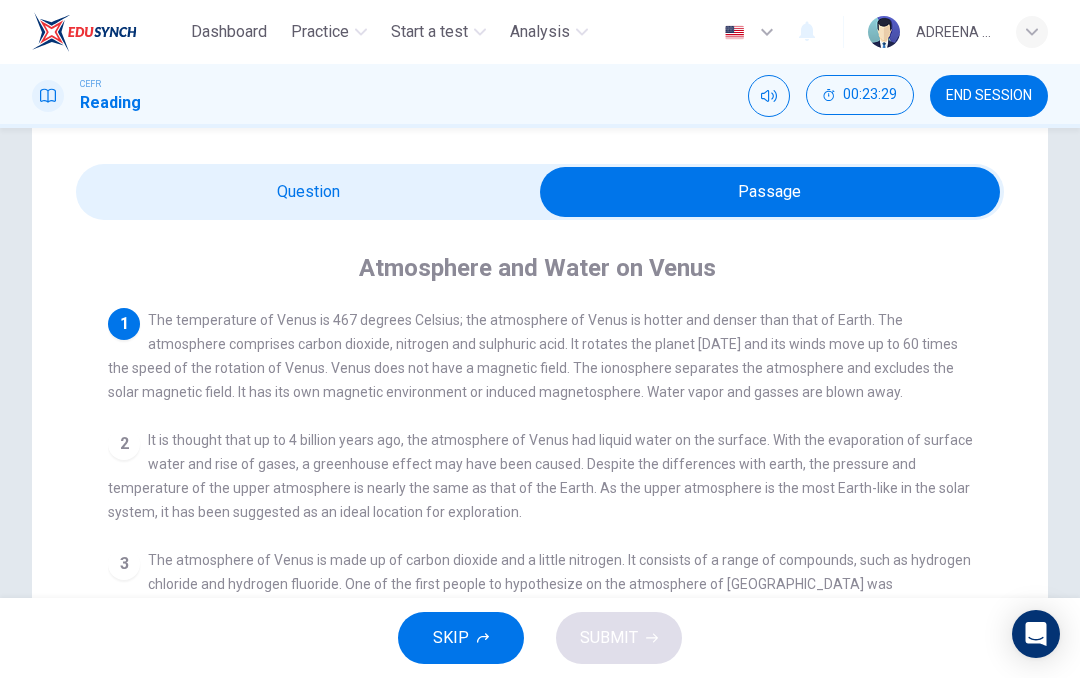 scroll, scrollTop: 58, scrollLeft: 0, axis: vertical 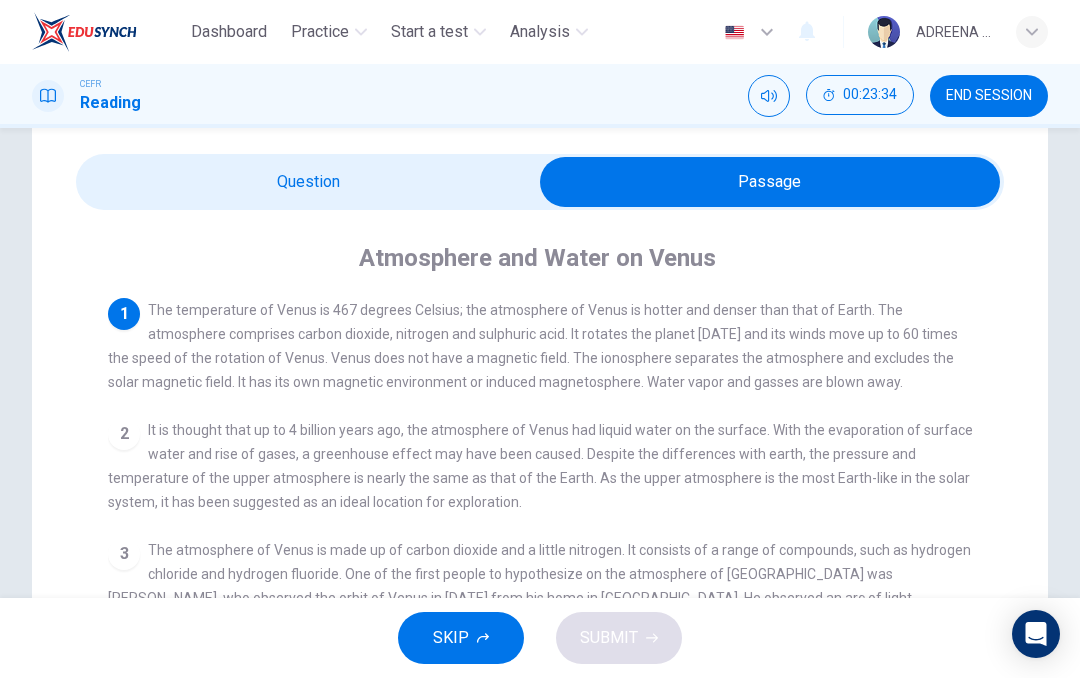 click at bounding box center (770, 182) 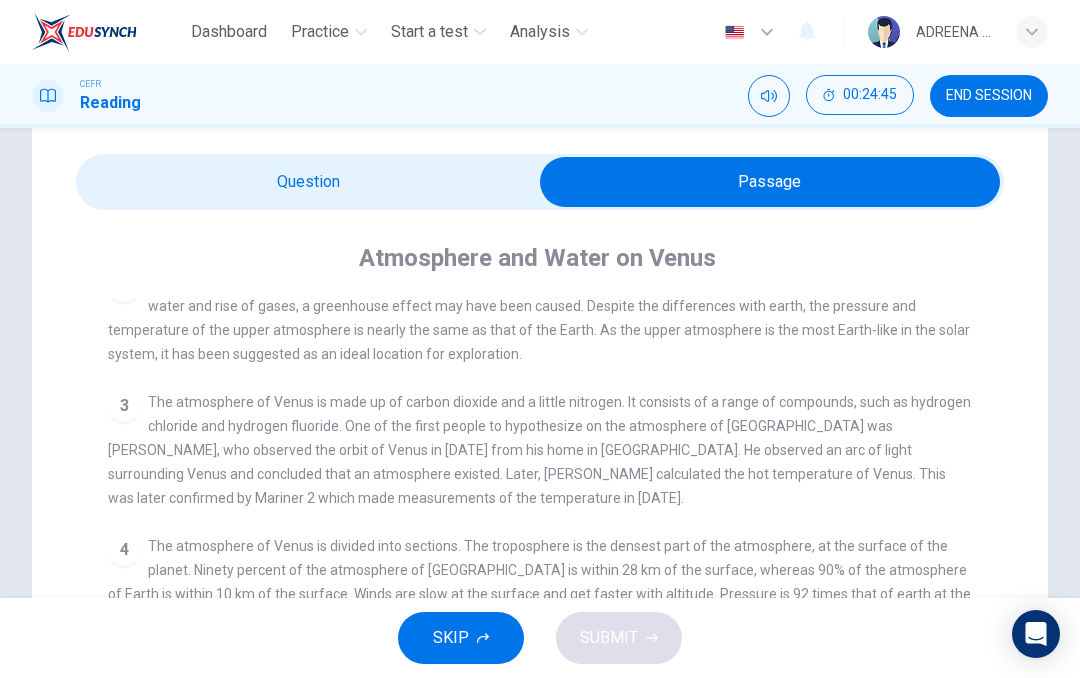 scroll, scrollTop: 153, scrollLeft: 0, axis: vertical 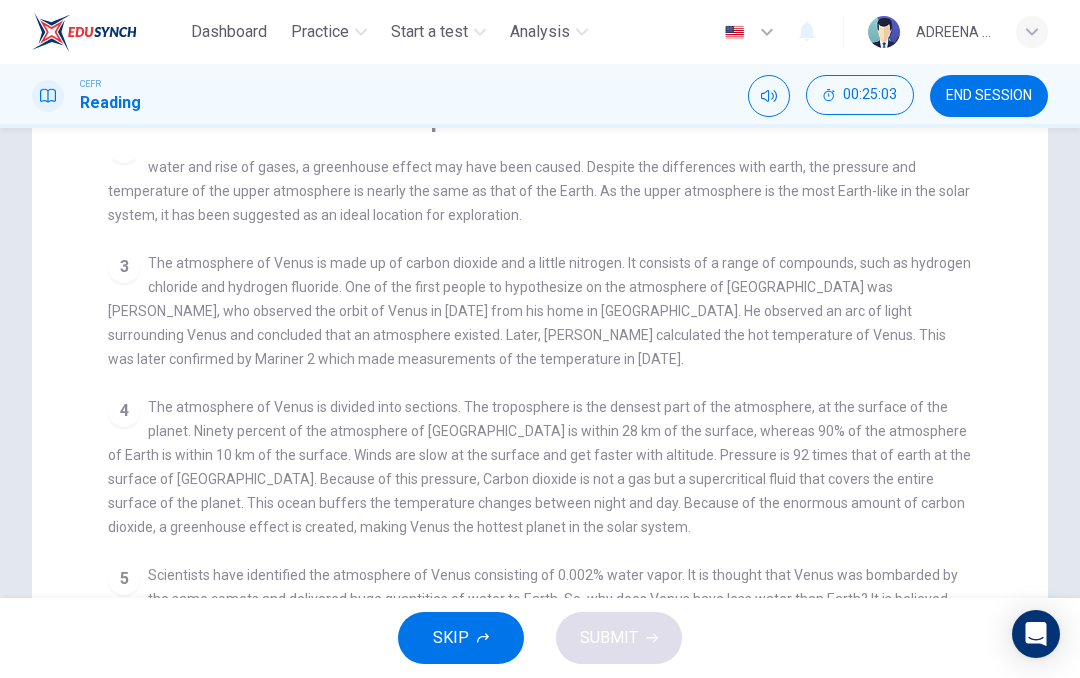 click on "The atmosphere of Venus is divided into sections. The troposphere is the densest part of the atmosphere, at the surface of the planet. Ninety percent of the atmosphere of [GEOGRAPHIC_DATA] is within 28 km of the surface, whereas 90% of the atmosphere of Earth is within 10 km of the surface. Winds are slow at the surface and get faster with altitude. Pressure is 92 times that of earth at the surface of [GEOGRAPHIC_DATA]. Because of this pressure, Carbon dioxide is not a gas but a supercritical fluid that covers the entire surface of the planet. This ocean buffers the temperature changes between night and day. Because of the enormous amount of carbon dioxide, a greenhouse effect is created, making Venus the hottest planet in the solar system." at bounding box center (539, 467) 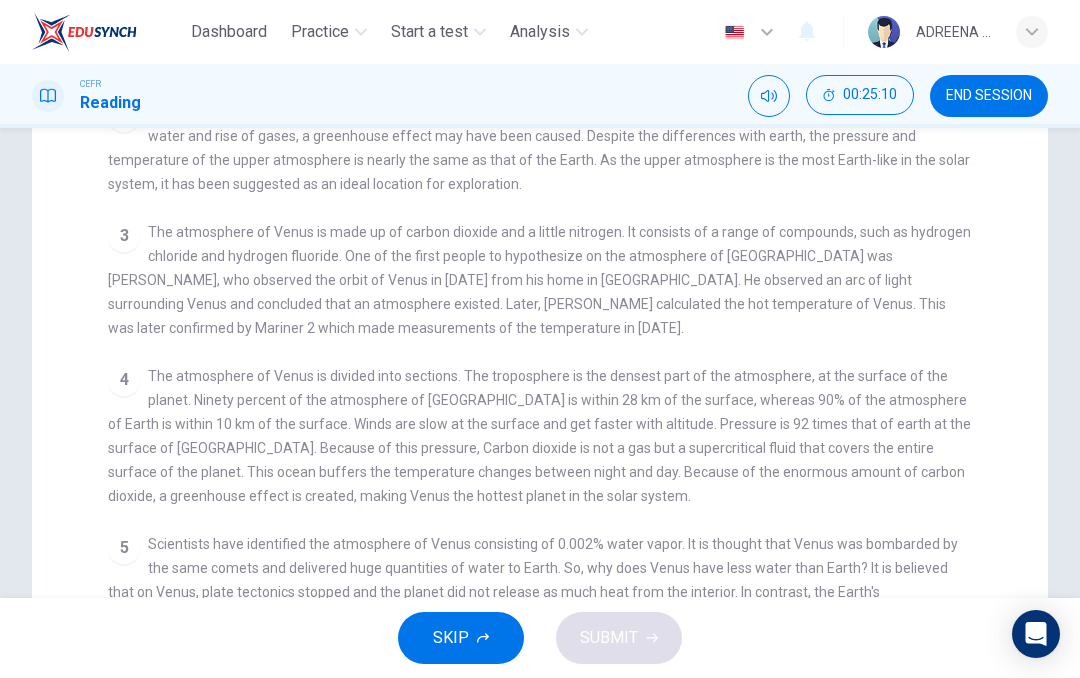 scroll, scrollTop: 235, scrollLeft: 0, axis: vertical 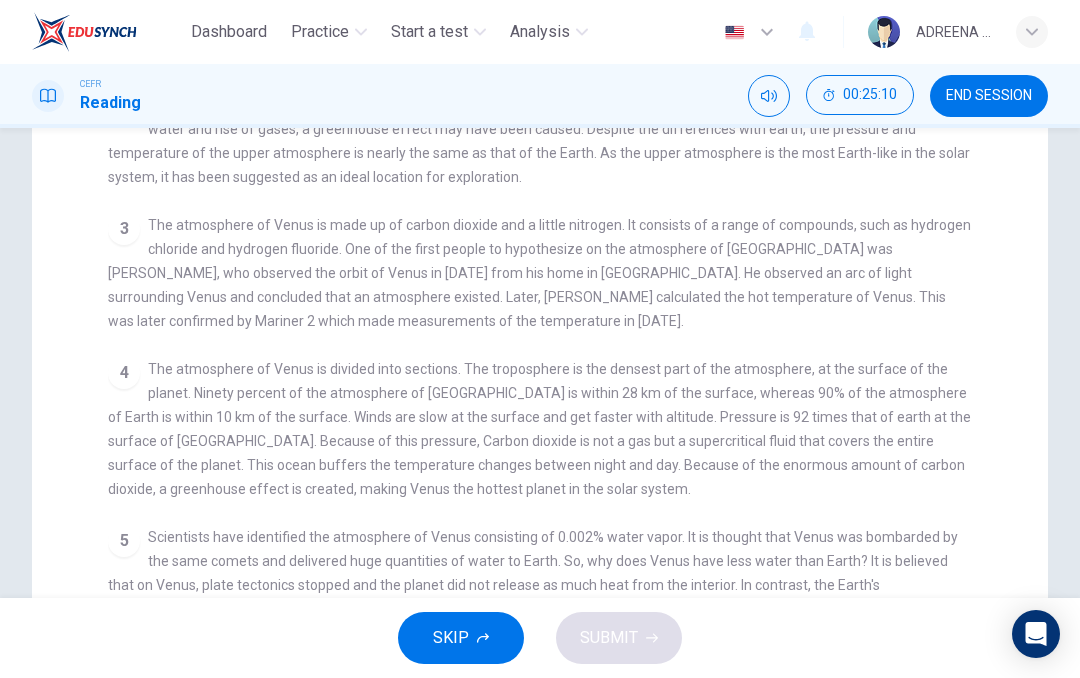 click on "4 The atmosphere of Venus is divided into sections. The troposphere is the densest part of the atmosphere, at the surface of the planet. Ninety percent of the atmosphere of [GEOGRAPHIC_DATA] is within 28 km of the surface, whereas 90% of the atmosphere of Earth is within 10 km of the surface. Winds are slow at the surface and get faster with altitude. Pressure is 92 times that of earth at the surface of [GEOGRAPHIC_DATA]. Because of this pressure, Carbon dioxide is not a gas but a supercritical fluid that covers the entire surface of the planet. This ocean buffers the temperature changes between night and day. Because of the enormous amount of carbon dioxide, a greenhouse effect is created, making Venus the hottest planet in the solar system." at bounding box center [540, 429] 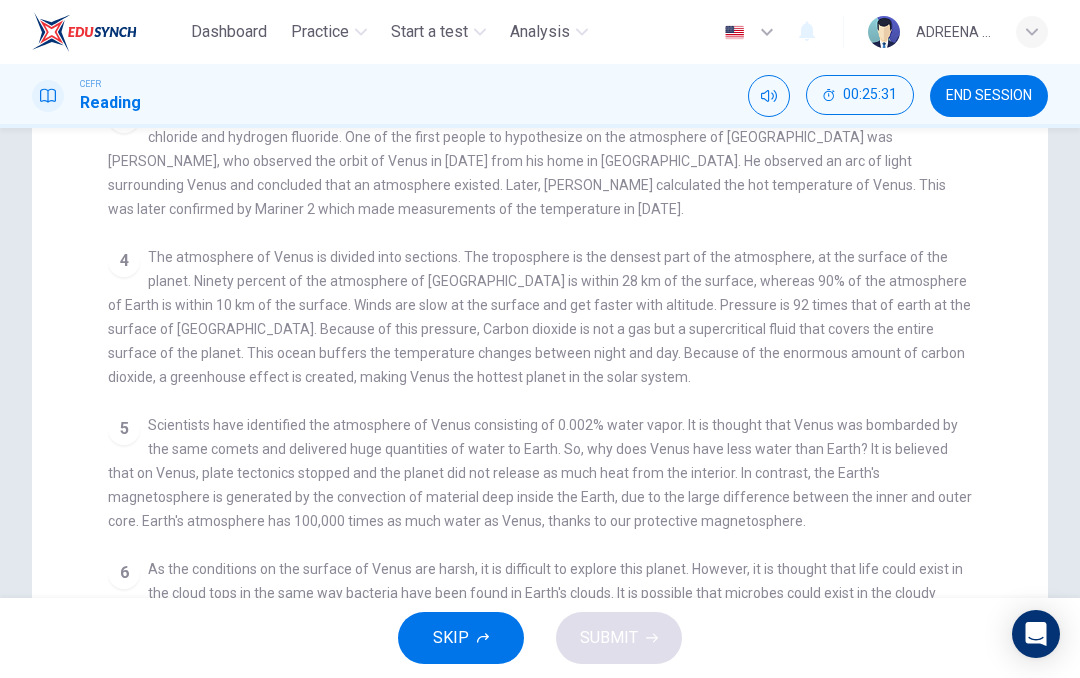 scroll, scrollTop: 351, scrollLeft: 0, axis: vertical 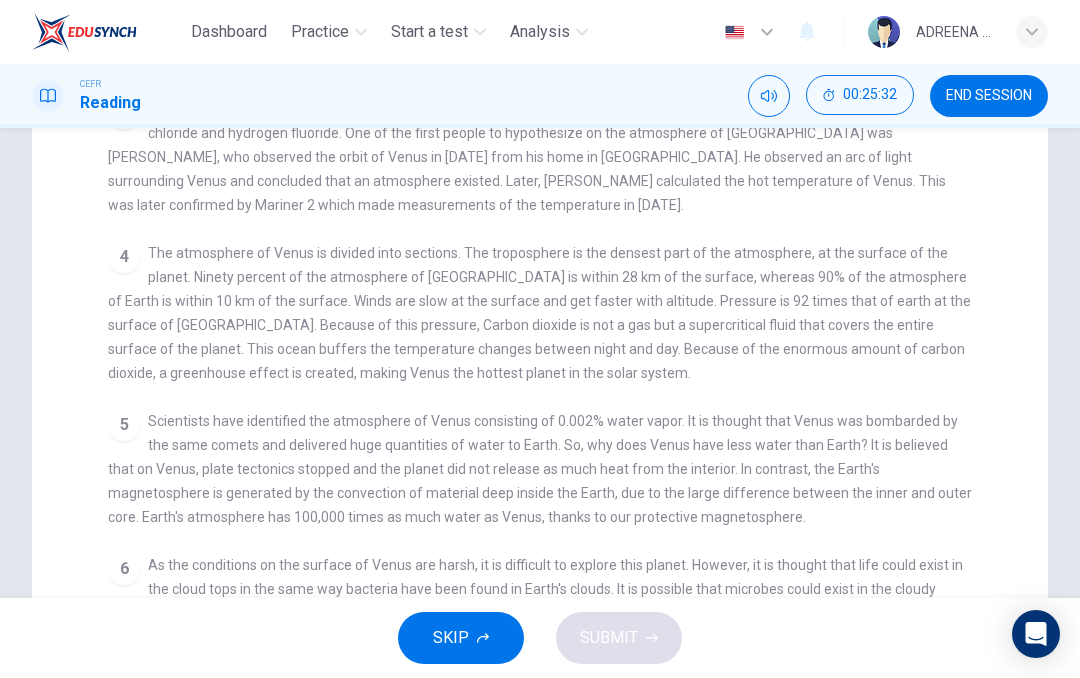 click on "Scientists have identified the atmosphere of Venus consisting of 0.002% water vapor. It is thought that Venus was bombarded by the same comets and delivered huge quantities of water to Earth. So, why does Venus have less water than Earth? It is believed that on Venus, plate tectonics stopped and the planet did not release as much heat from the interior. In contrast, the Earth's magnetosphere is generated by the convection of material deep inside the Earth, due to the large difference between the inner and outer core. Earth's atmosphere has 100,000 times as much water as Venus, thanks to our protective magnetosphere." at bounding box center [540, 469] 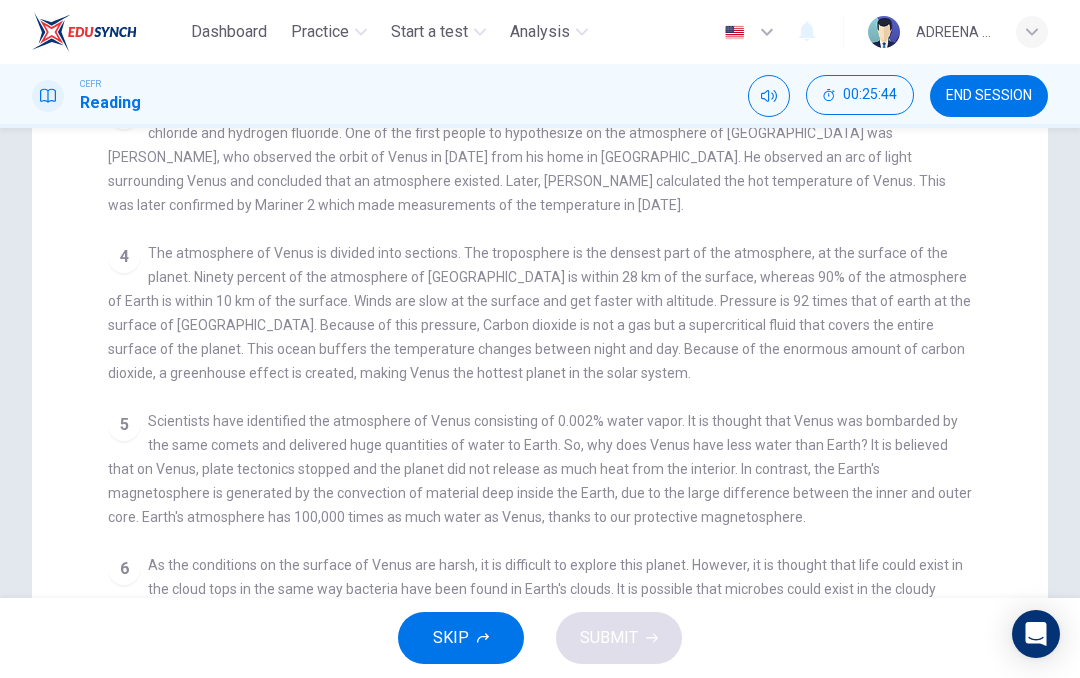 scroll, scrollTop: 365, scrollLeft: 0, axis: vertical 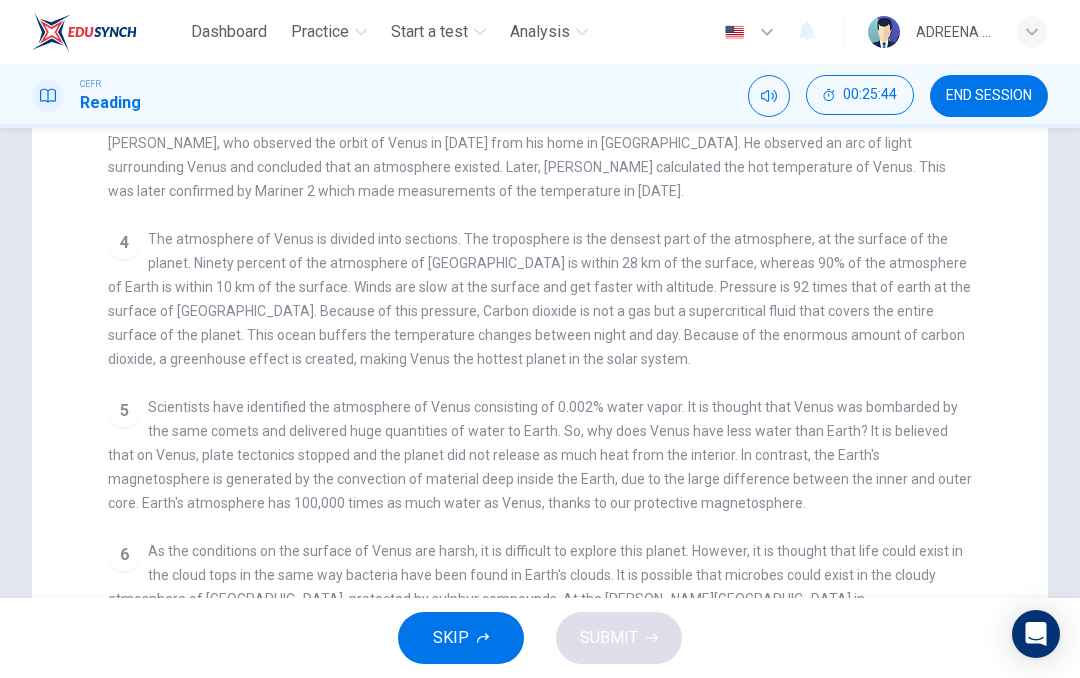 click on "Scientists have identified the atmosphere of Venus consisting of 0.002% water vapor. It is thought that Venus was bombarded by the same comets and delivered huge quantities of water to Earth. So, why does Venus have less water than Earth? It is believed that on Venus, plate tectonics stopped and the planet did not release as much heat from the interior. In contrast, the Earth's magnetosphere is generated by the convection of material deep inside the Earth, due to the large difference between the inner and outer core. Earth's atmosphere has 100,000 times as much water as Venus, thanks to our protective magnetosphere." at bounding box center (540, 455) 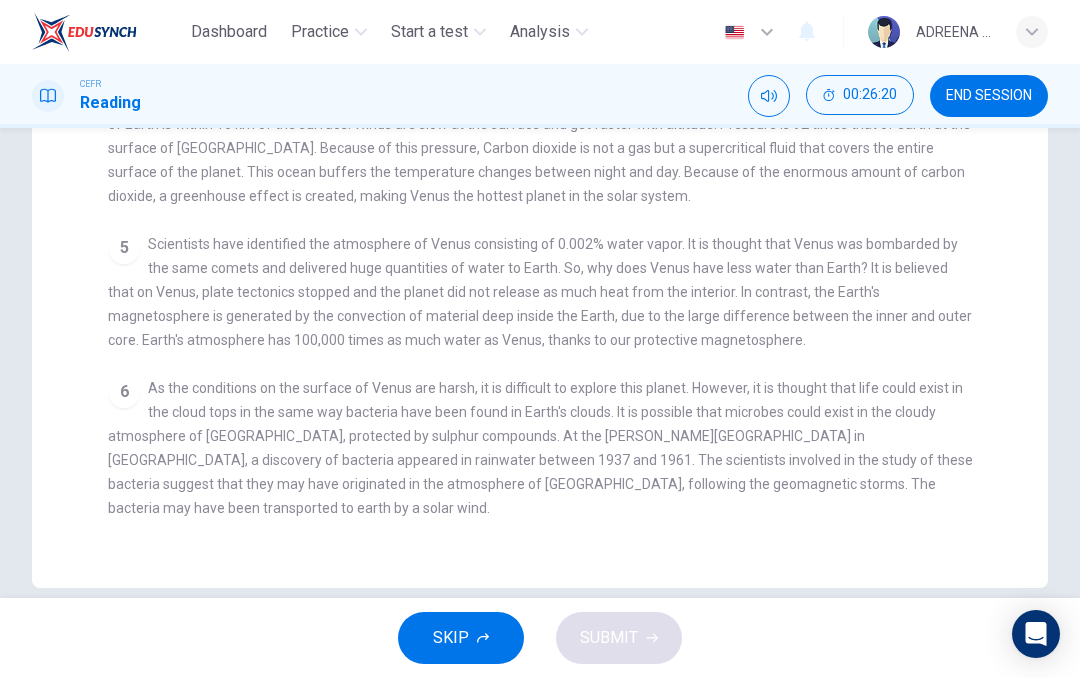 scroll, scrollTop: 530, scrollLeft: 0, axis: vertical 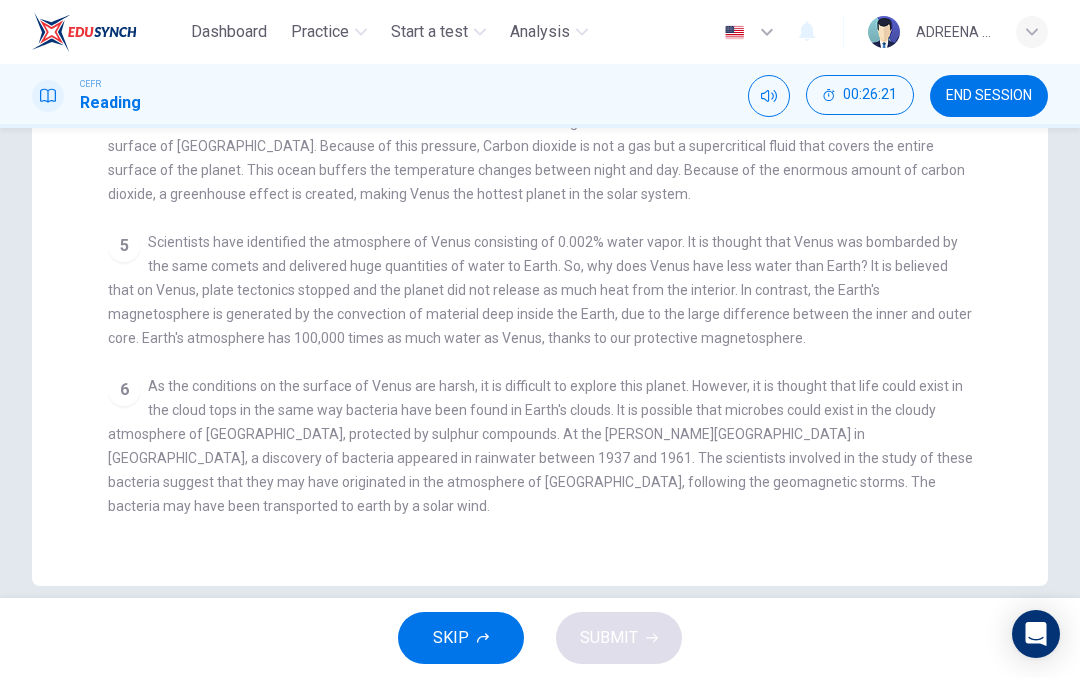 click on "1 The temperature of Venus is 467 degrees Celsius; the atmosphere of Venus is hotter and denser than that of Earth. The atmosphere comprises carbon dioxide, nitrogen and sulphuric acid. It rotates the planet [DATE] and its winds move up to 60 times the speed of the rotation of Venus. Venus does not have a magnetic field. The ionosphere separates the atmosphere and excludes the solar magnetic field. It has its own magnetic environment or induced magnetosphere. Water vapor and gasses are blown away. 2 It is thought that up to 4 billion years ago, the atmosphere of Venus had liquid water on the surface. With the evaporation of surface water and rise of gases, a greenhouse effect may have been caused. Despite the differences with earth, the pressure and temperature of the upper atmosphere is nearly the same as that of the Earth. As the upper atmosphere is the most Earth-like in the solar system, it has been suggested as an ideal location for exploration. 3 4 5 6" at bounding box center [553, 184] 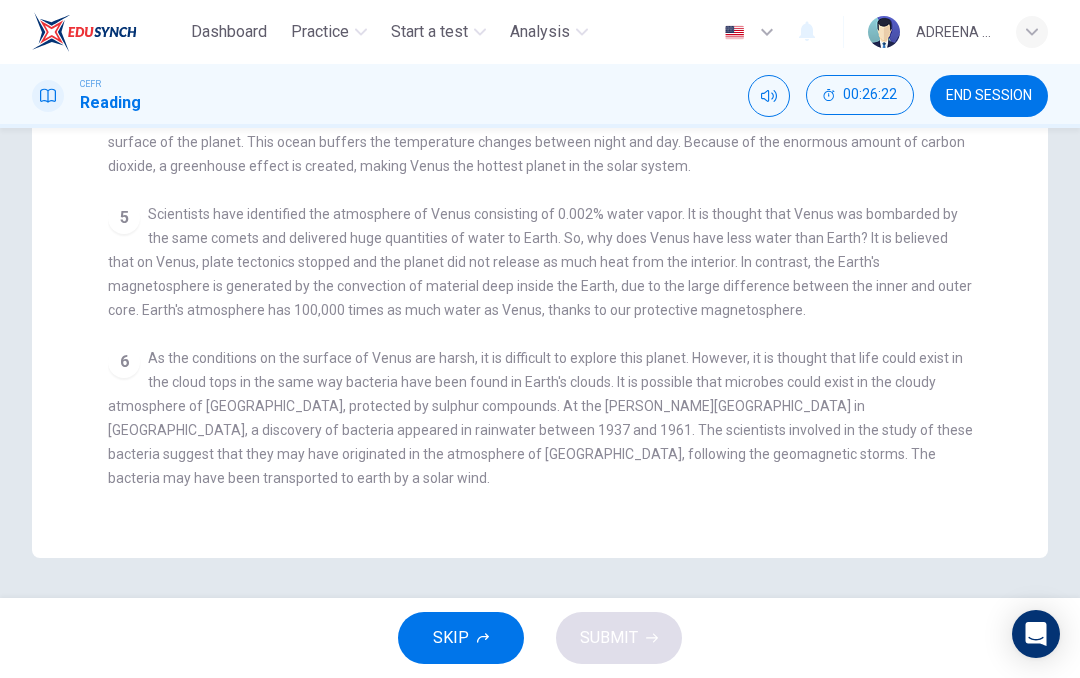 scroll, scrollTop: 558, scrollLeft: 0, axis: vertical 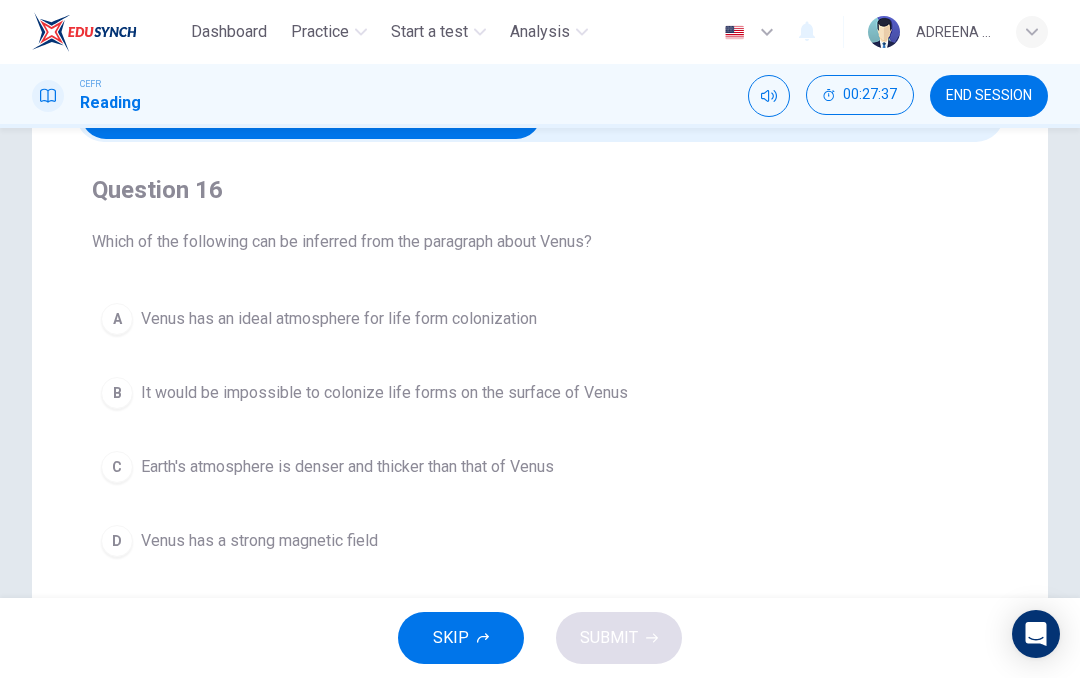 click on "D" at bounding box center [117, 541] 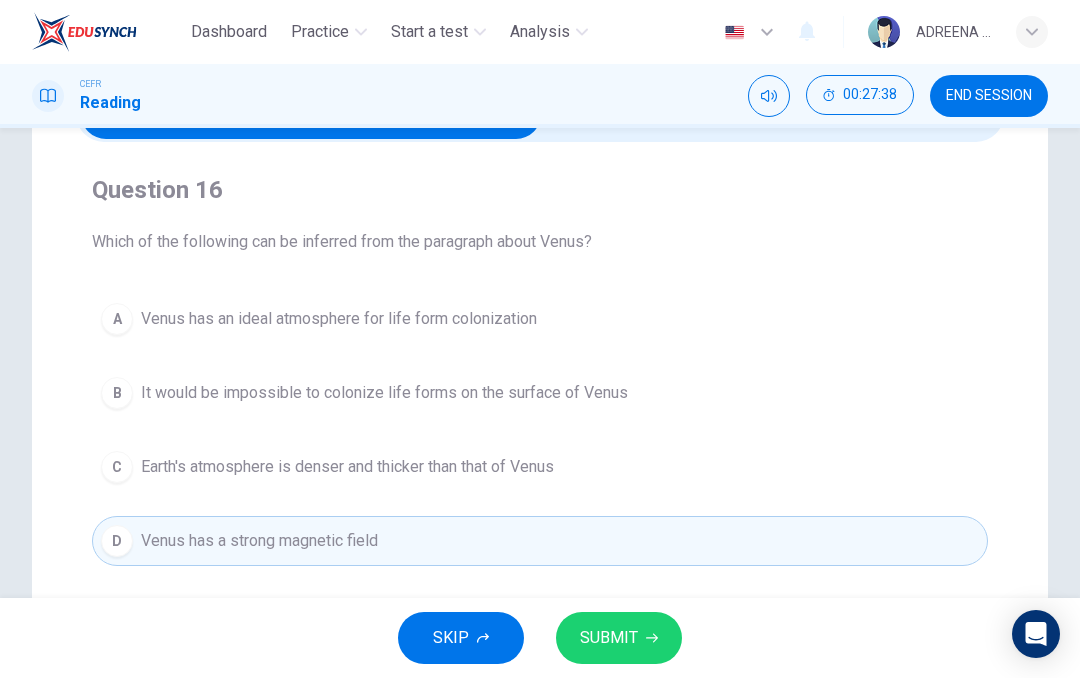 click 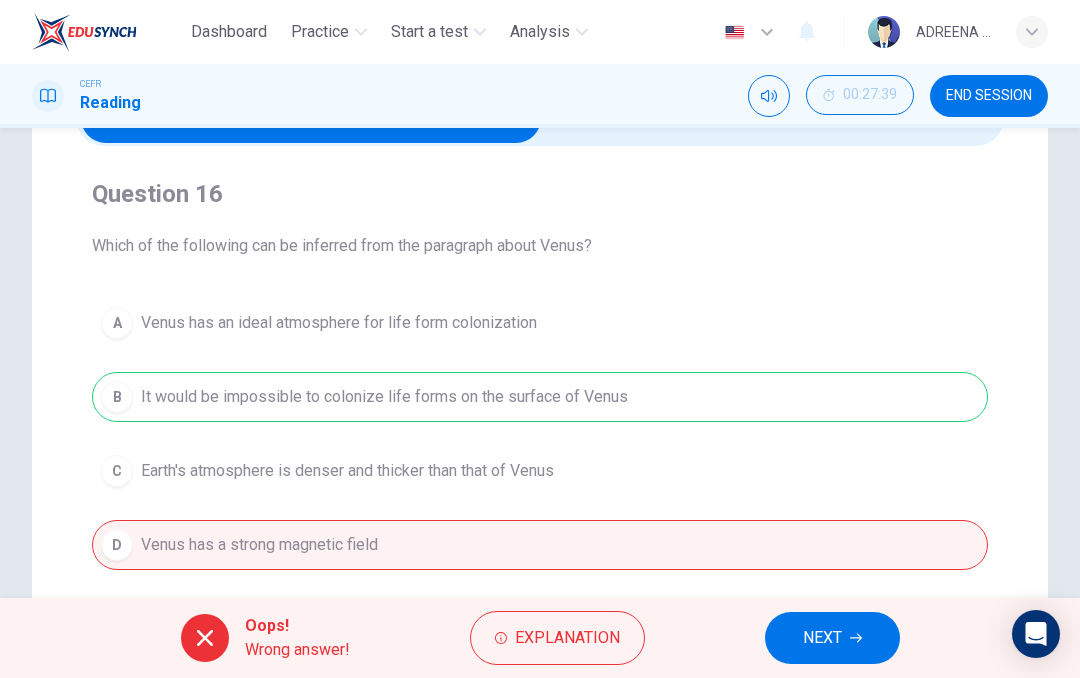 scroll, scrollTop: 126, scrollLeft: 0, axis: vertical 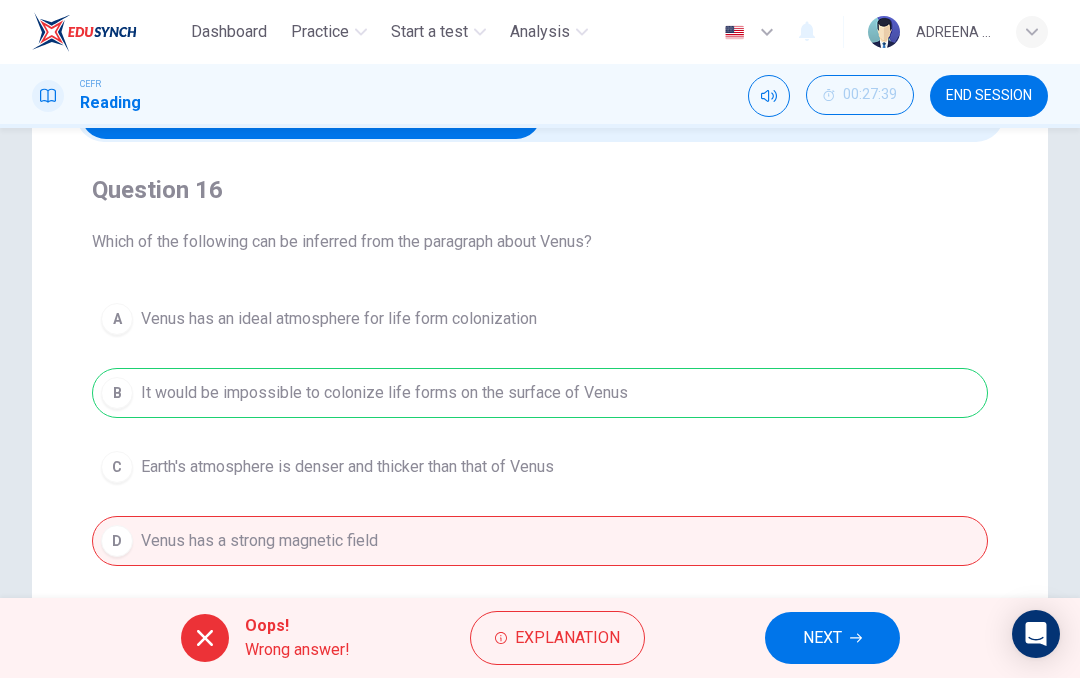 click on "NEXT" at bounding box center [822, 638] 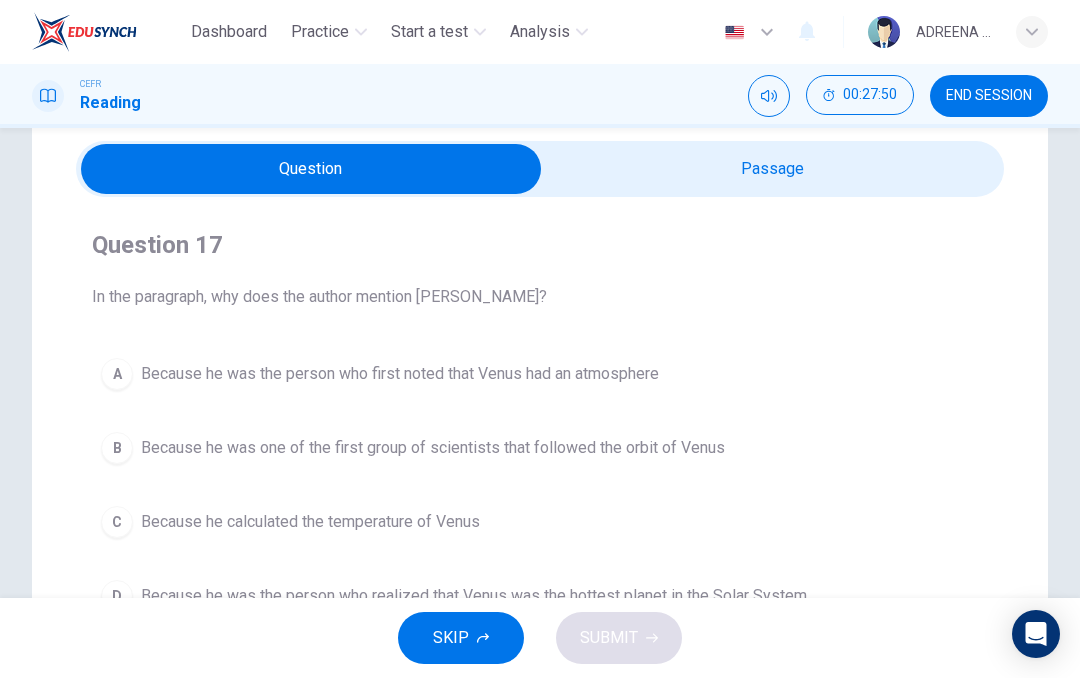 scroll, scrollTop: 56, scrollLeft: 0, axis: vertical 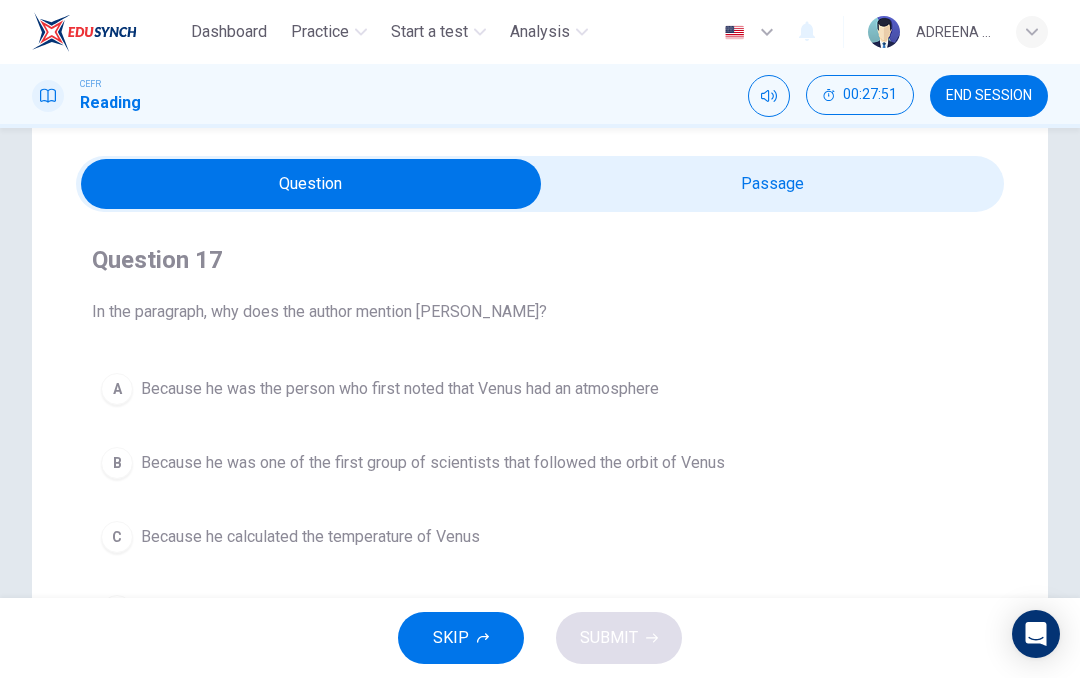 click at bounding box center [311, 184] 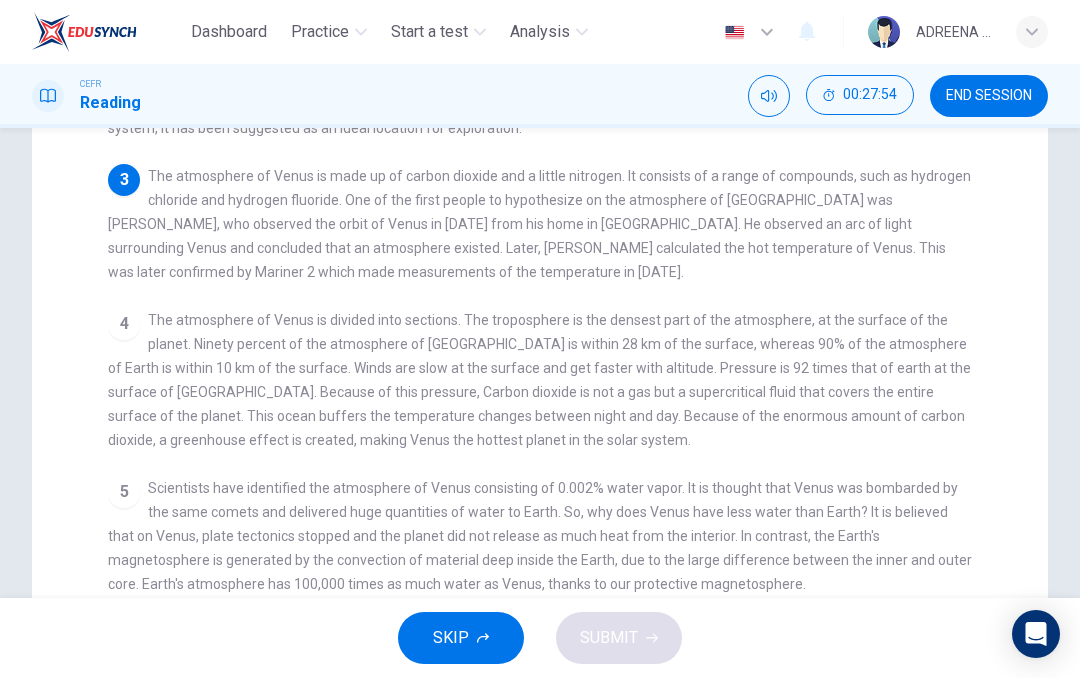 scroll, scrollTop: 286, scrollLeft: 0, axis: vertical 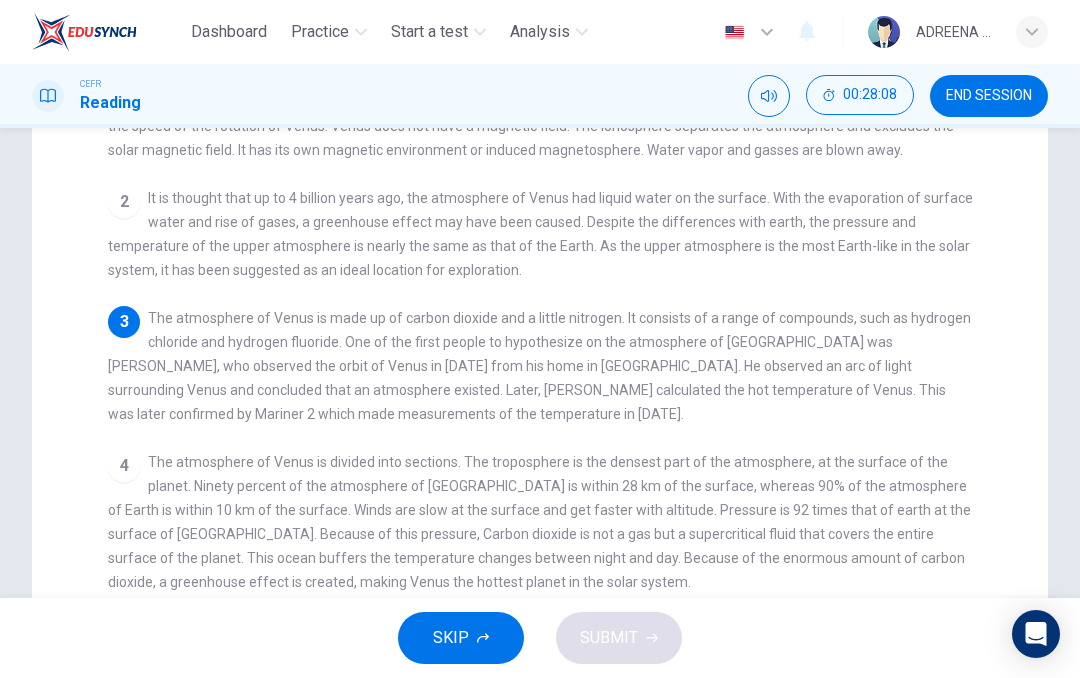 checkbox on "false" 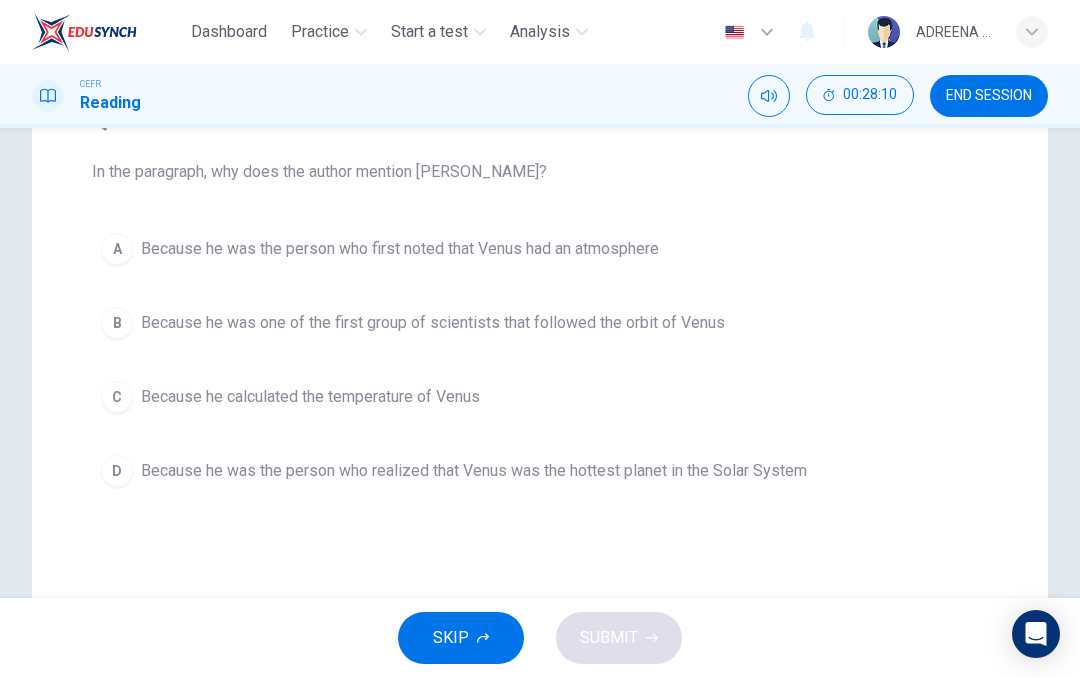 scroll, scrollTop: 161, scrollLeft: 0, axis: vertical 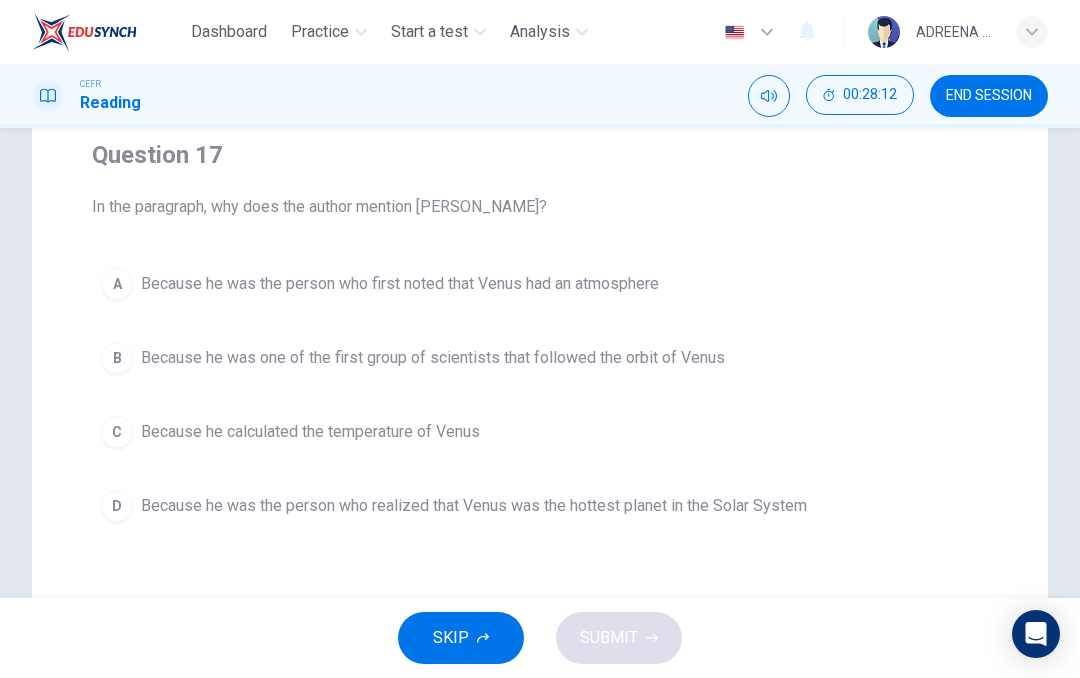 click on "A" at bounding box center (117, 284) 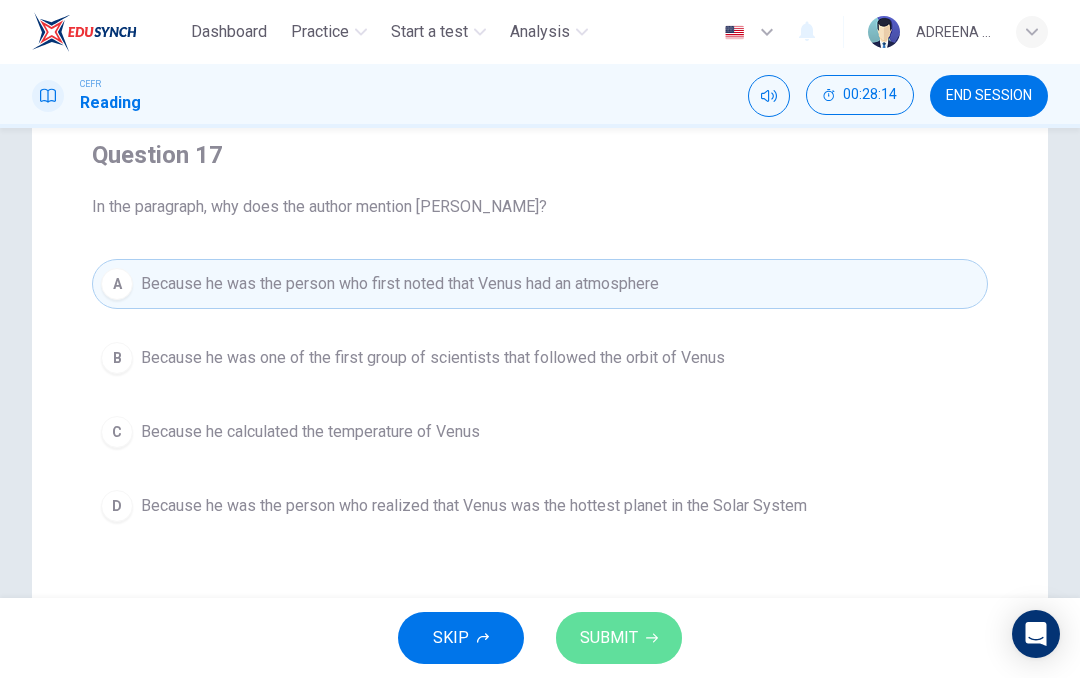 click on "SUBMIT" at bounding box center [619, 638] 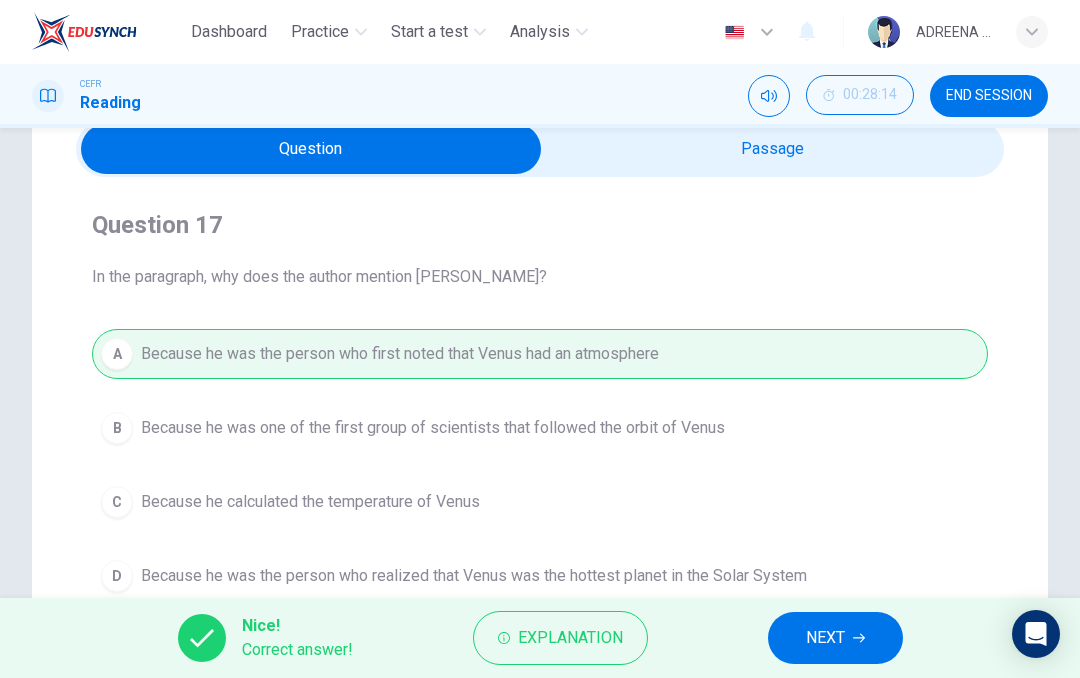 scroll, scrollTop: 139, scrollLeft: 0, axis: vertical 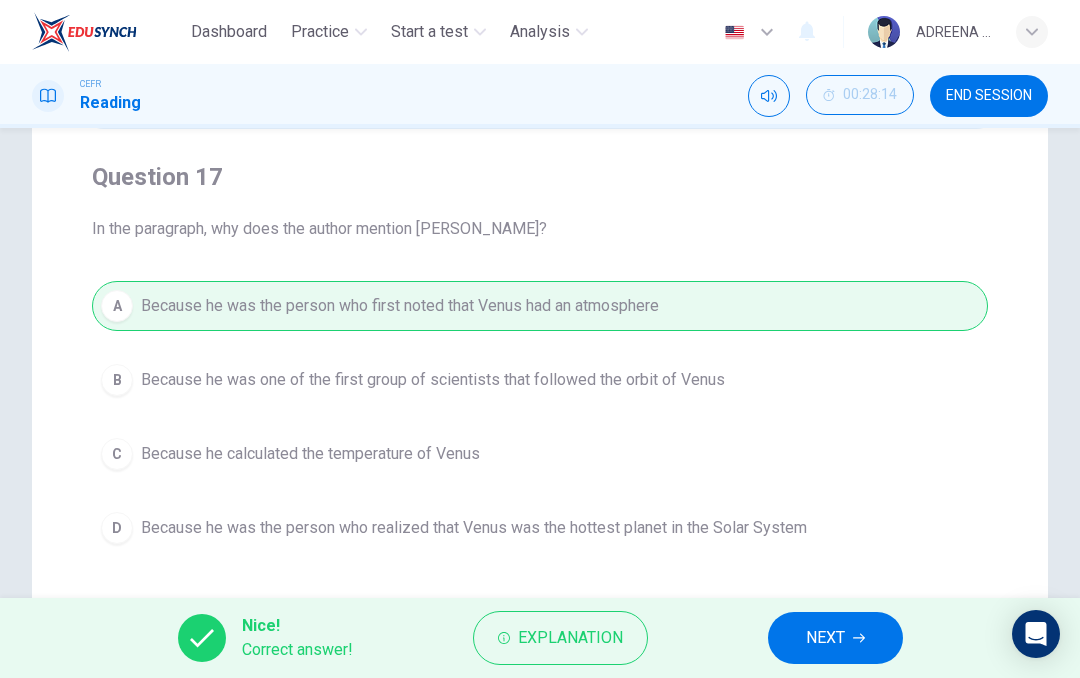 click on "00:28:14" at bounding box center (860, 95) 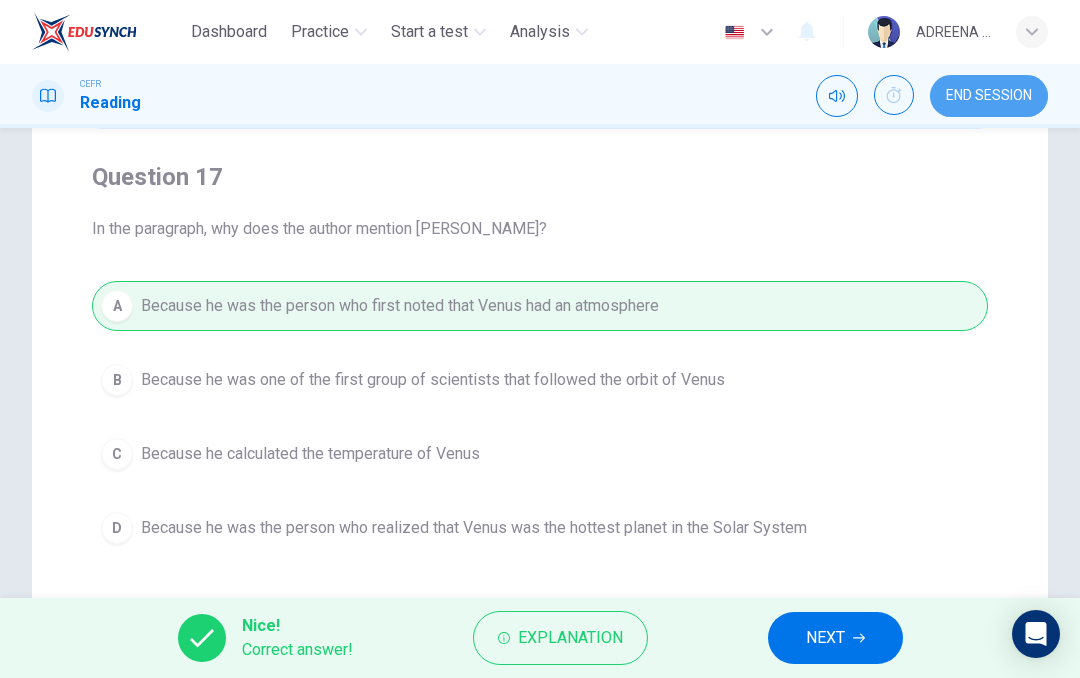 click on "END SESSION" at bounding box center [989, 96] 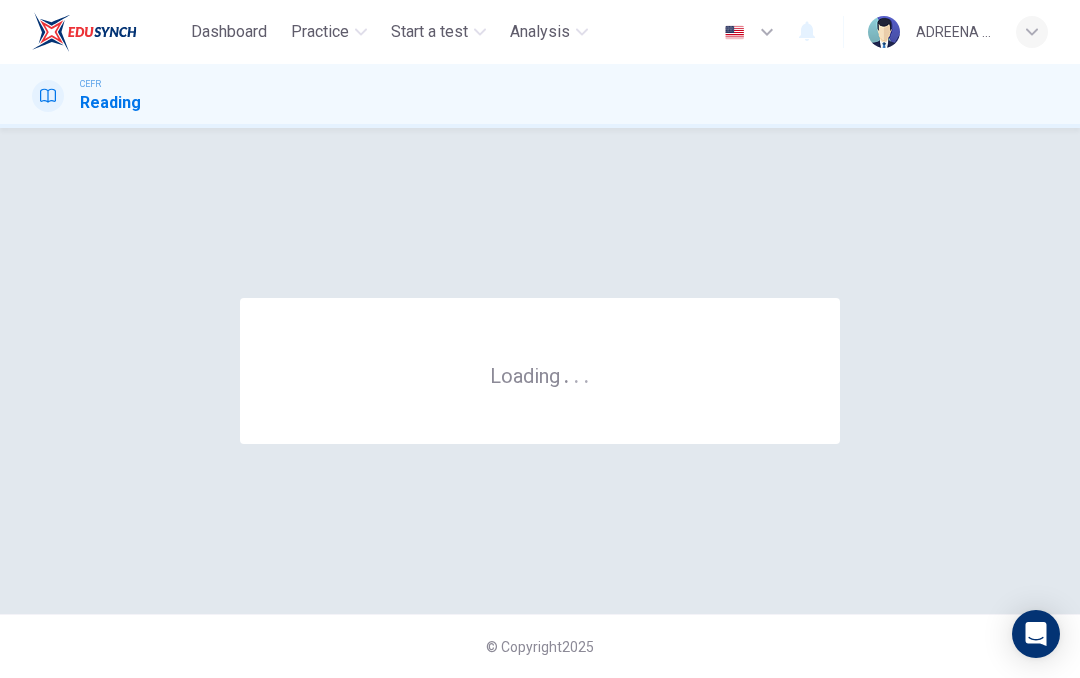 scroll, scrollTop: 0, scrollLeft: 0, axis: both 